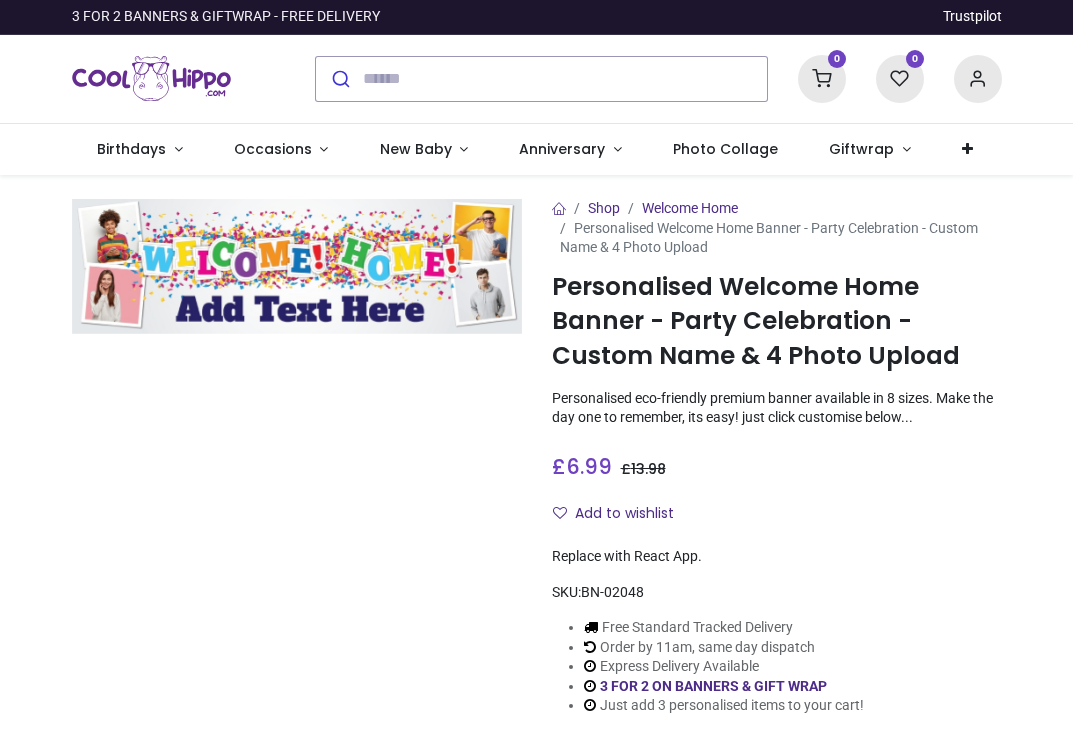 scroll, scrollTop: 0, scrollLeft: 0, axis: both 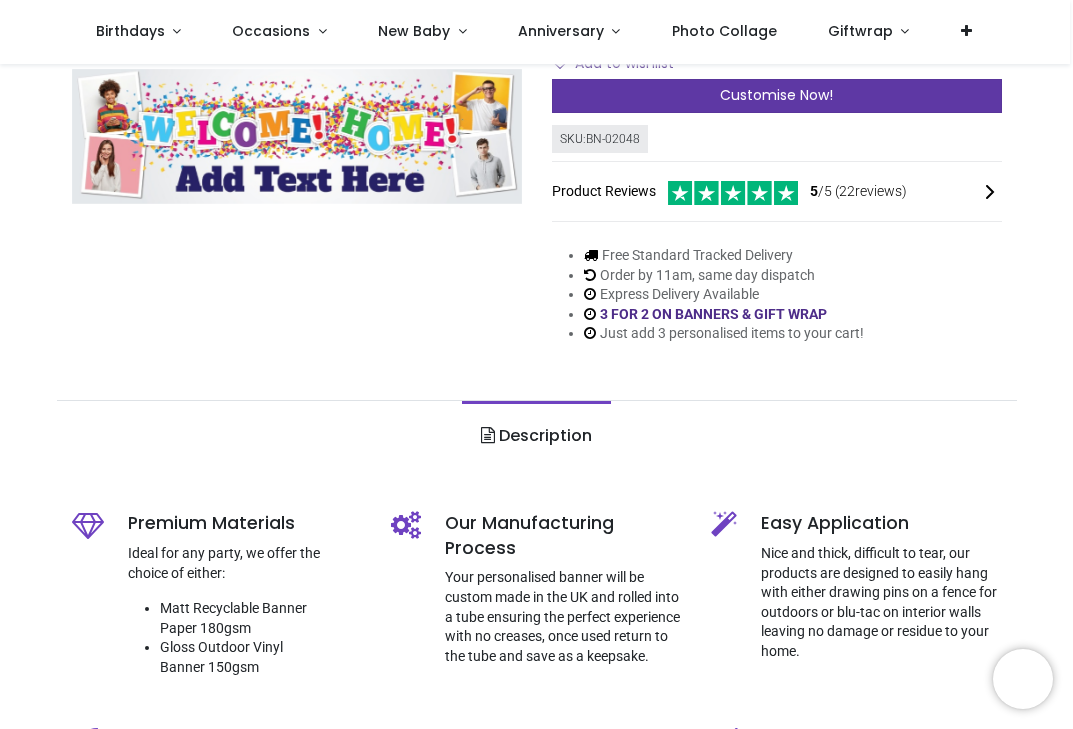 click on "Customise Now!" at bounding box center (776, 95) 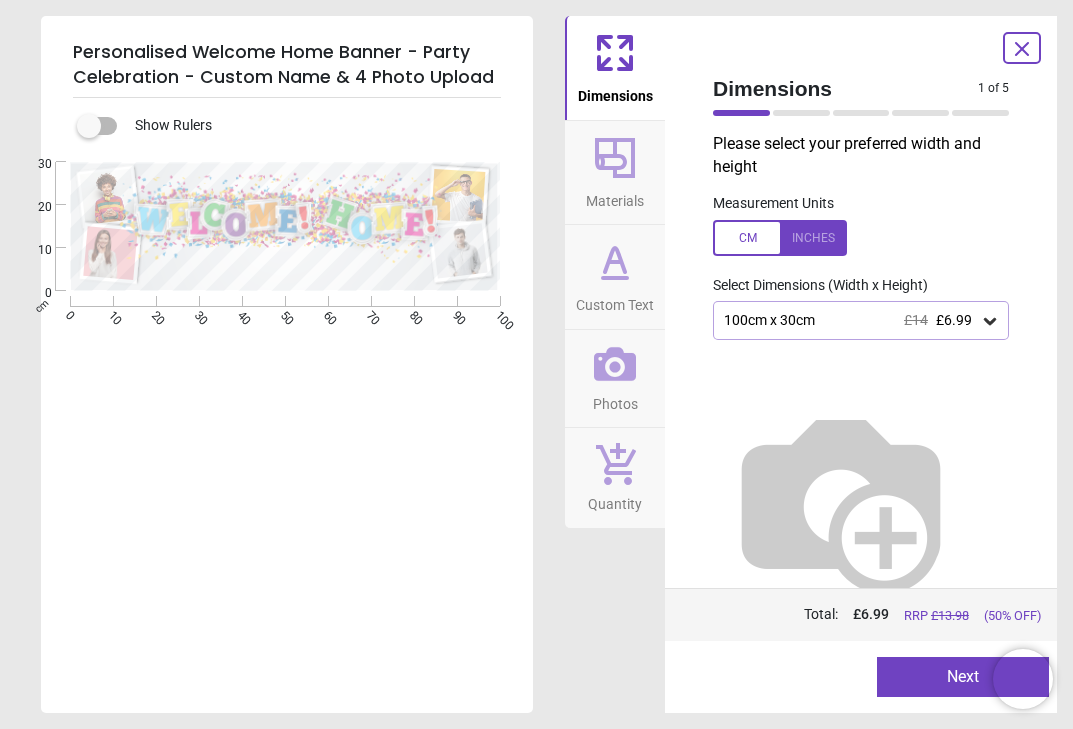 click on "Next" at bounding box center [963, 677] 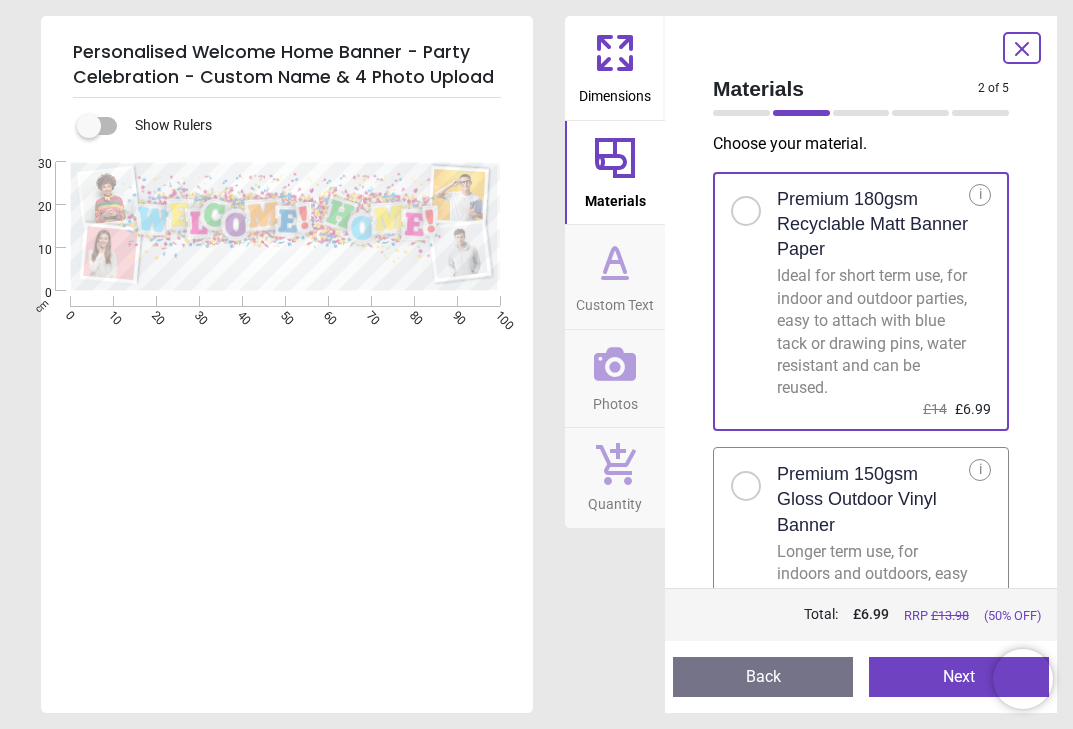scroll, scrollTop: 0, scrollLeft: 0, axis: both 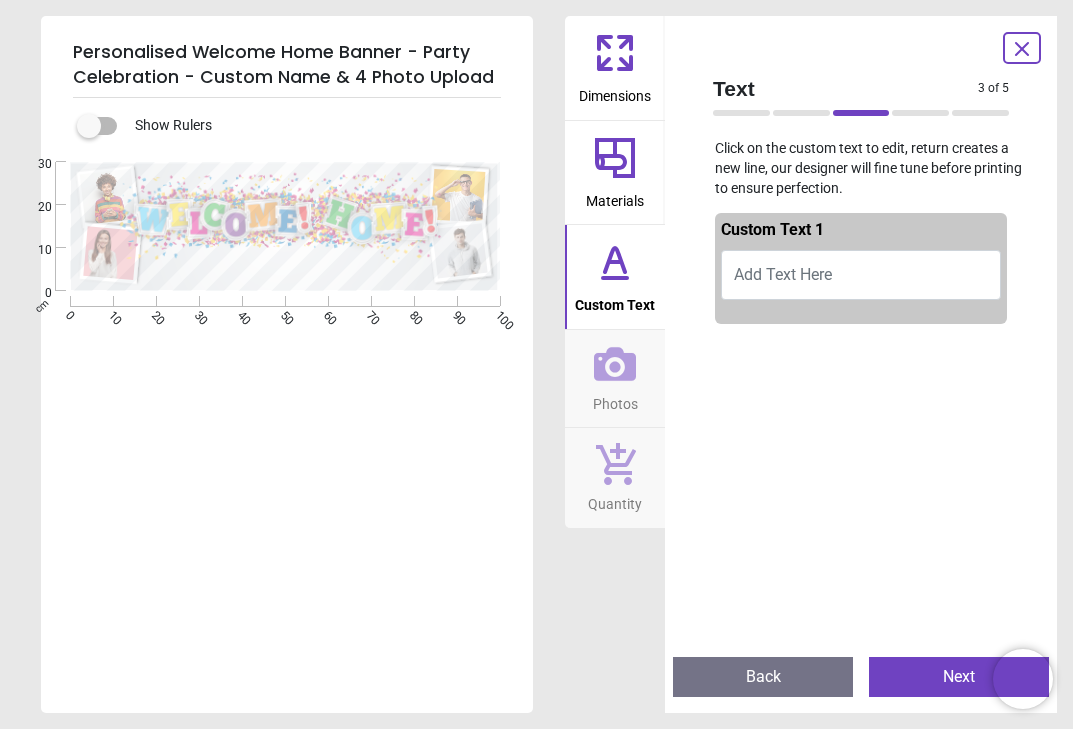 click on "Add Text Here" at bounding box center [783, 274] 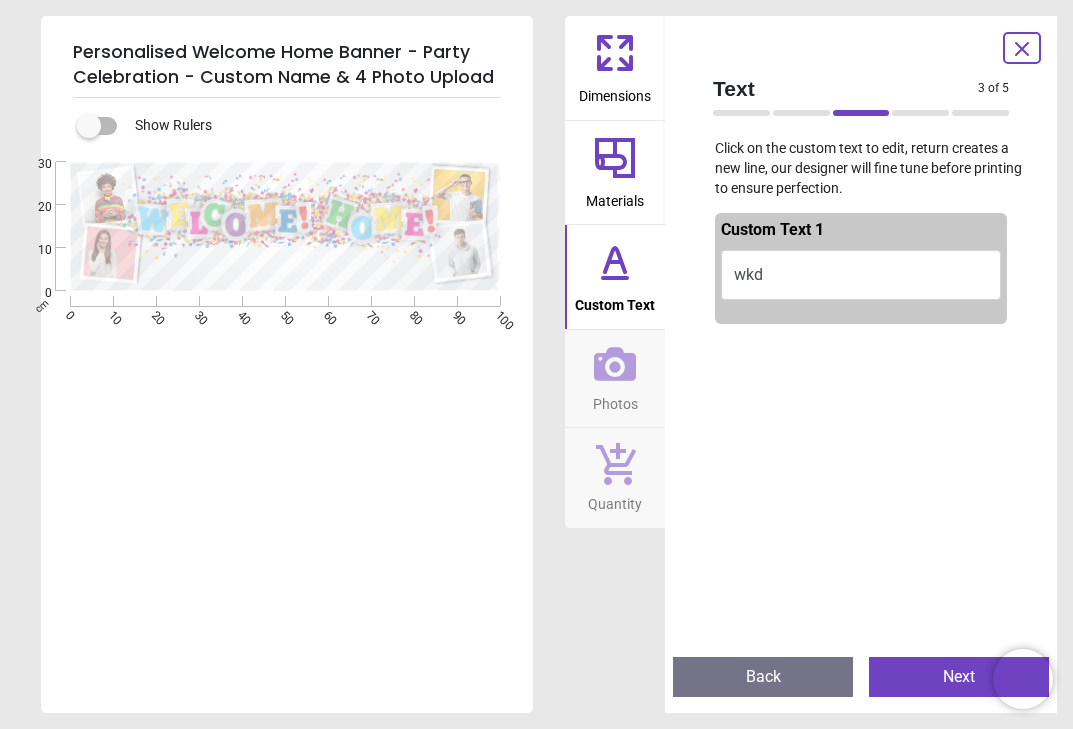 type on "*" 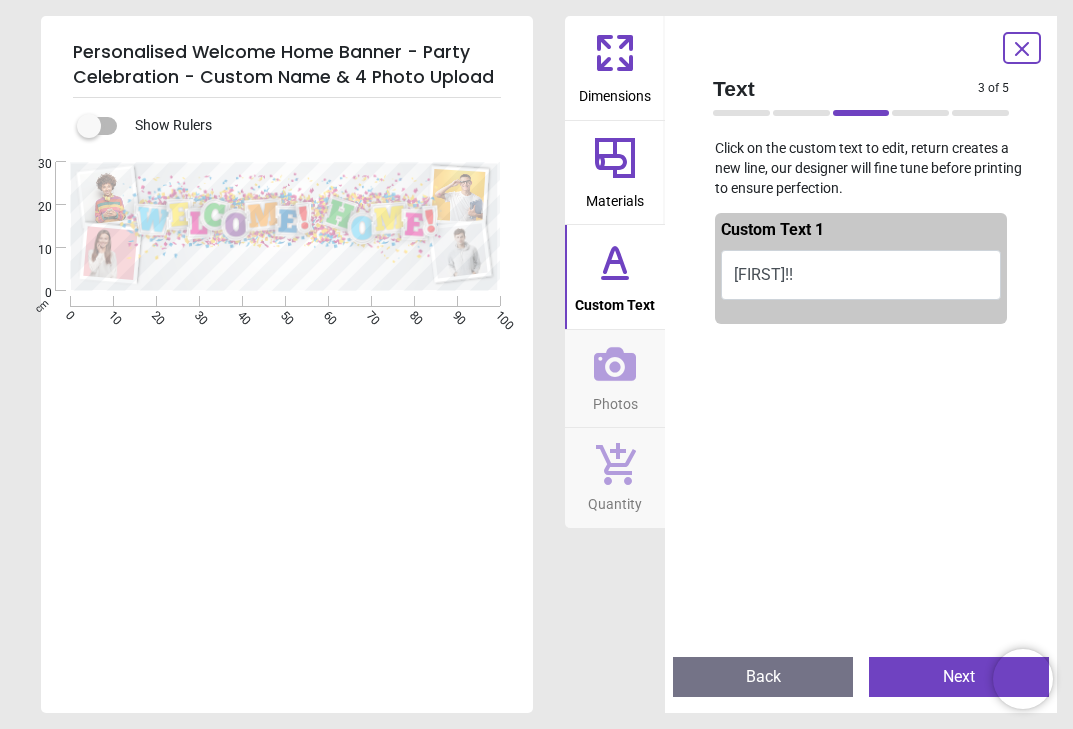 drag, startPoint x: 287, startPoint y: 269, endPoint x: 168, endPoint y: 266, distance: 119.03781 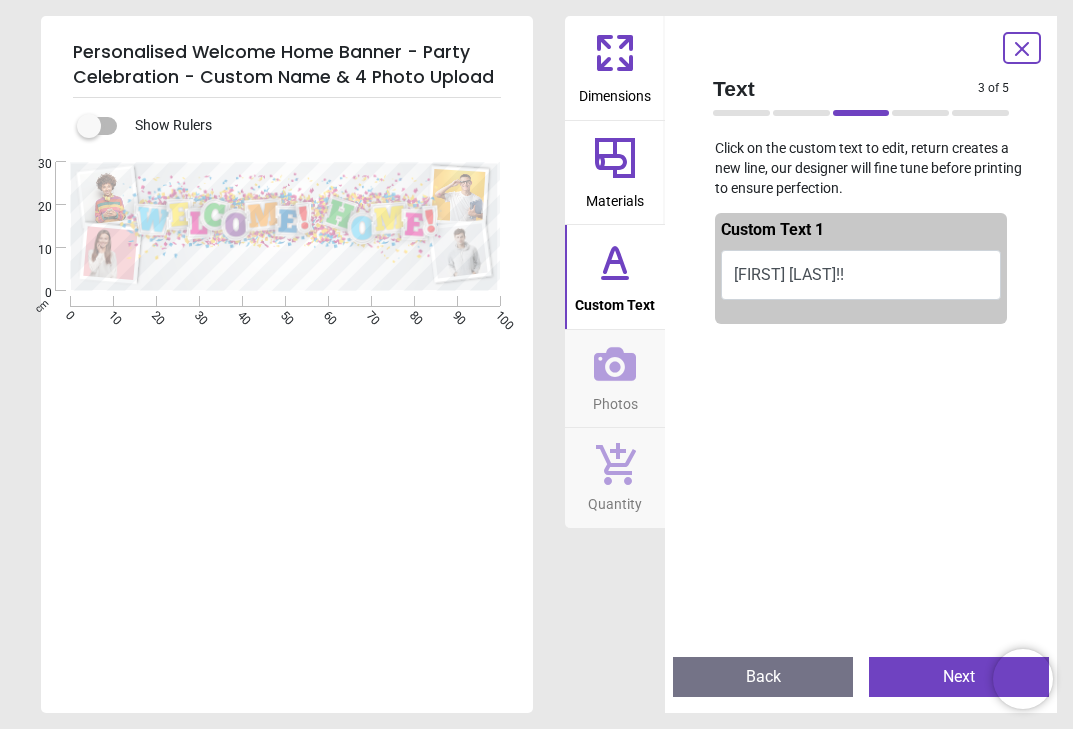 click on "*********" at bounding box center [288, 271] 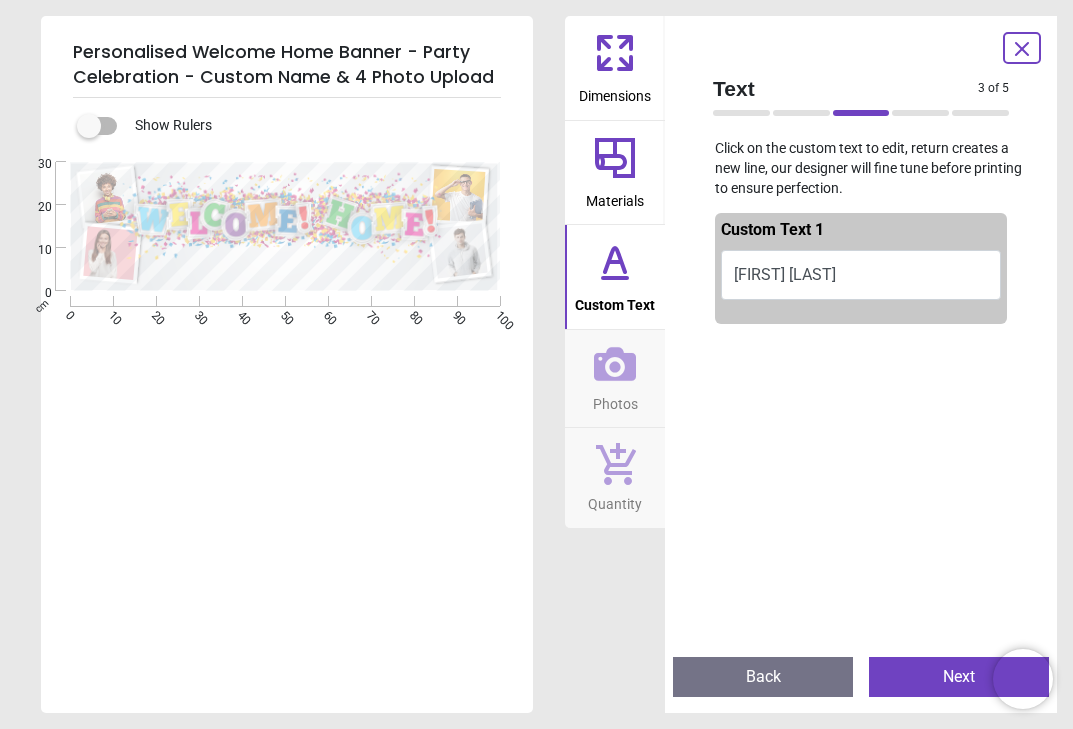 type on "********" 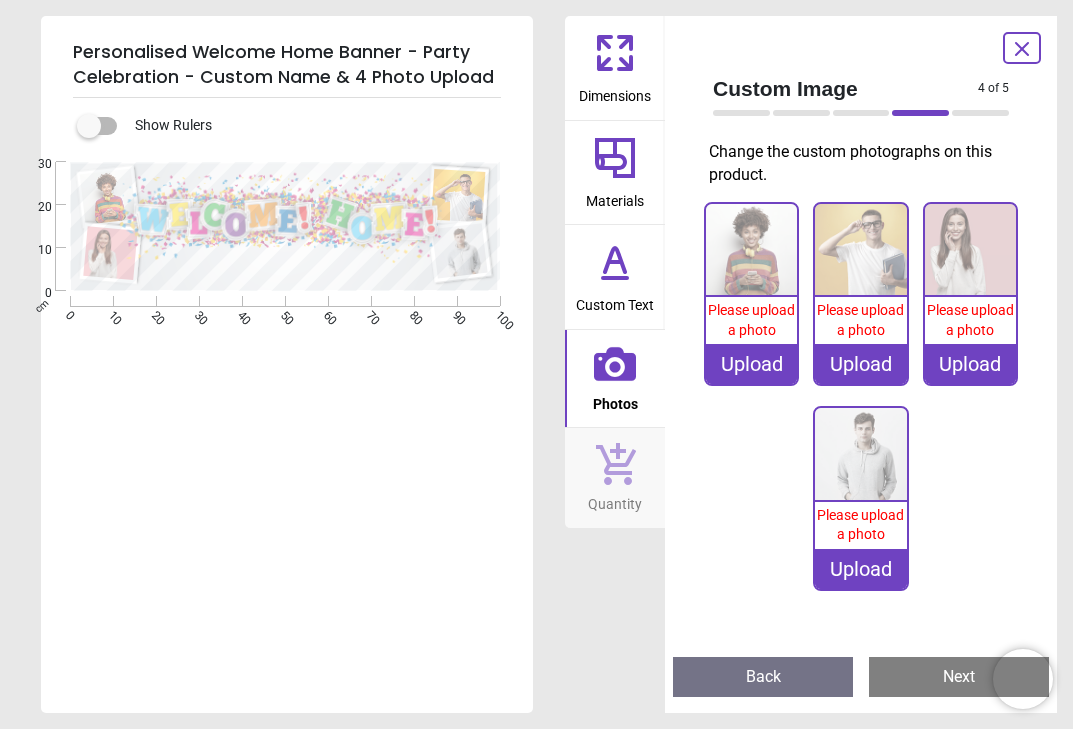 click on "Upload" at bounding box center [751, 364] 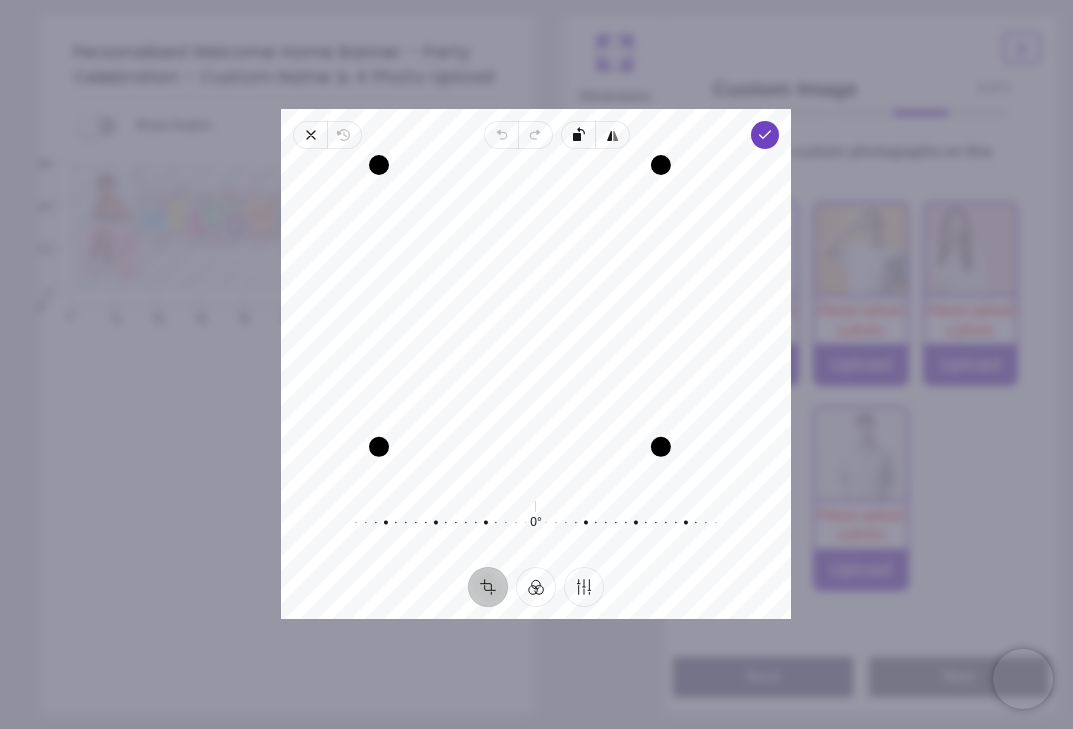 drag, startPoint x: 696, startPoint y: 481, endPoint x: 649, endPoint y: 463, distance: 50.32892 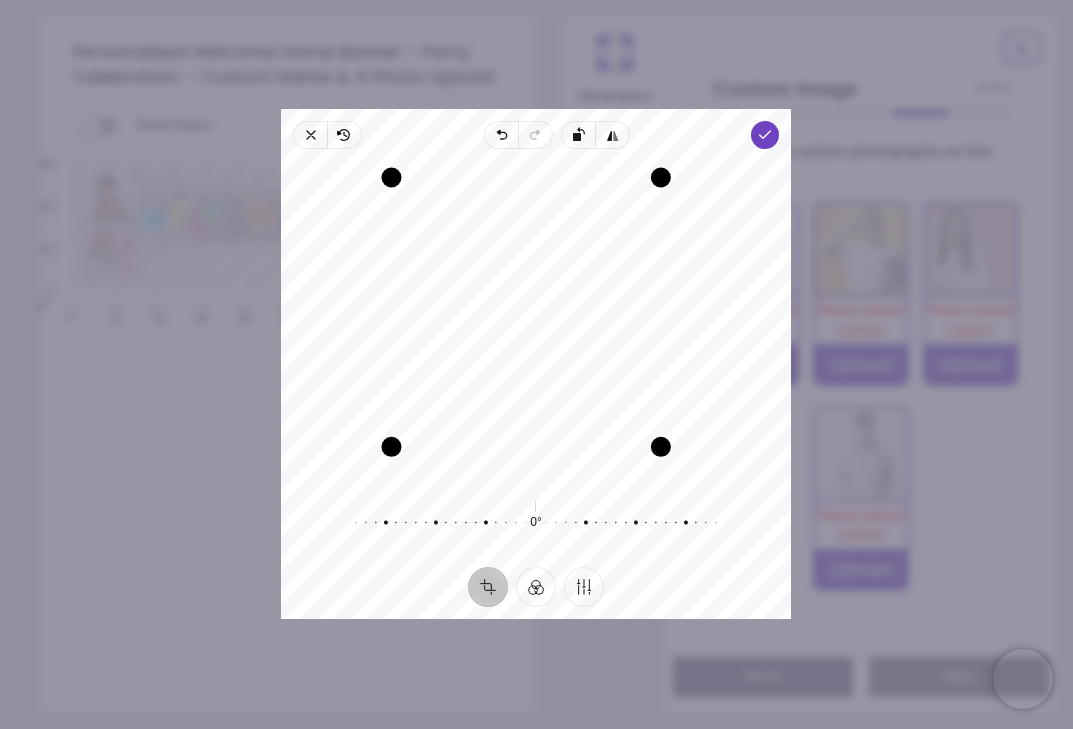 drag, startPoint x: 379, startPoint y: 170, endPoint x: 395, endPoint y: 179, distance: 18.35756 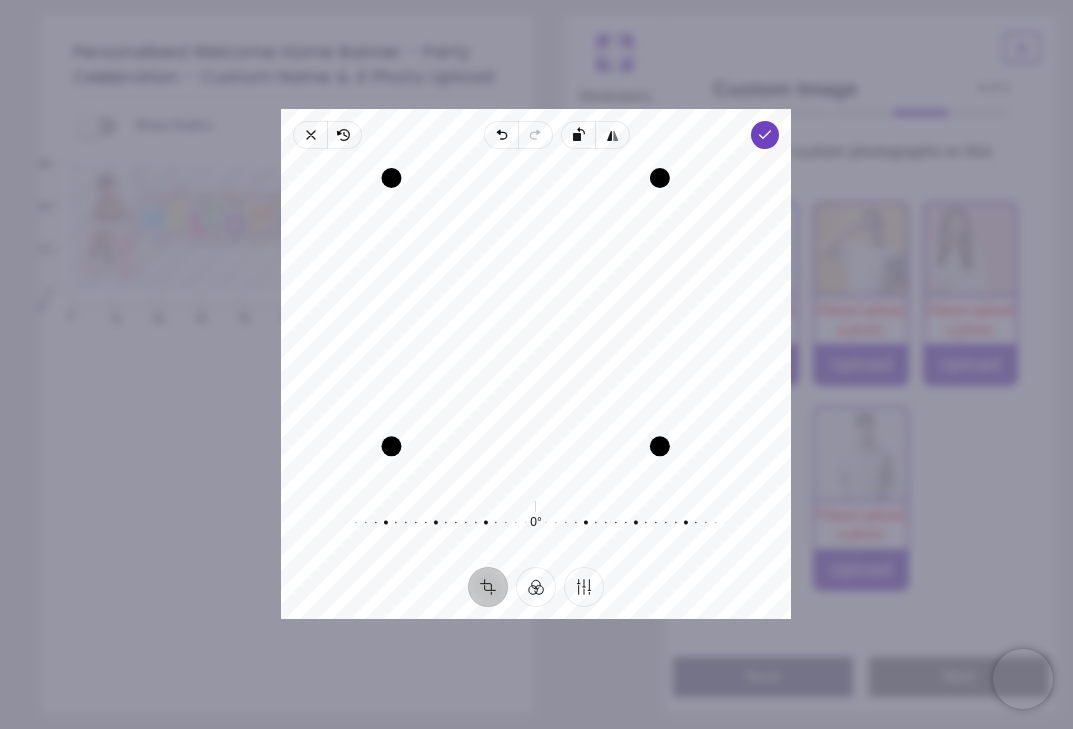 drag, startPoint x: 659, startPoint y: 280, endPoint x: 658, endPoint y: 328, distance: 48.010414 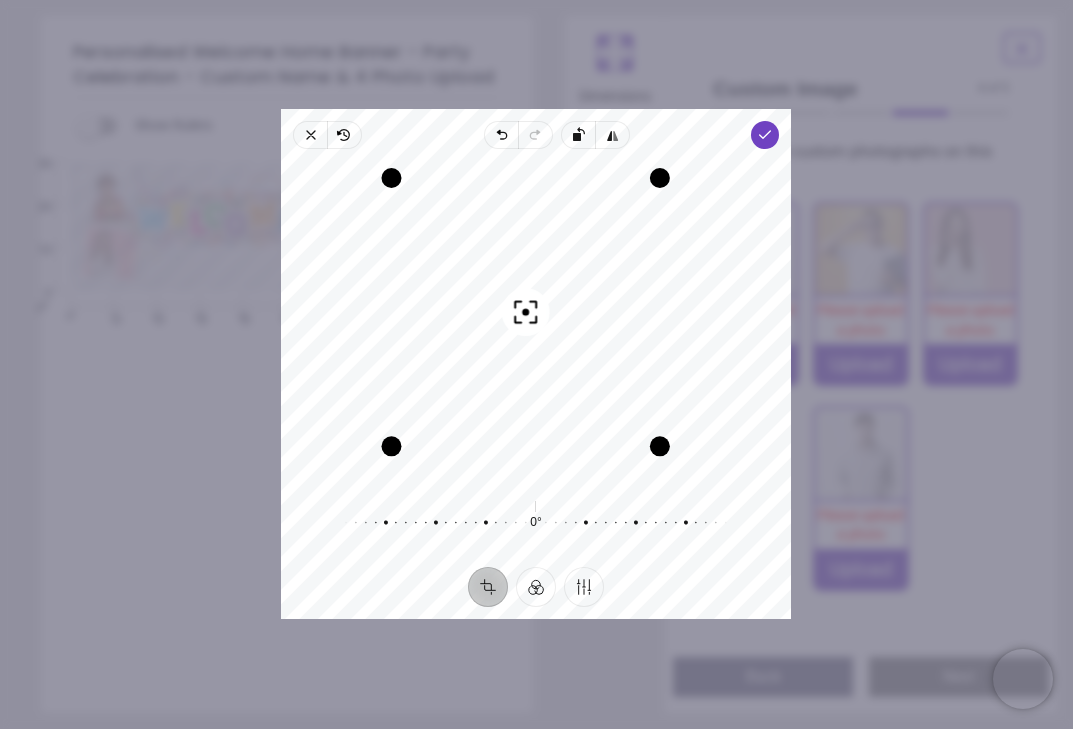 click on "Crop" at bounding box center (488, 588) 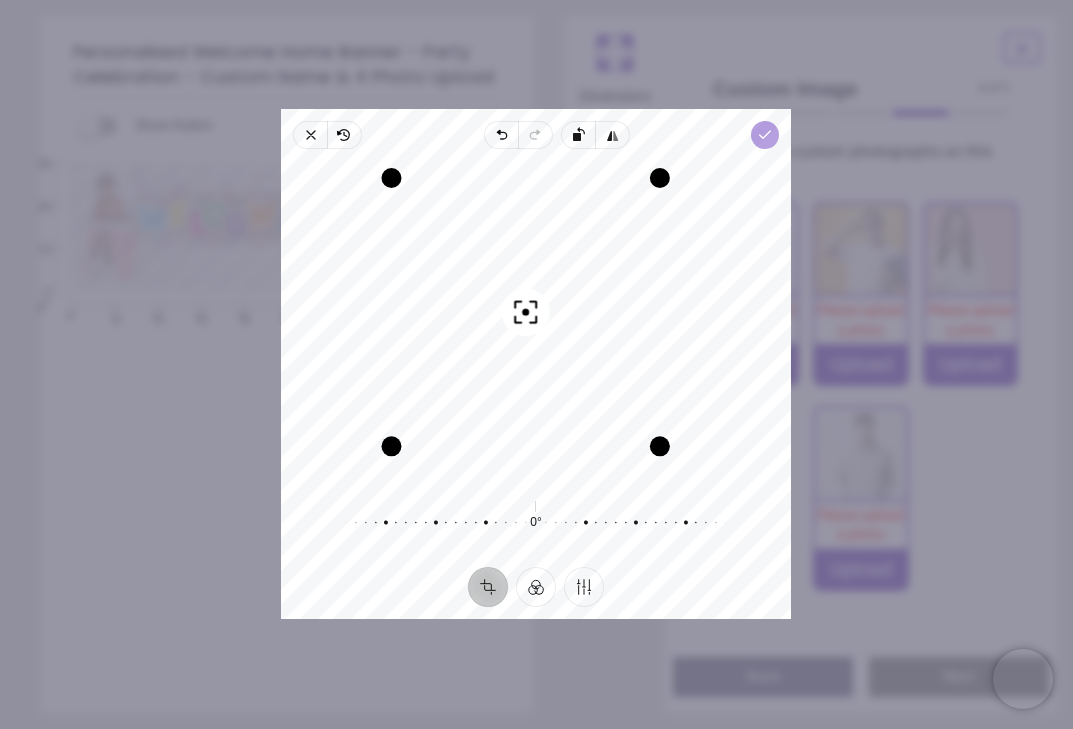 click 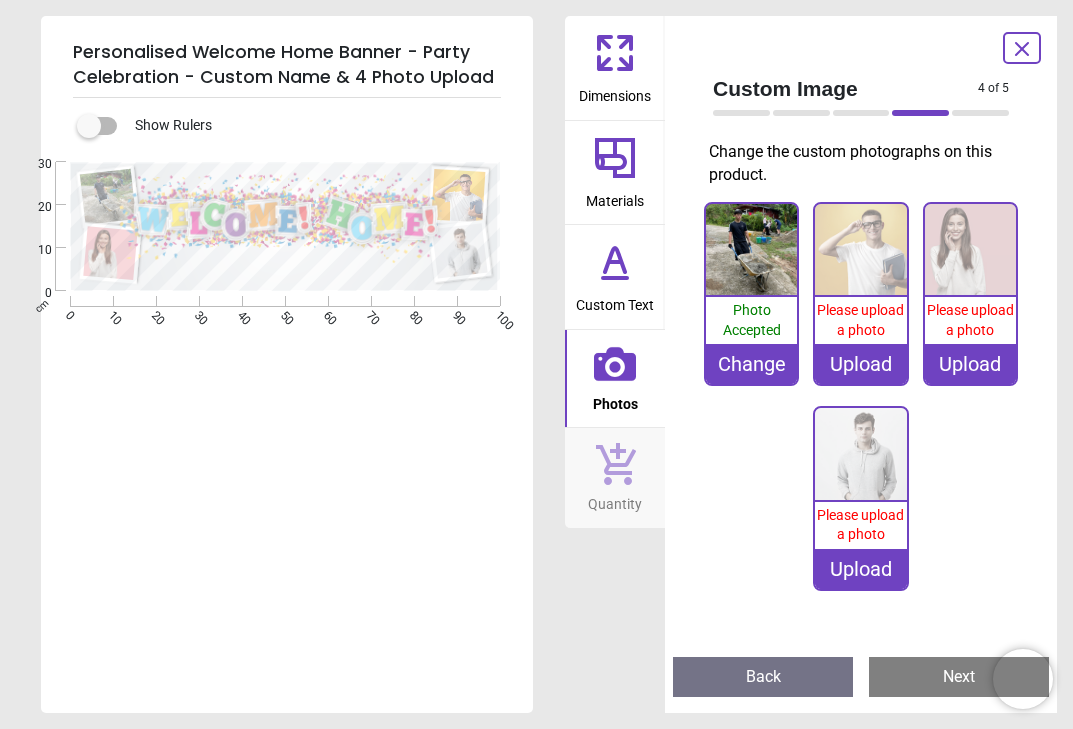 click on "Upload" at bounding box center [860, 364] 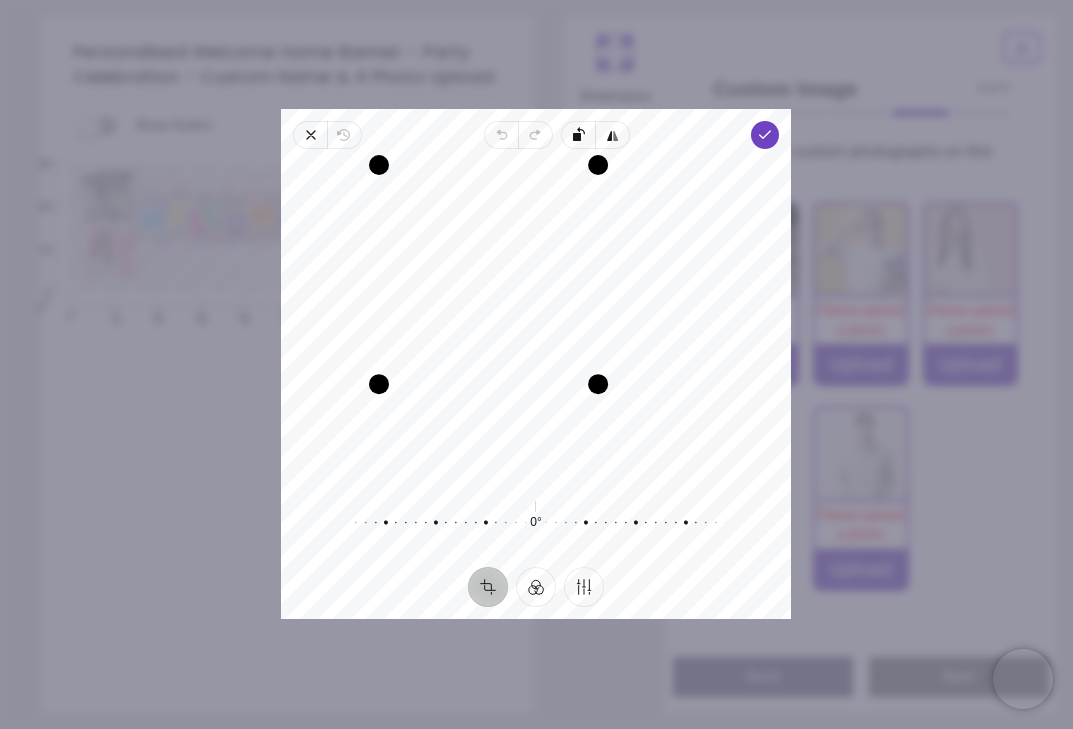 drag, startPoint x: 699, startPoint y: 480, endPoint x: 544, endPoint y: 432, distance: 162.26213 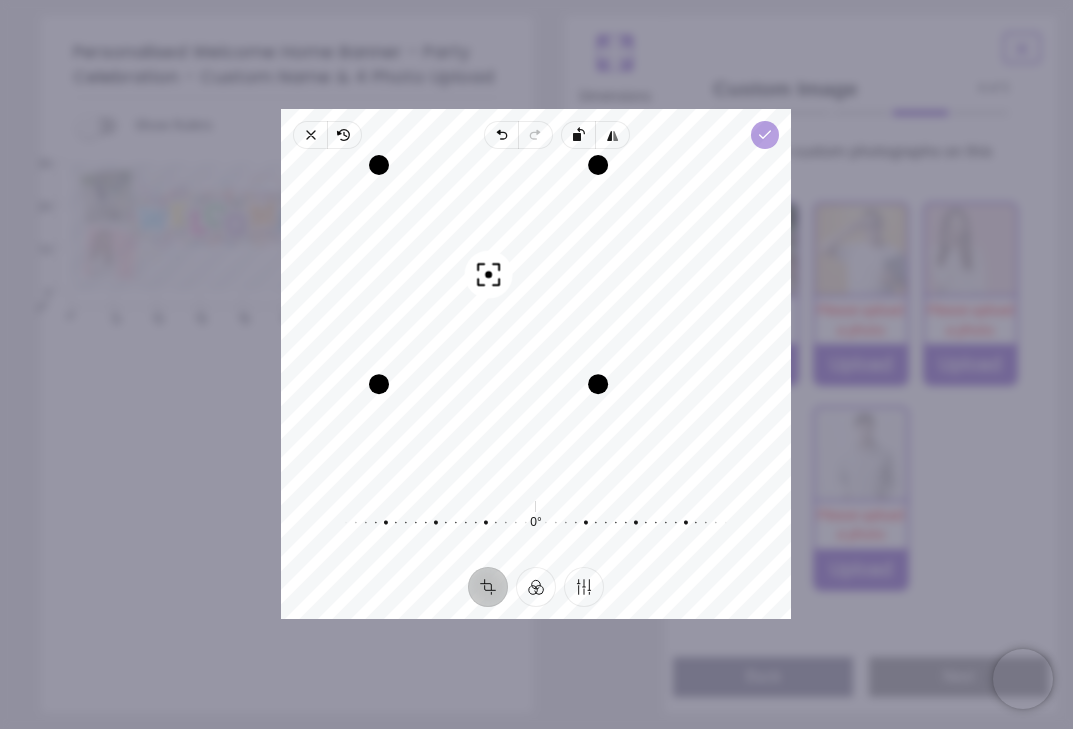 click 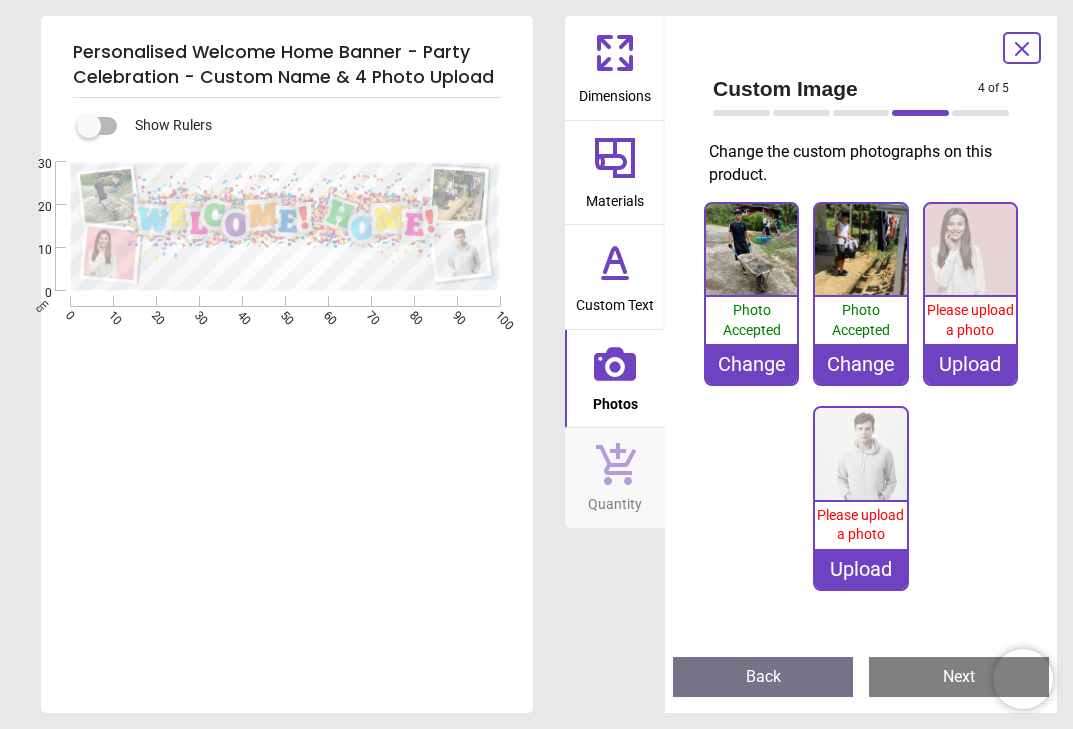 click 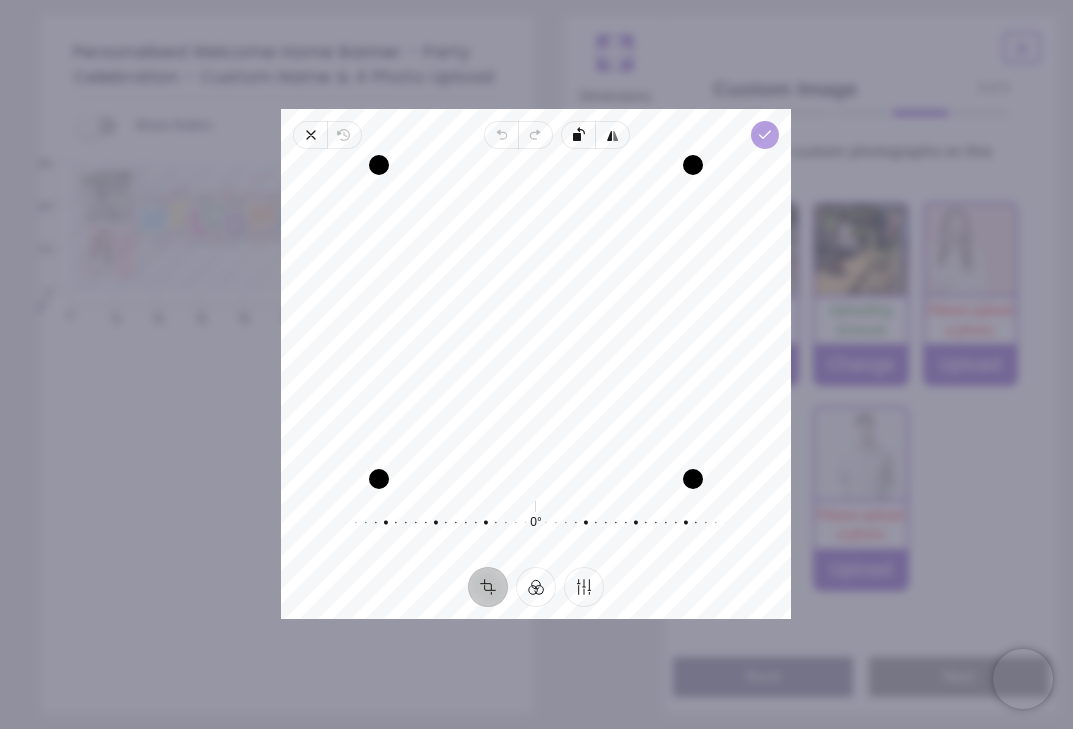 click 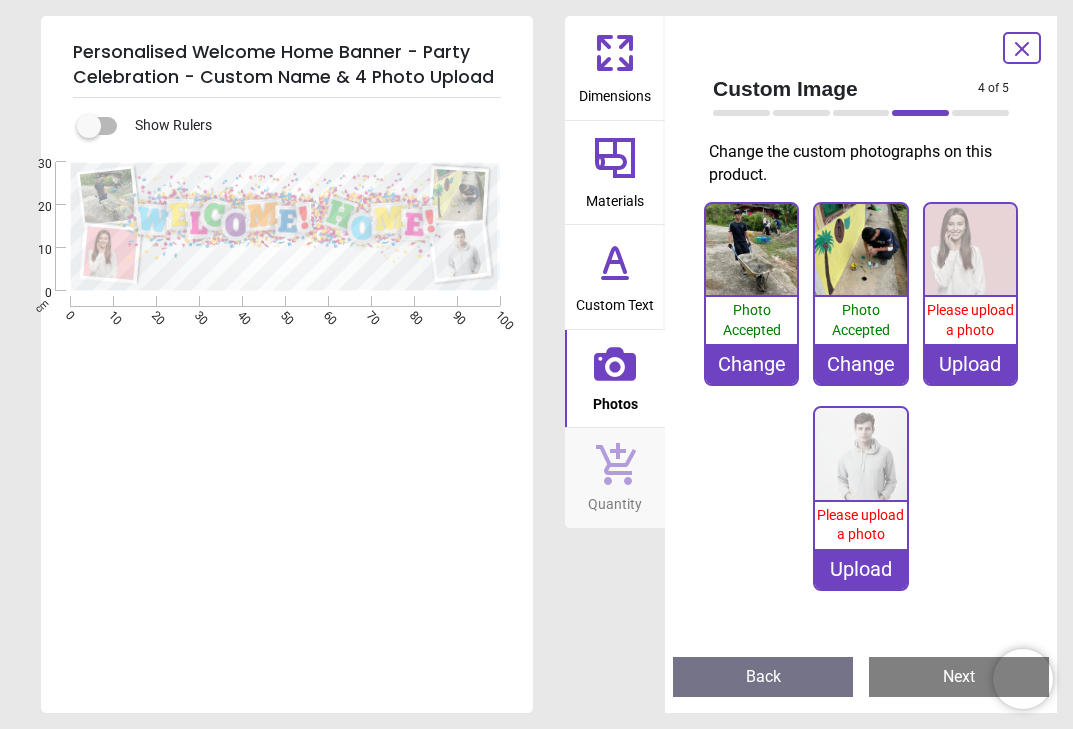 scroll, scrollTop: 0, scrollLeft: 0, axis: both 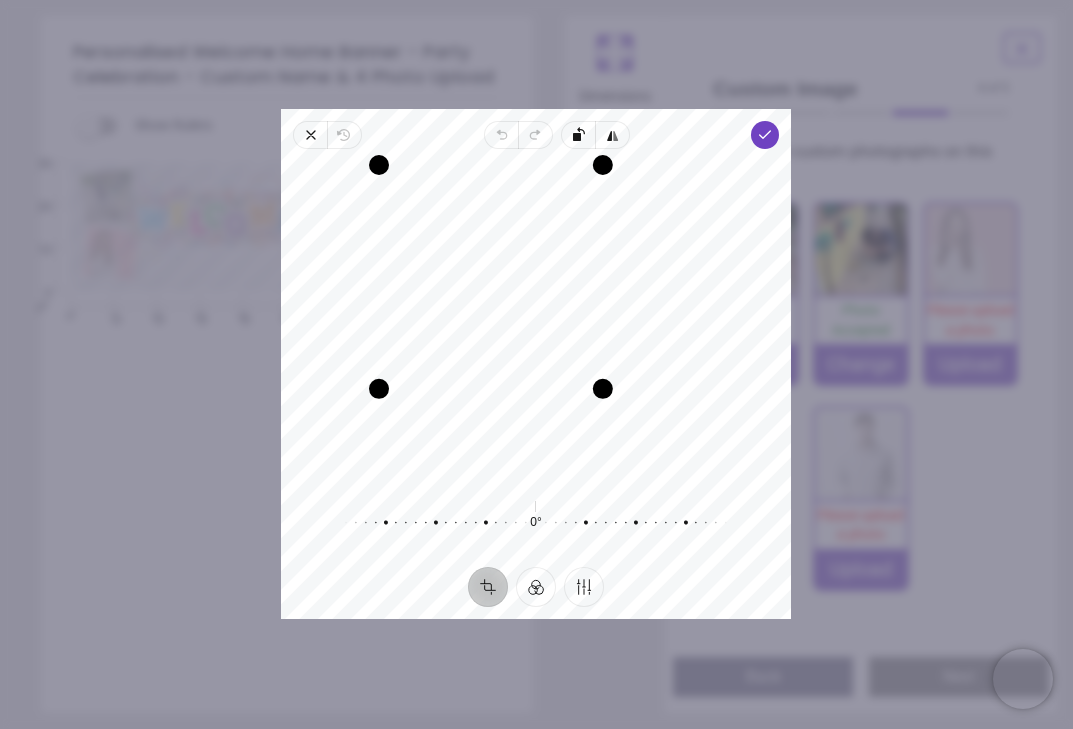 drag, startPoint x: 693, startPoint y: 477, endPoint x: 561, endPoint y: 422, distance: 143 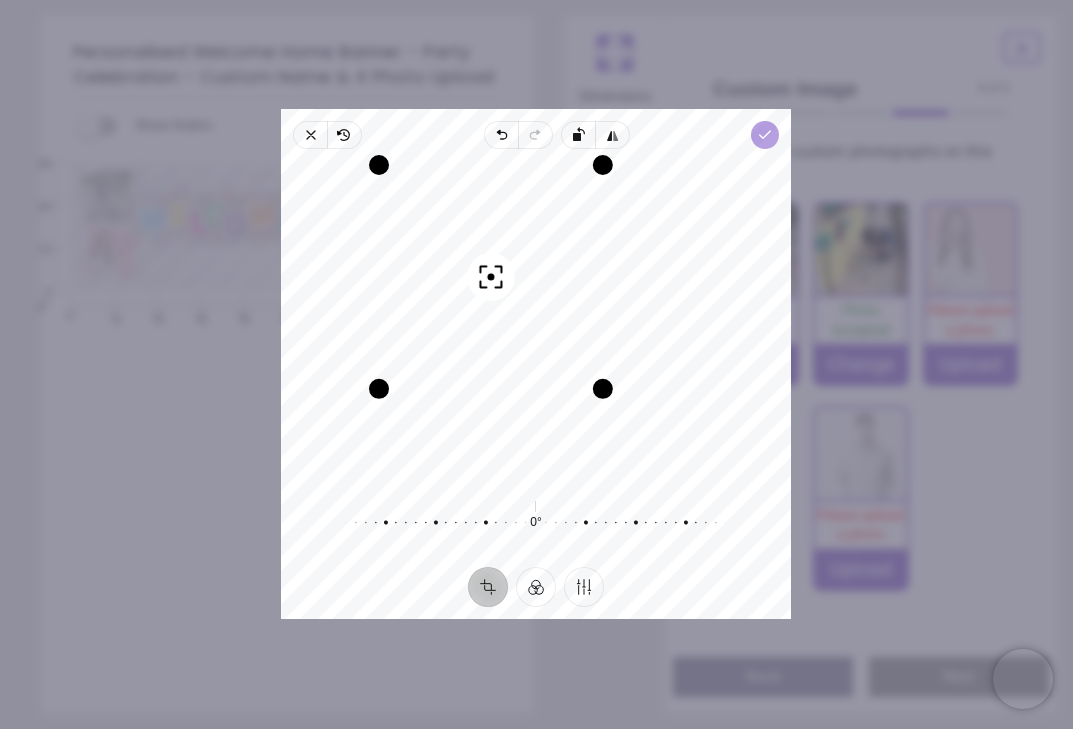 click 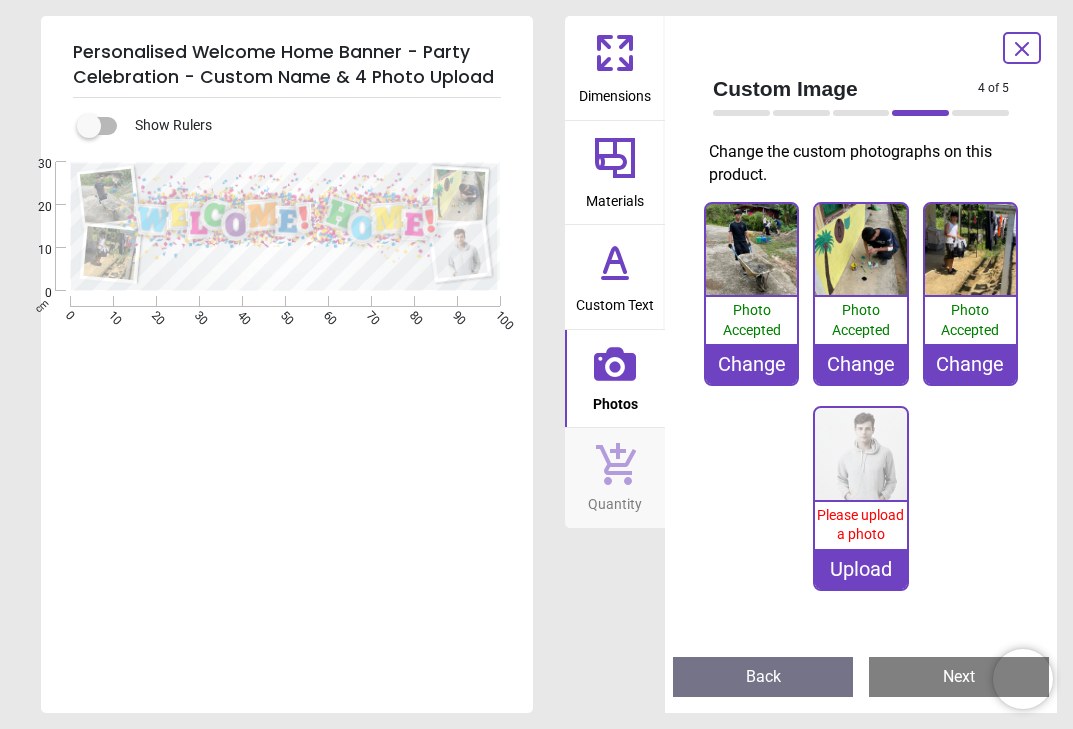 click on "Upload" at bounding box center [860, 569] 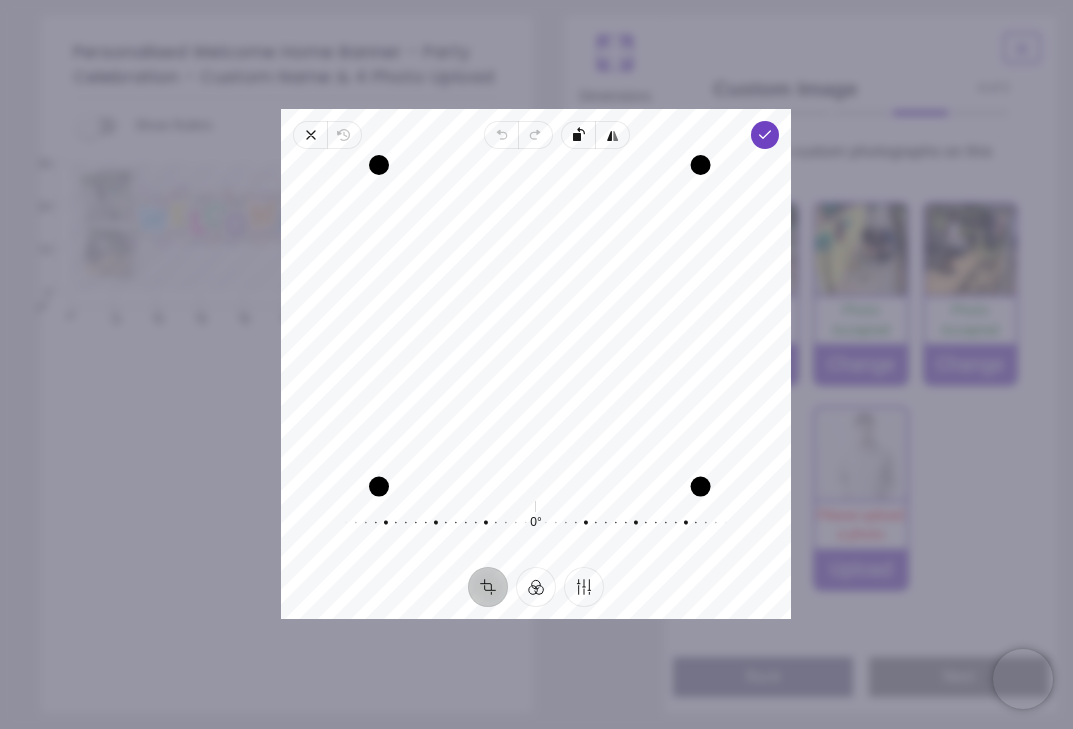 drag, startPoint x: 676, startPoint y: 482, endPoint x: 682, endPoint y: 565, distance: 83.21658 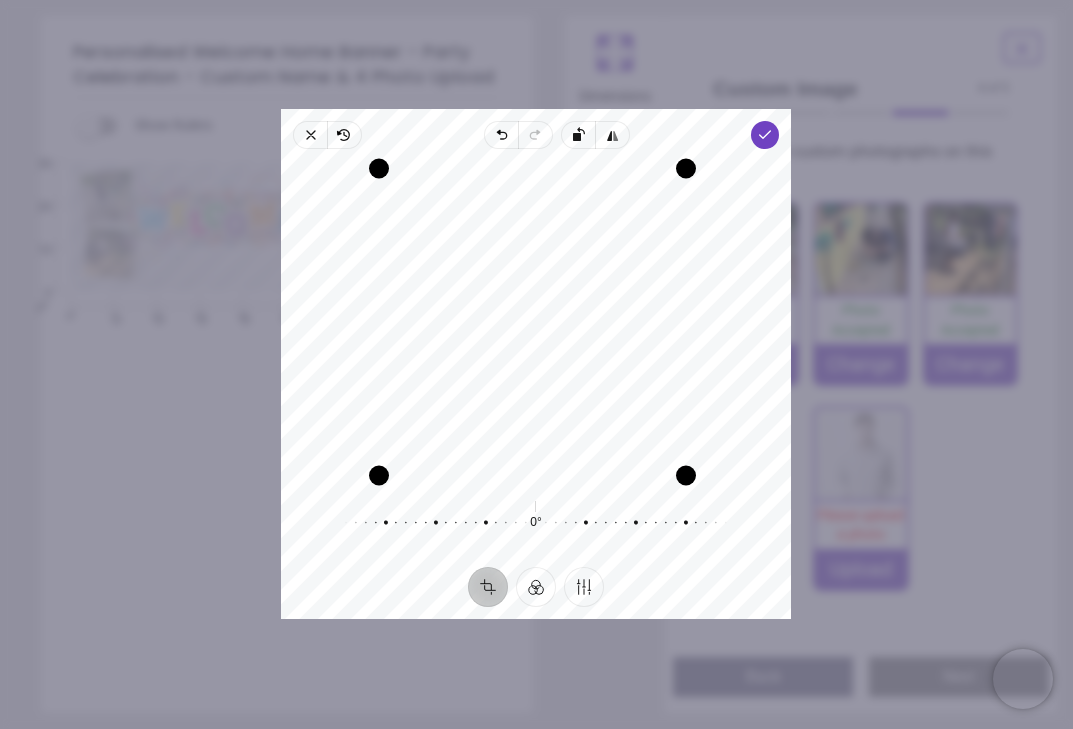 drag, startPoint x: 692, startPoint y: 214, endPoint x: 718, endPoint y: 346, distance: 134.53624 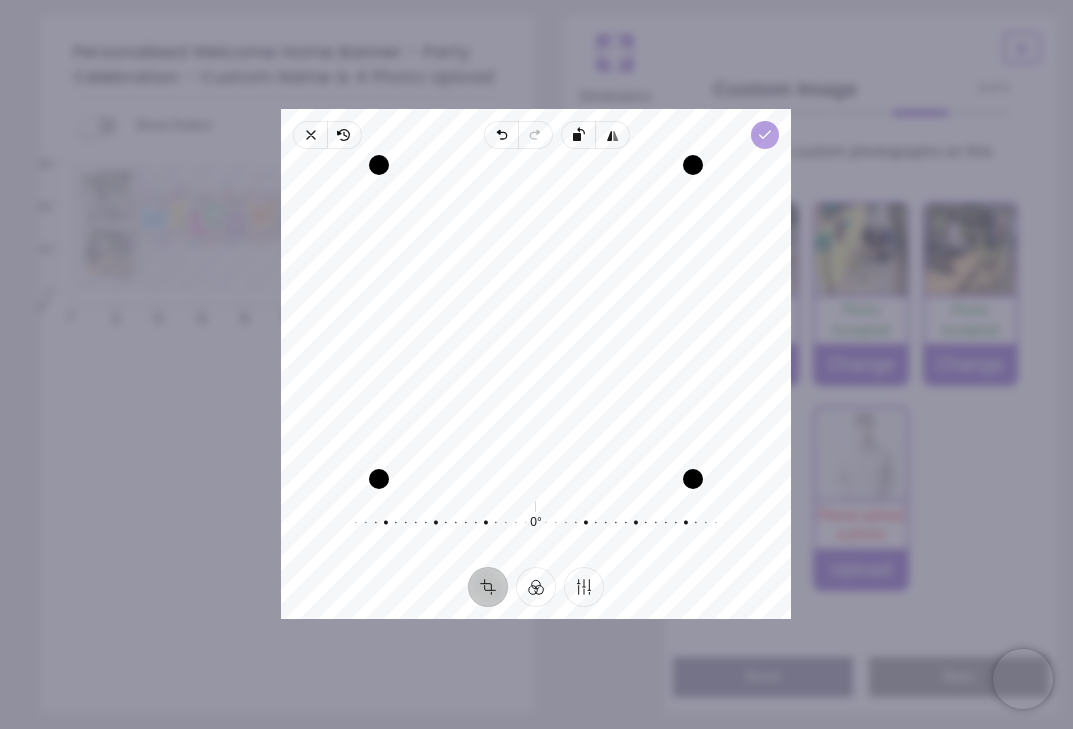 click 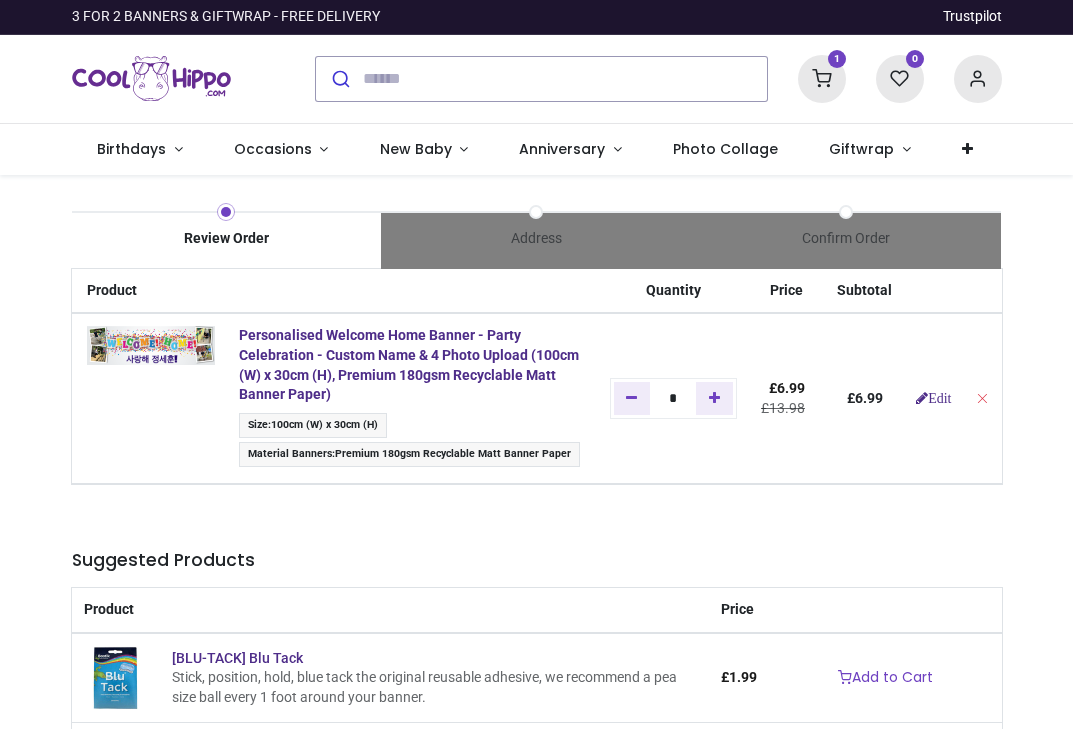 scroll, scrollTop: 0, scrollLeft: 0, axis: both 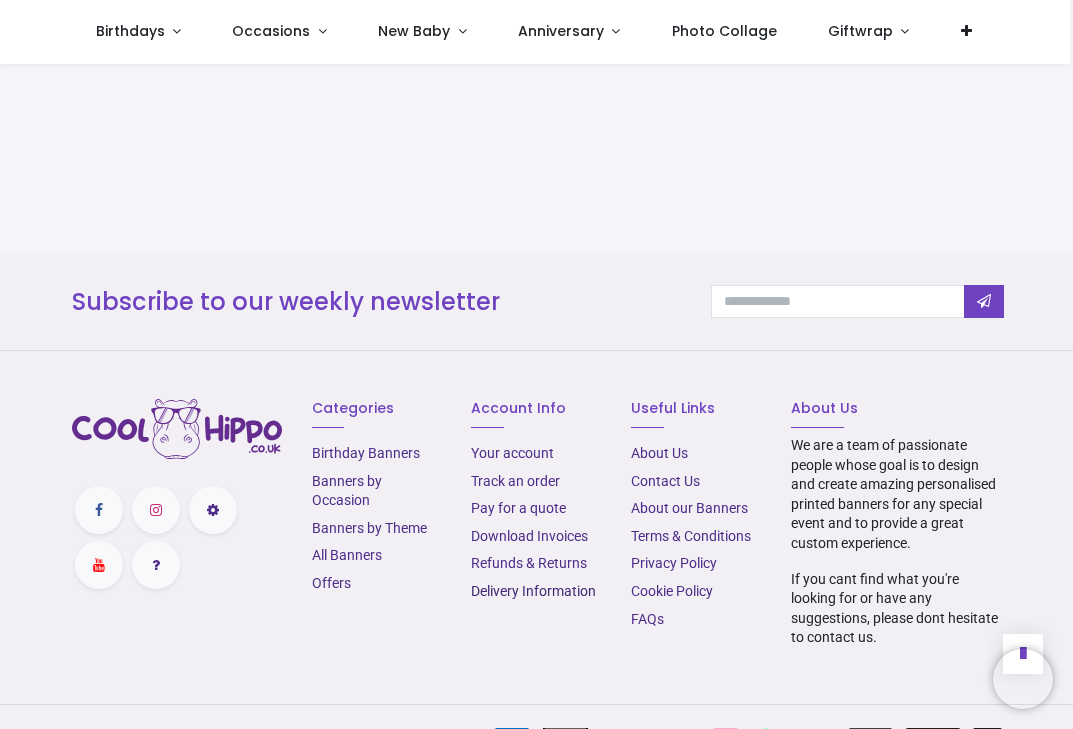 click on "Delivery Information" at bounding box center (533, 591) 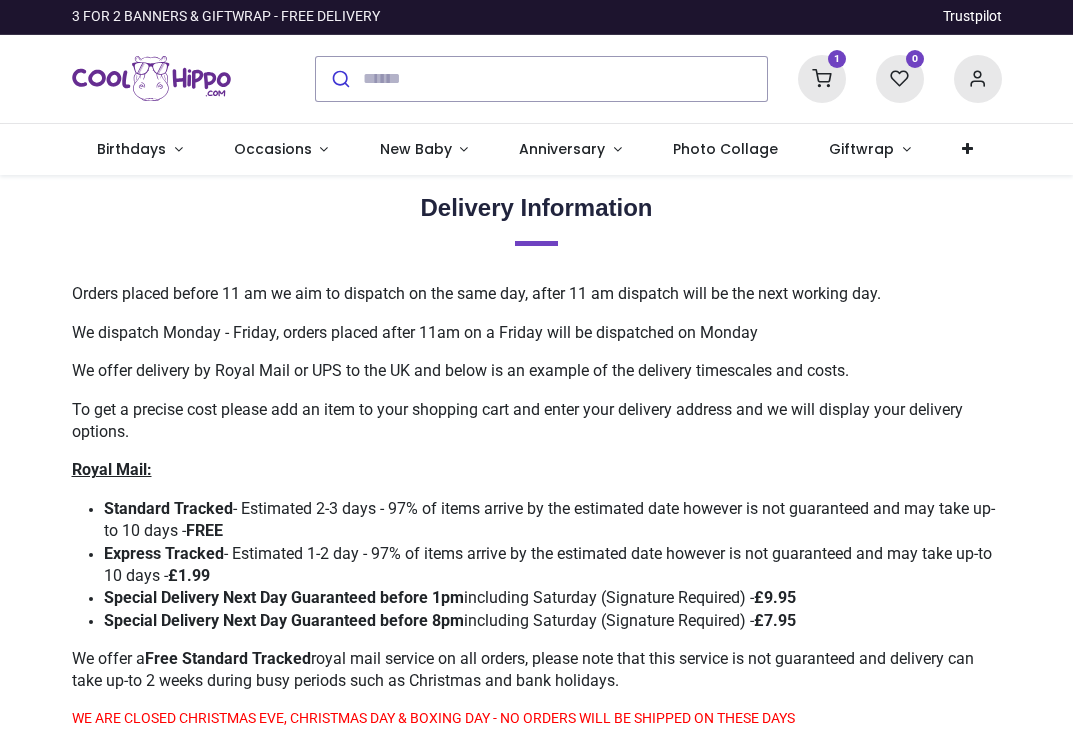 scroll, scrollTop: 0, scrollLeft: 0, axis: both 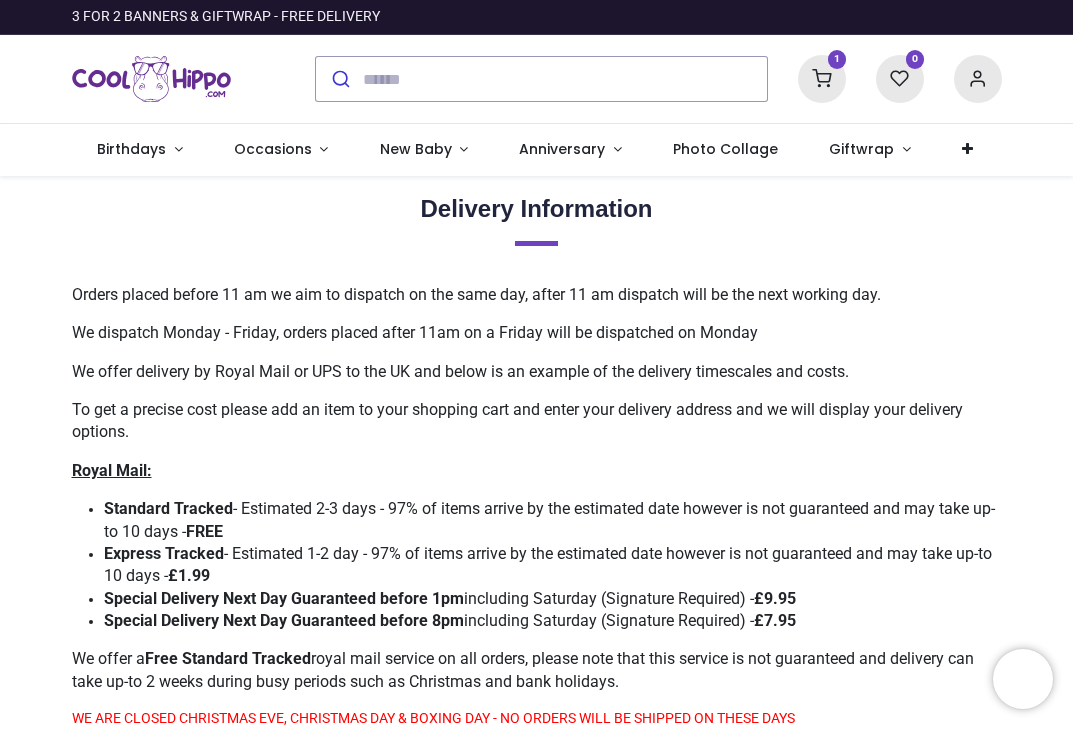 click at bounding box center [822, 79] 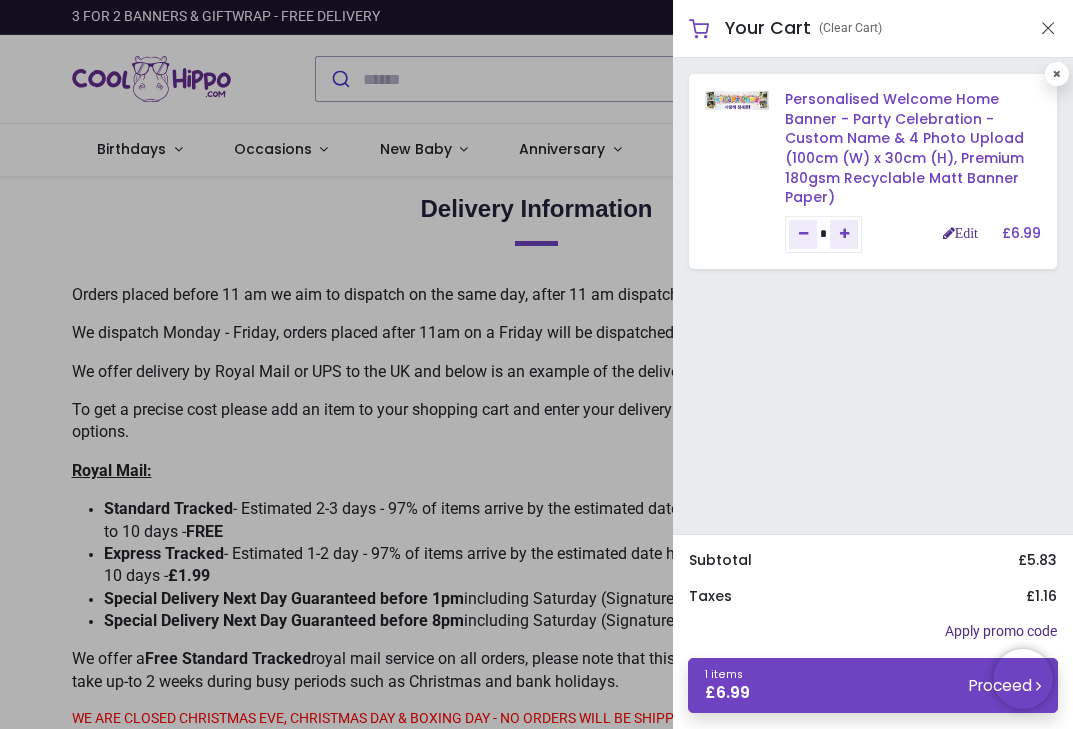 click on "Personalised Welcome Home Banner - Party Celebration - Custom Name & 4 Photo Upload (100cm (W) x 30cm (H), Premium 180gsm Recyclable Matt Banner Paper)" at bounding box center (904, 148) 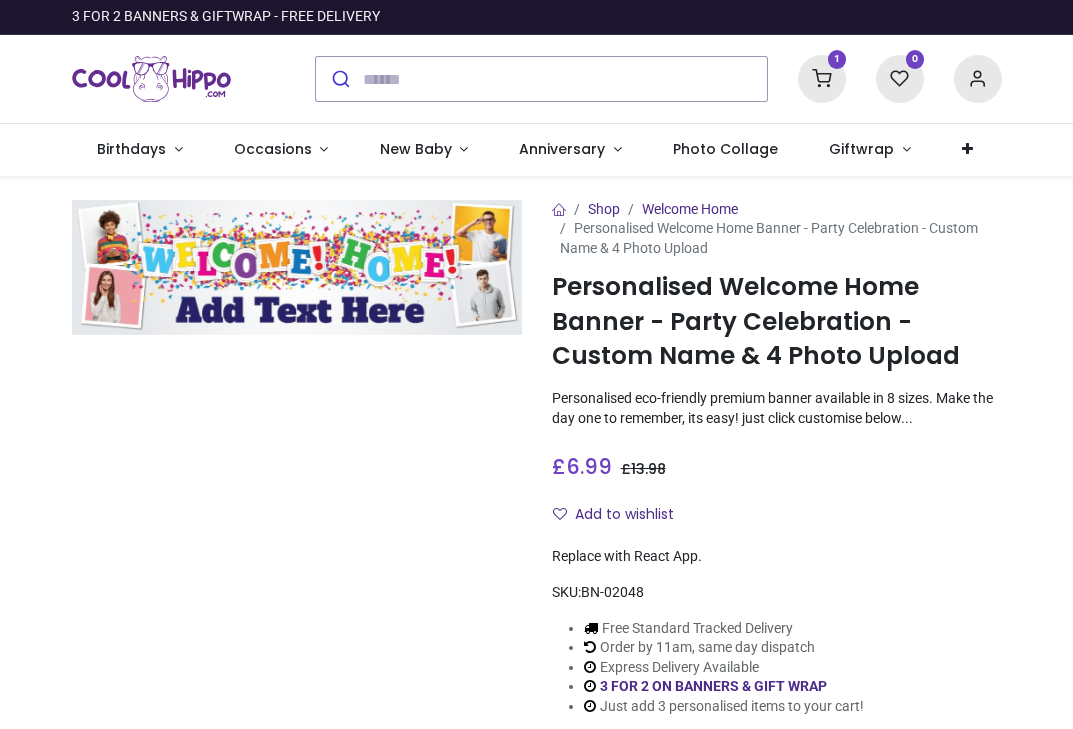 scroll, scrollTop: 0, scrollLeft: 0, axis: both 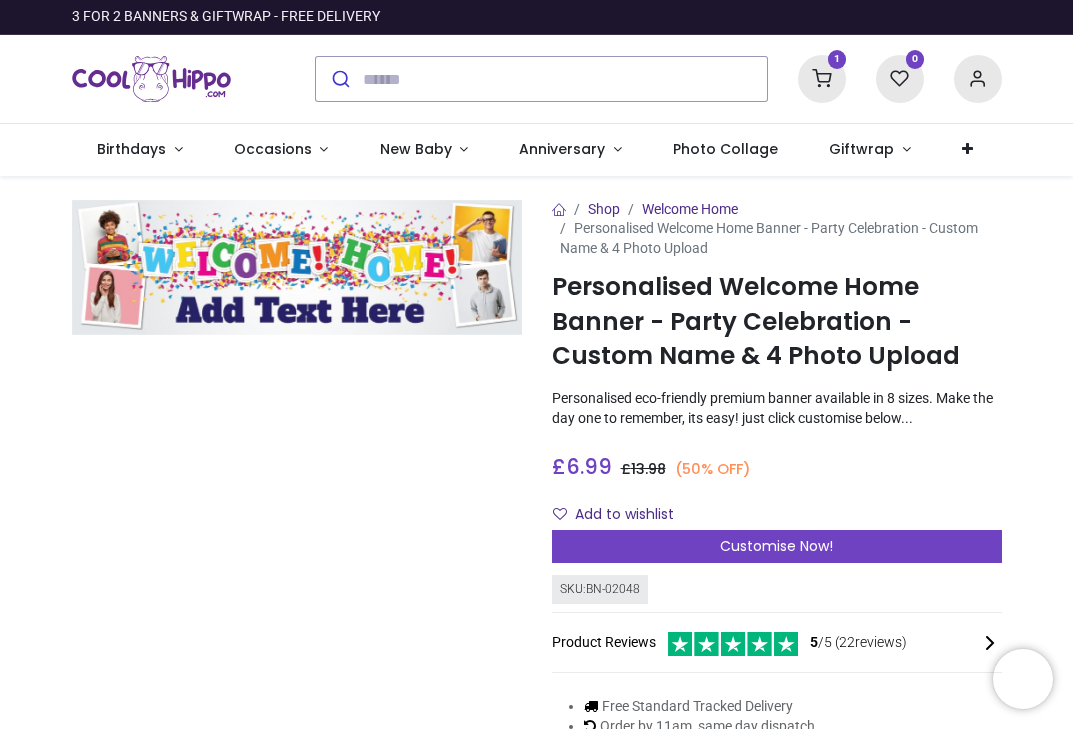click at bounding box center [822, 79] 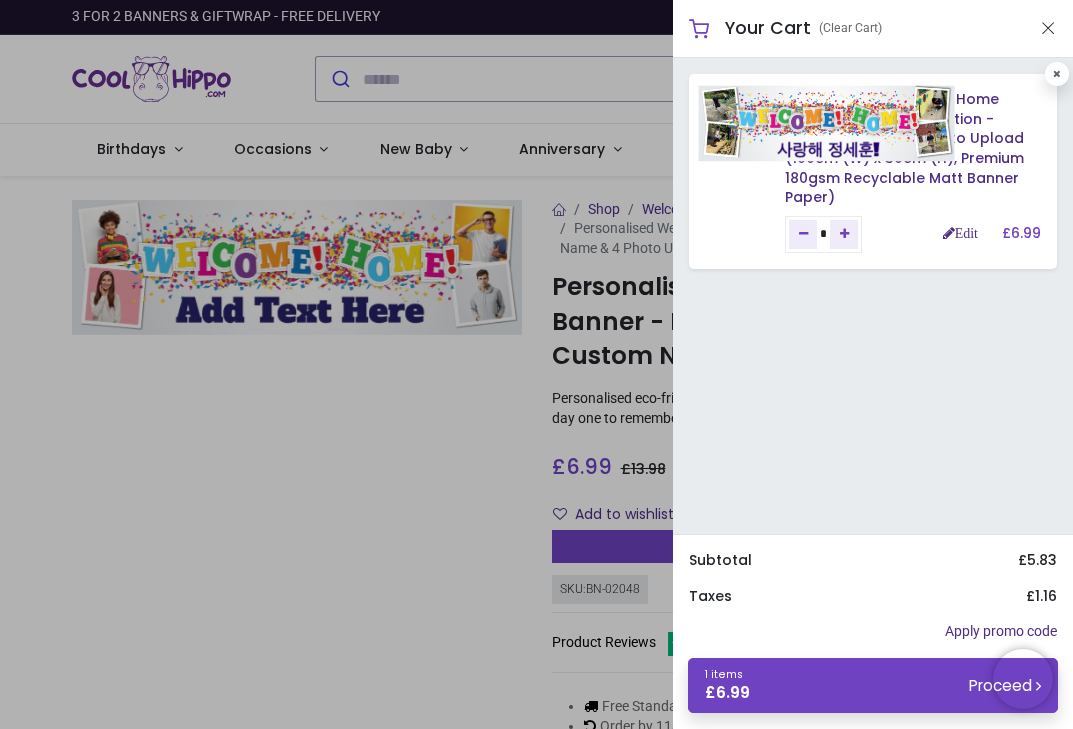 click at bounding box center [827, 123] 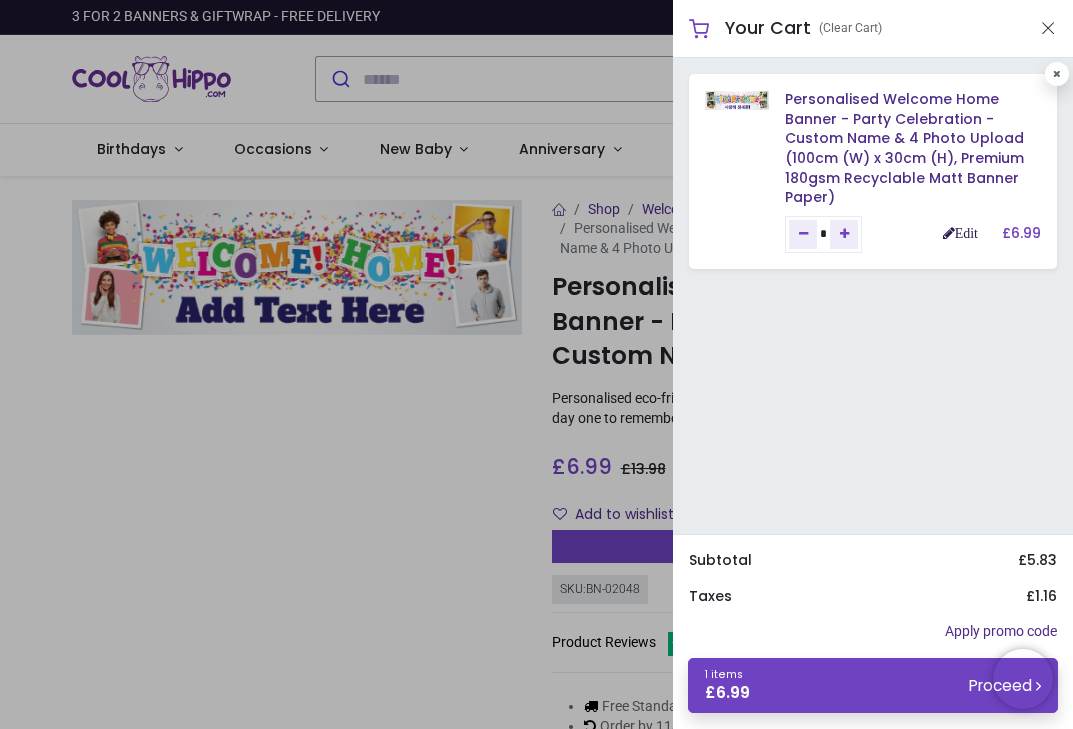 click on "Edit" at bounding box center (960, 233) 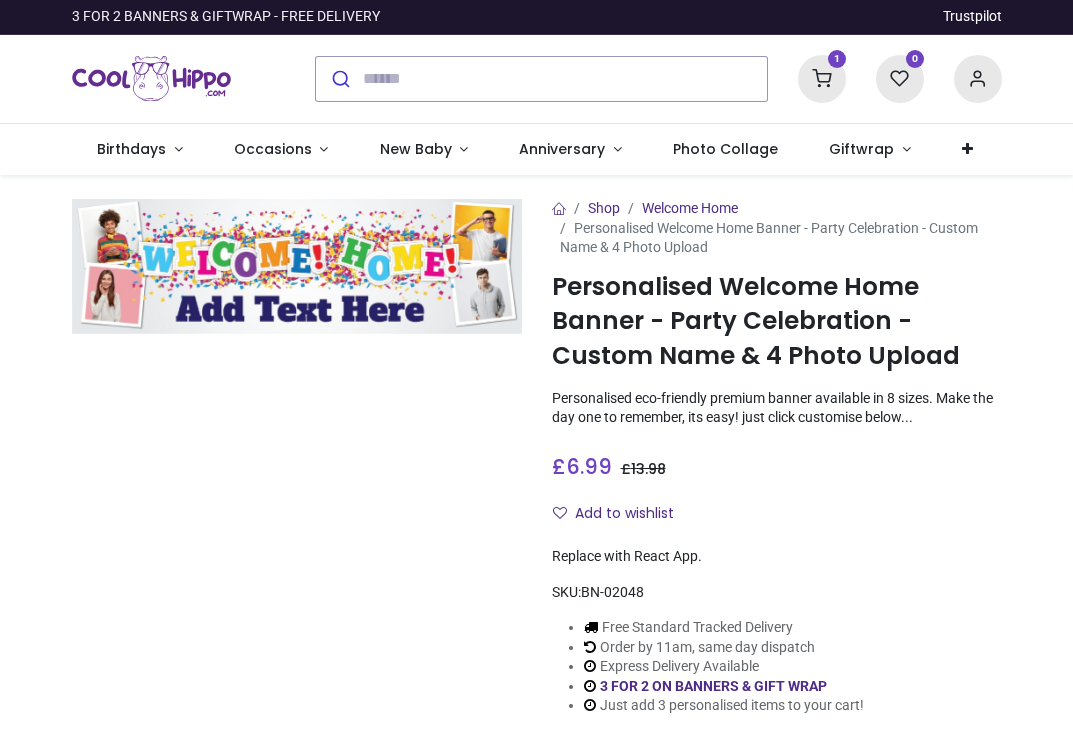scroll, scrollTop: 0, scrollLeft: 0, axis: both 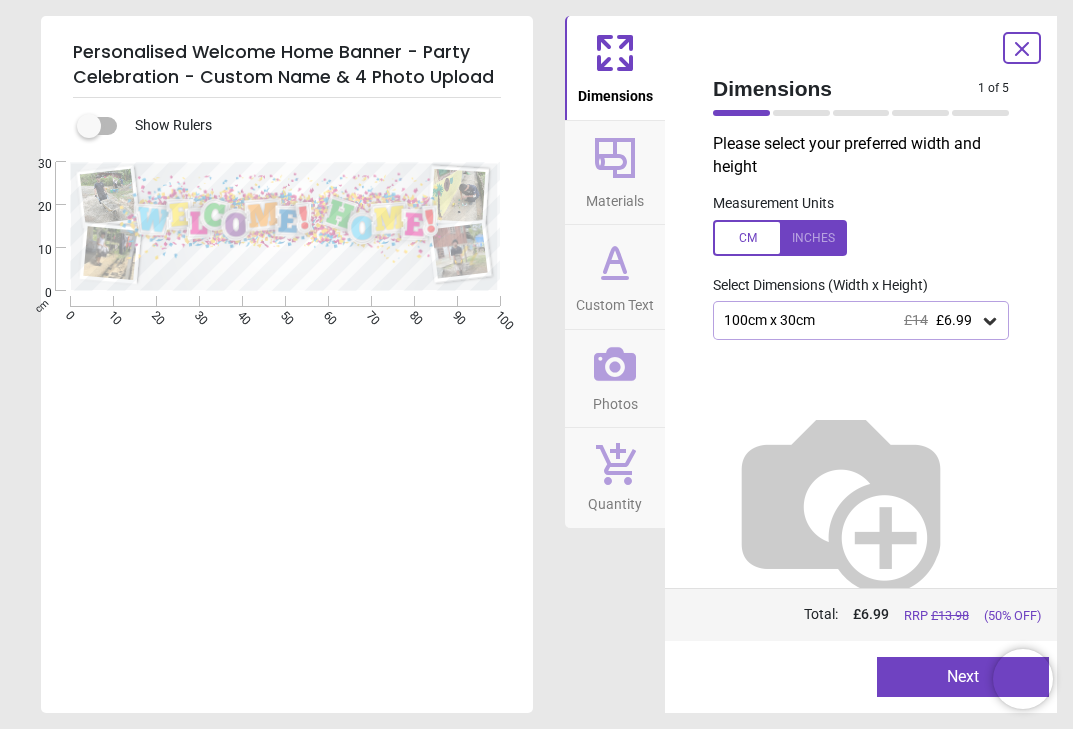 click on "e ********" at bounding box center [285, 526] 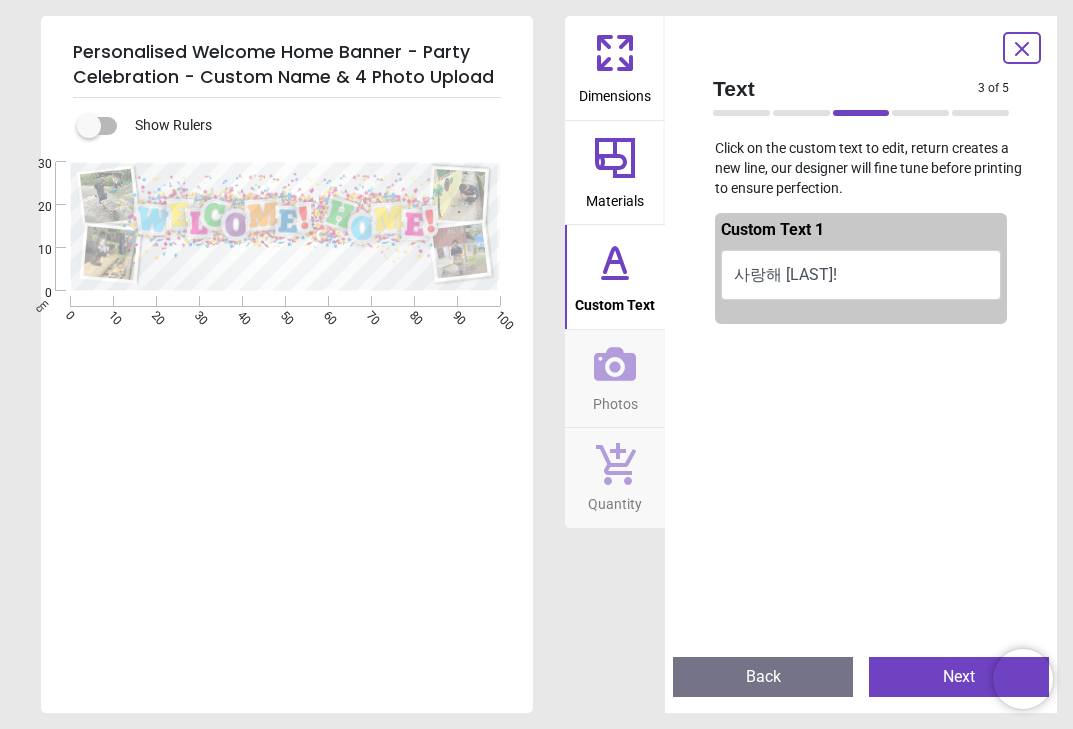 click on "사랑해 [LAST]!" at bounding box center [861, 275] 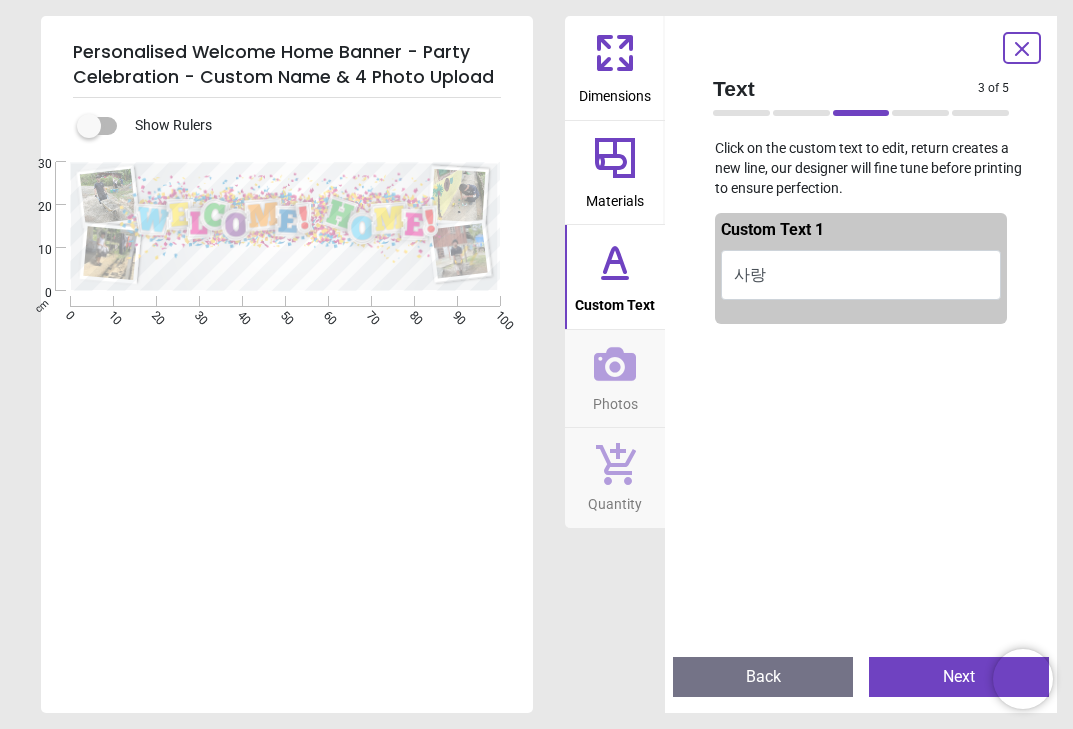type on "*" 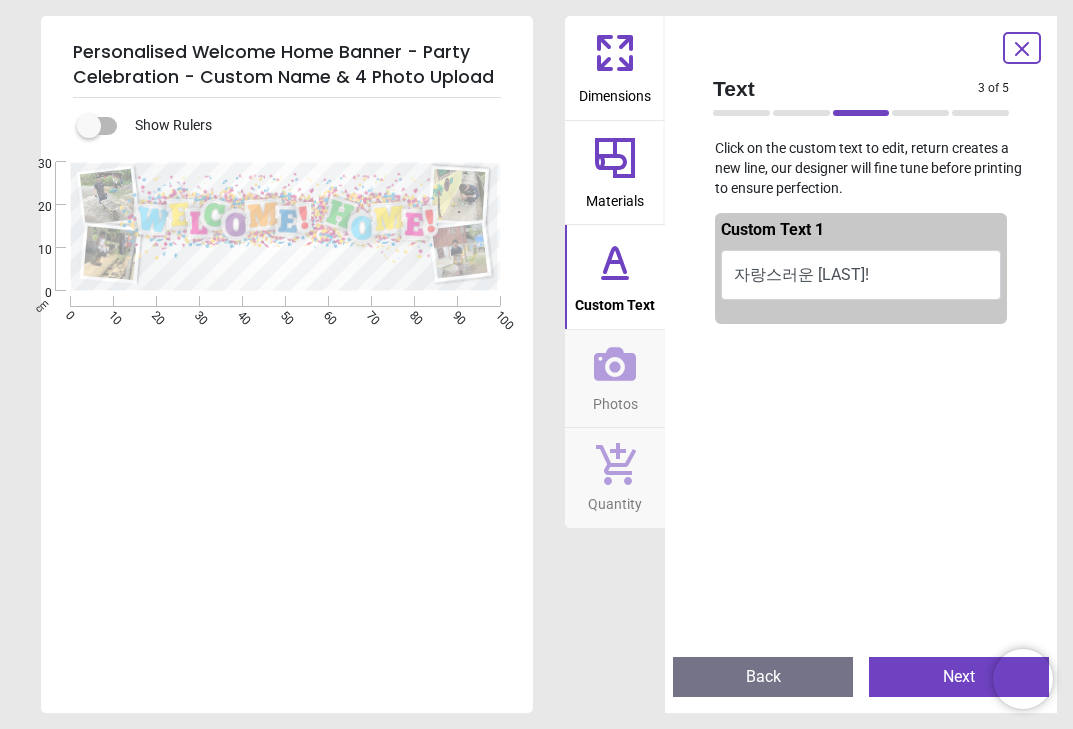 click on "자랑스러운 정세훈!" at bounding box center (861, 275) 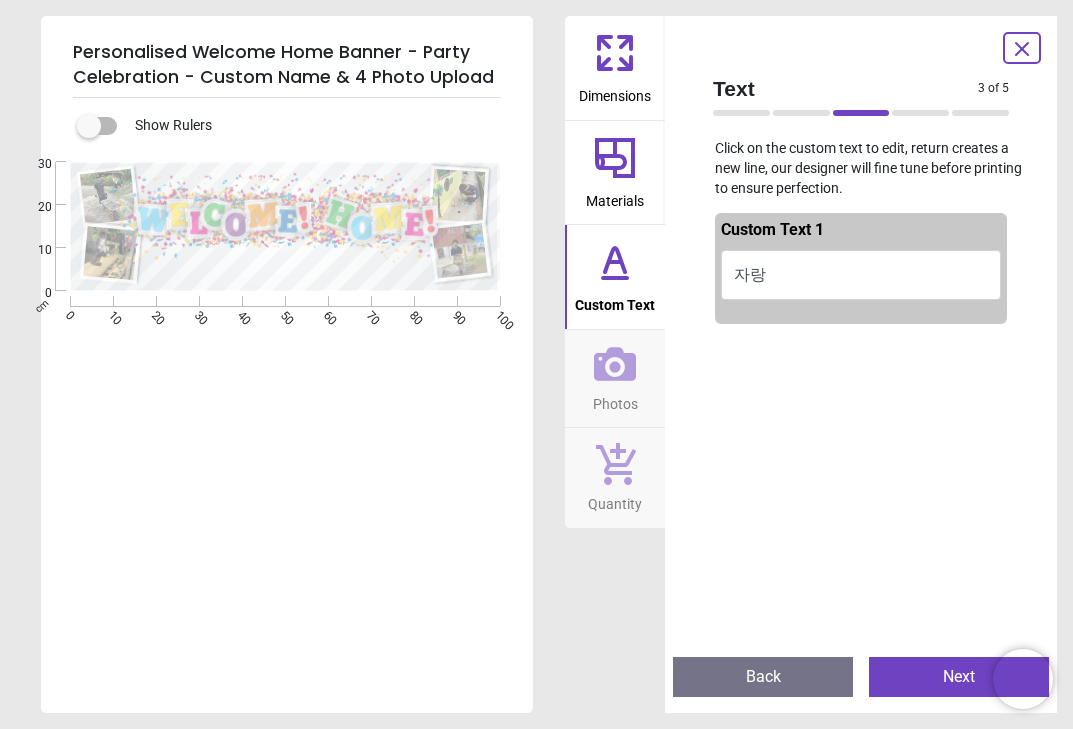 type on "*" 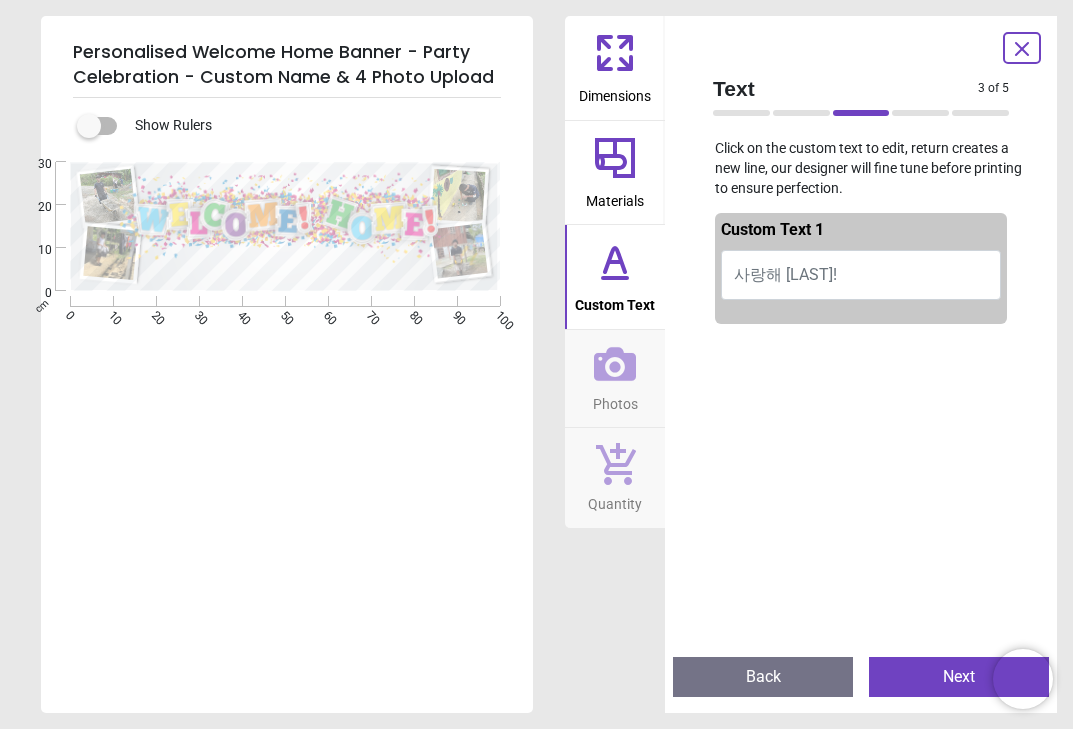 click on "사랑해 정세훈!" at bounding box center [861, 275] 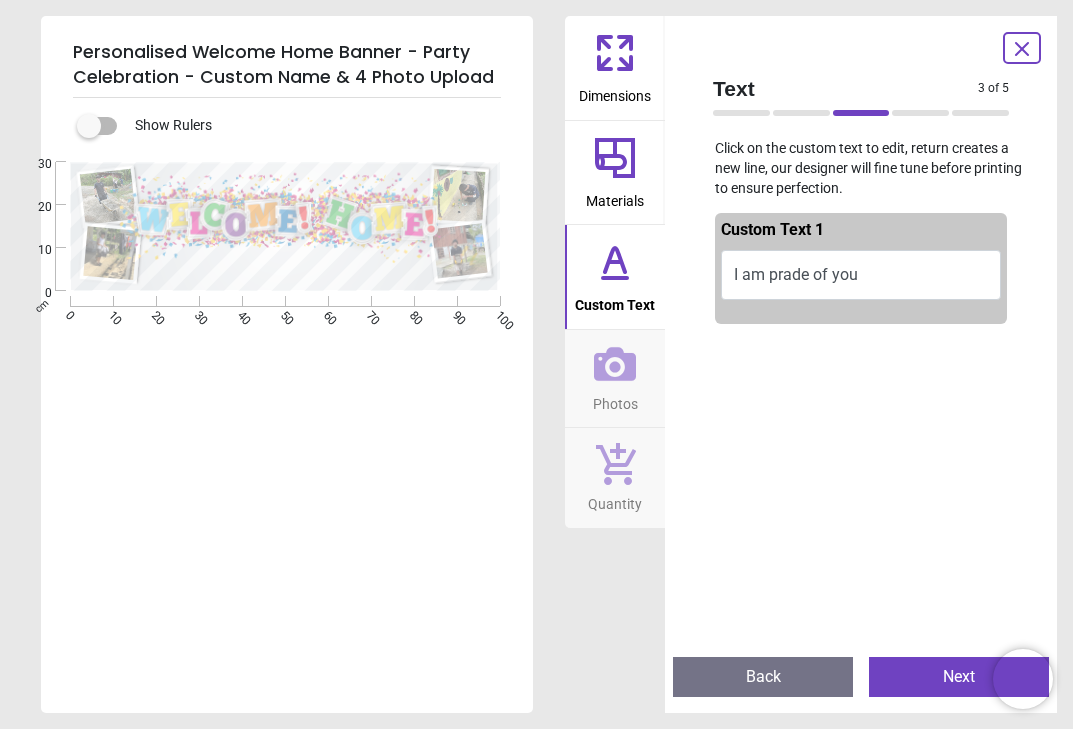 scroll, scrollTop: 0, scrollLeft: 0, axis: both 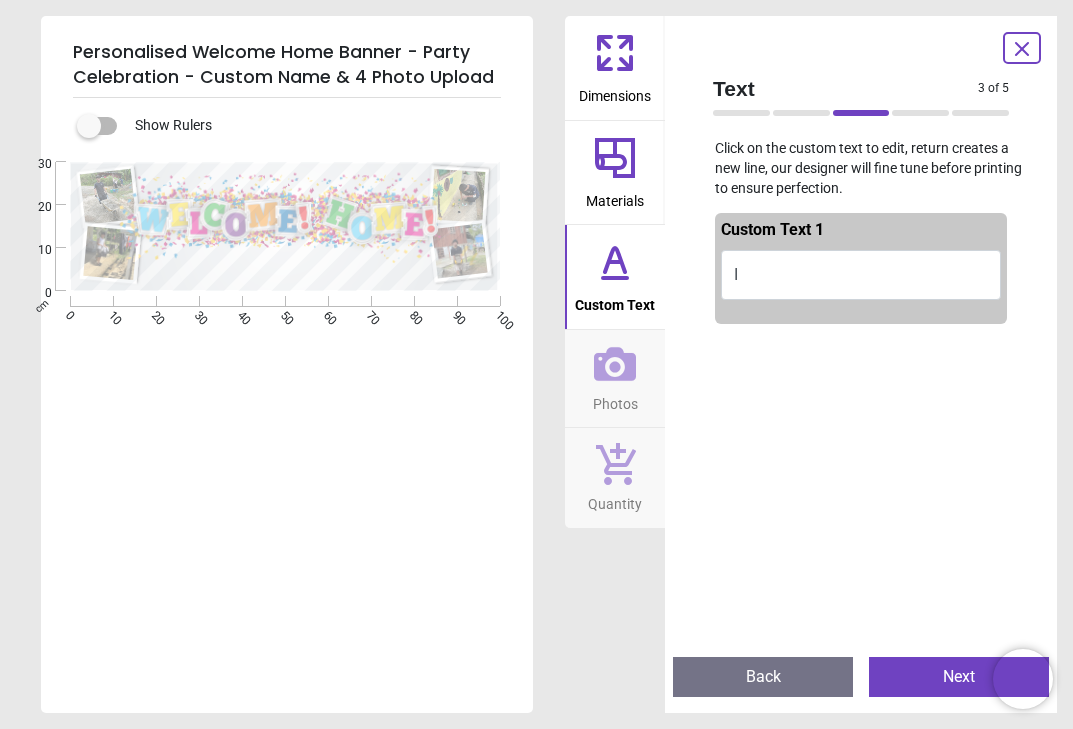 type on "*" 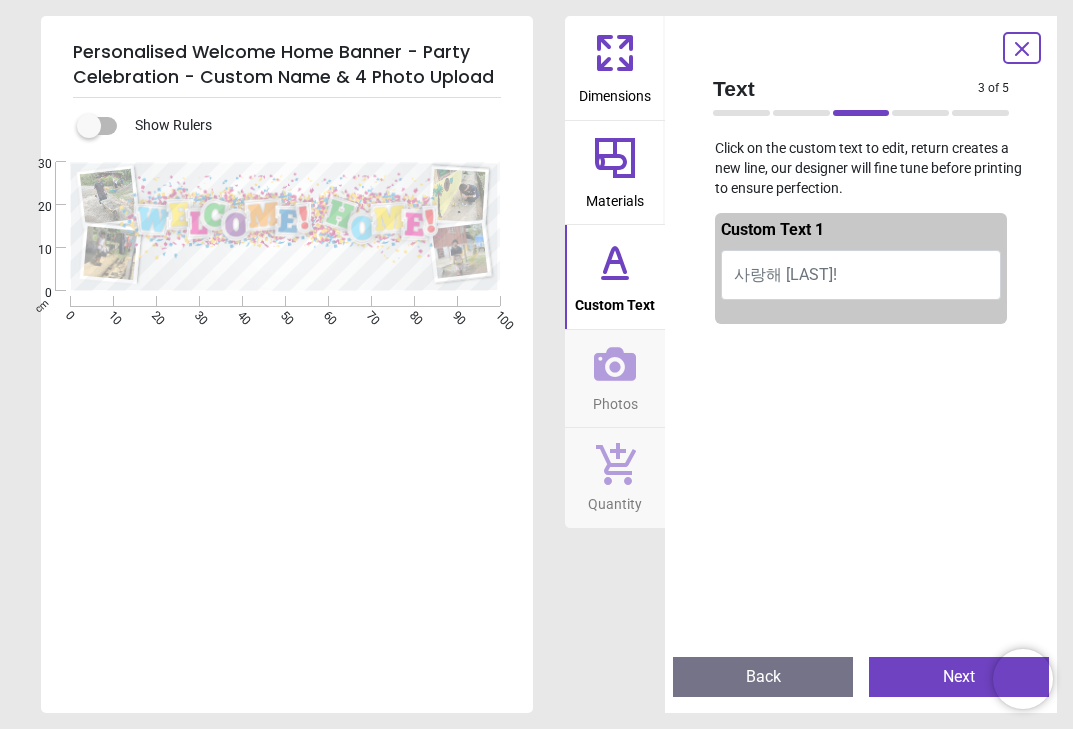 type on "*" 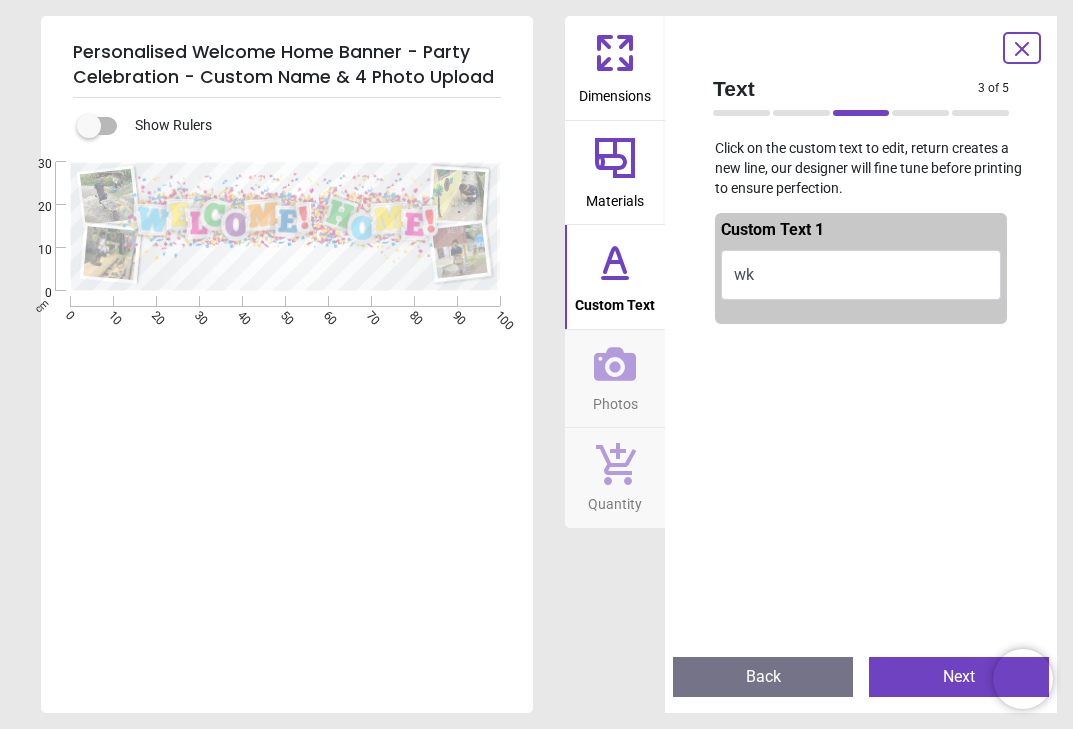type on "*" 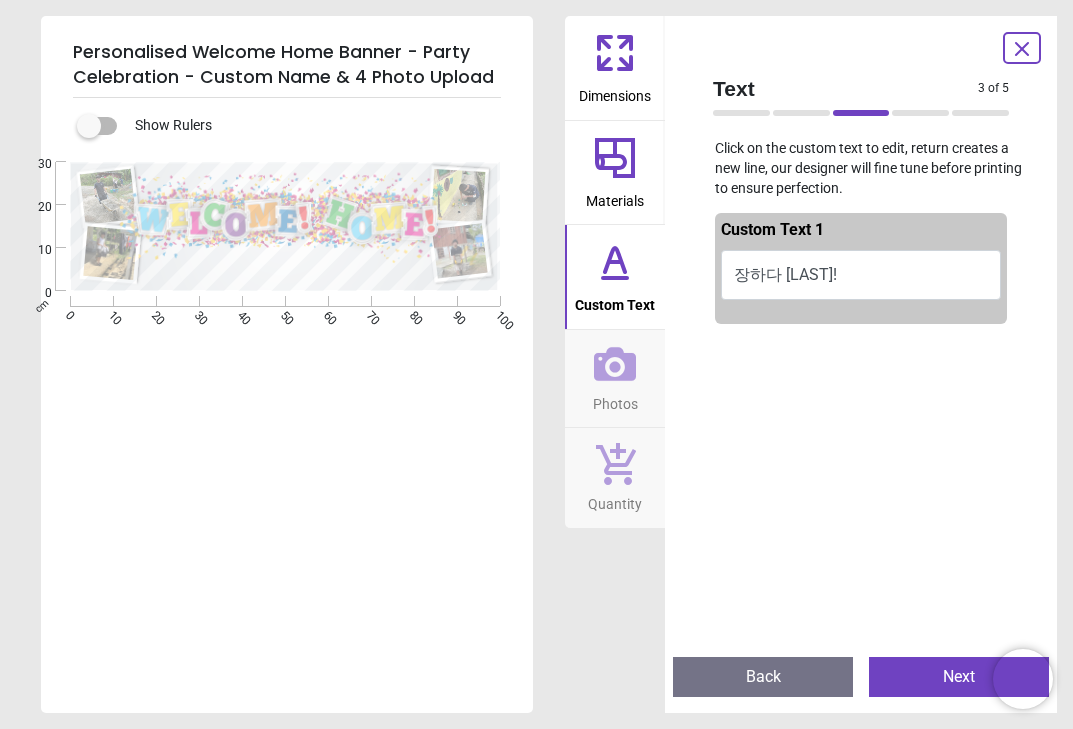 click on "장하다 정세훈!" at bounding box center [861, 275] 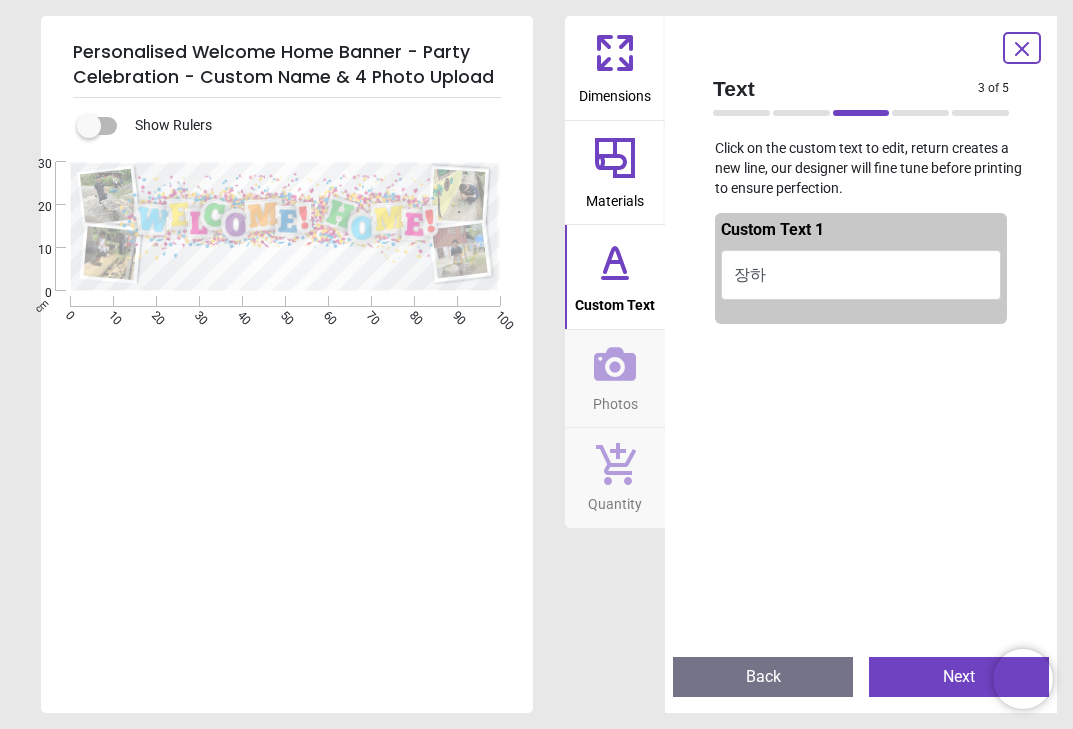 type on "*" 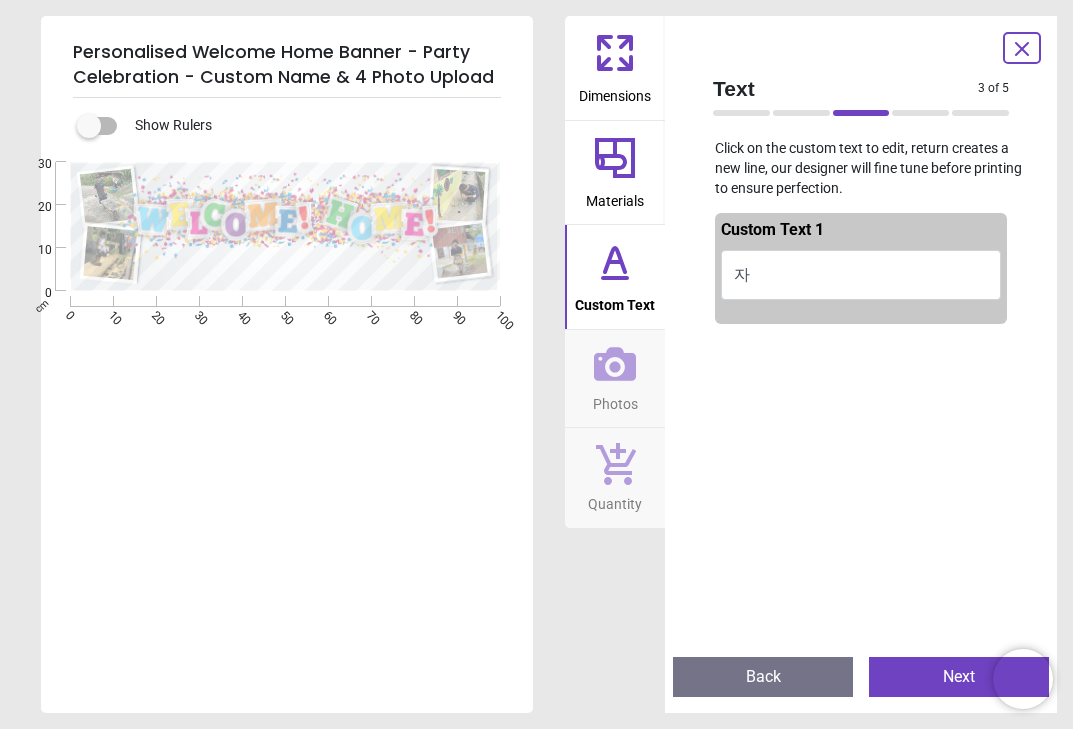 type on "*" 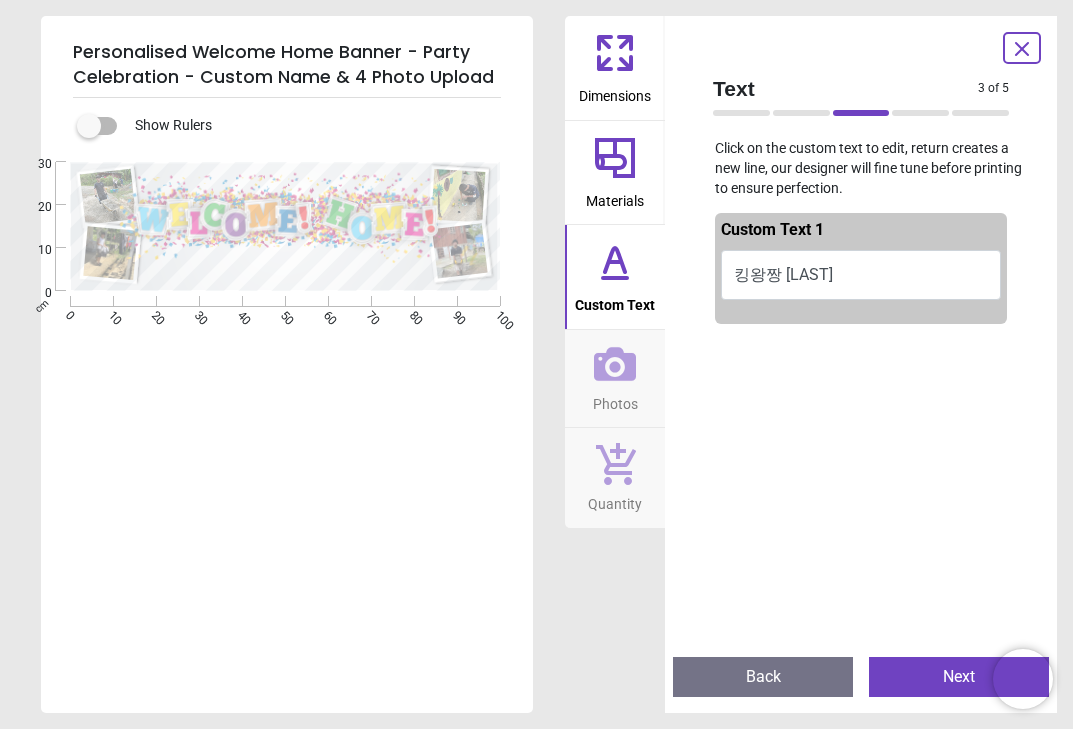 drag, startPoint x: 830, startPoint y: 275, endPoint x: 705, endPoint y: 277, distance: 125.016 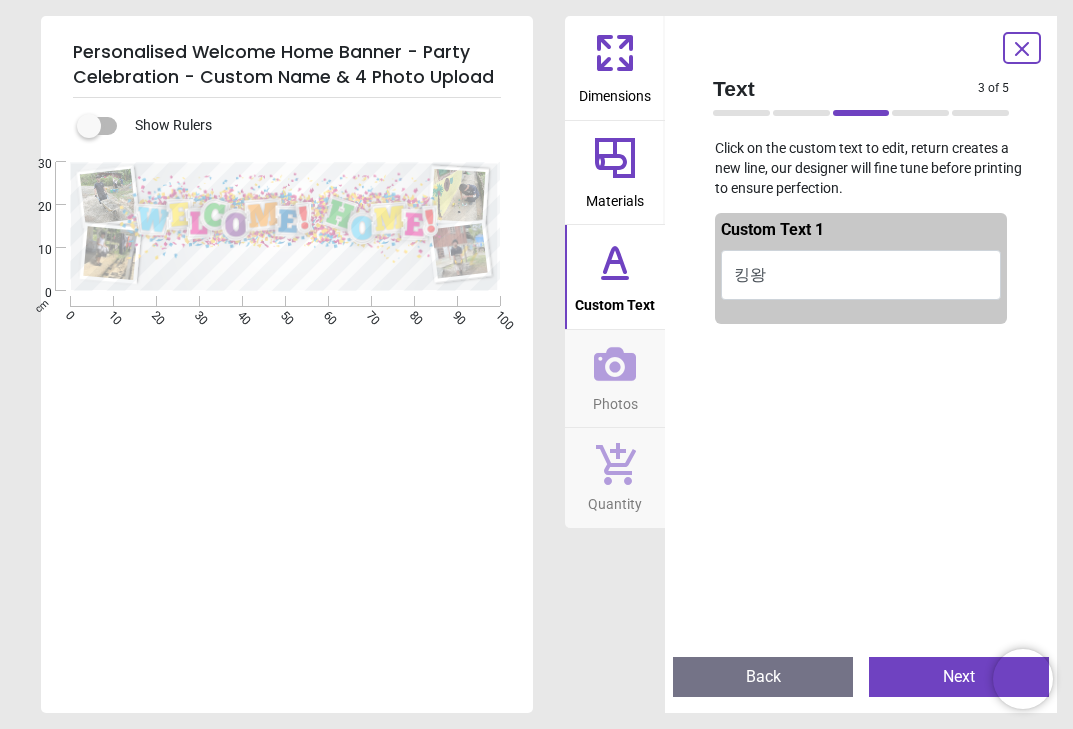 type on "*" 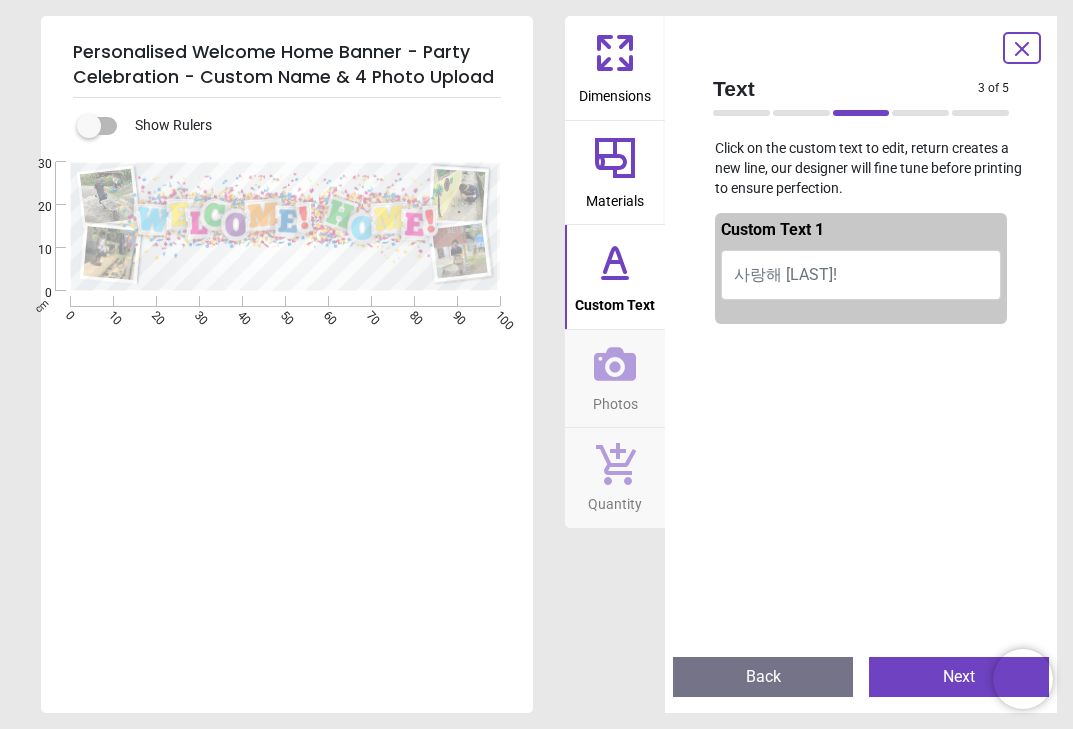 click on "사랑해 정세훈!" at bounding box center [861, 275] 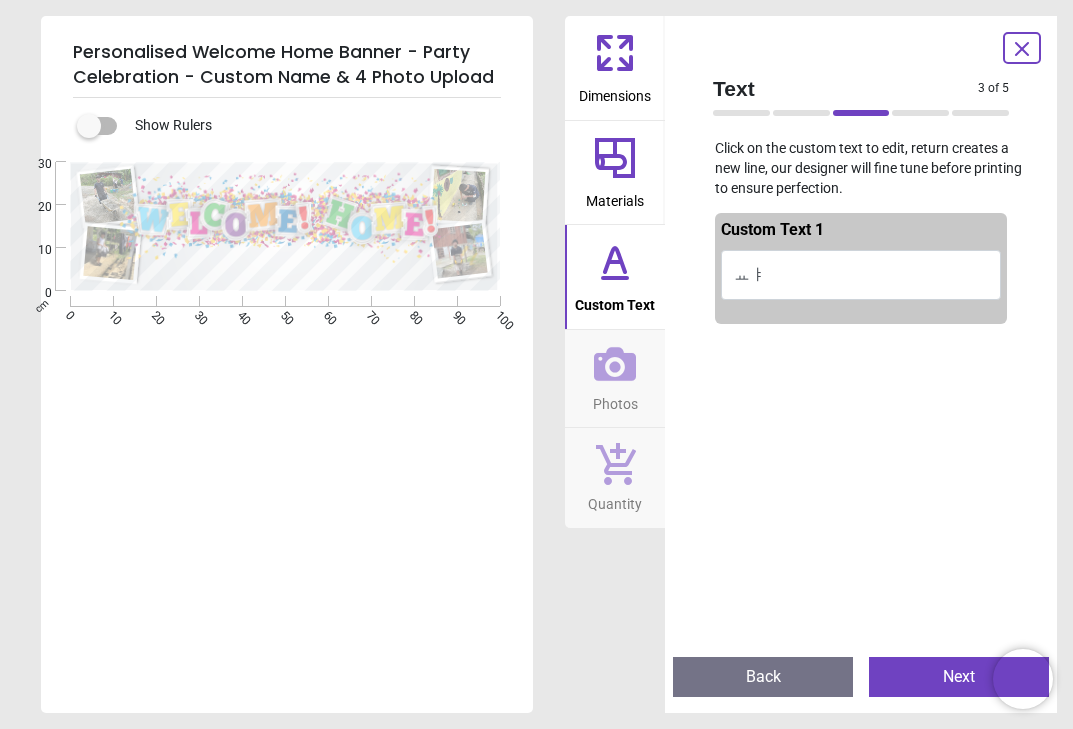 type on "*" 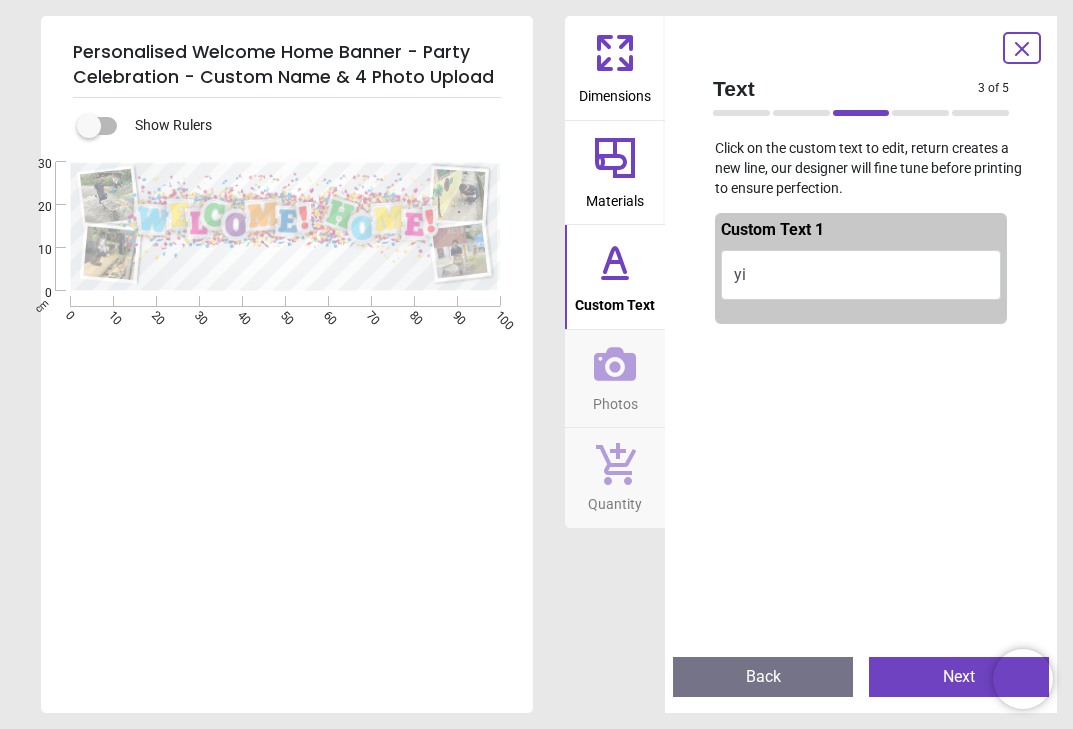 type on "*" 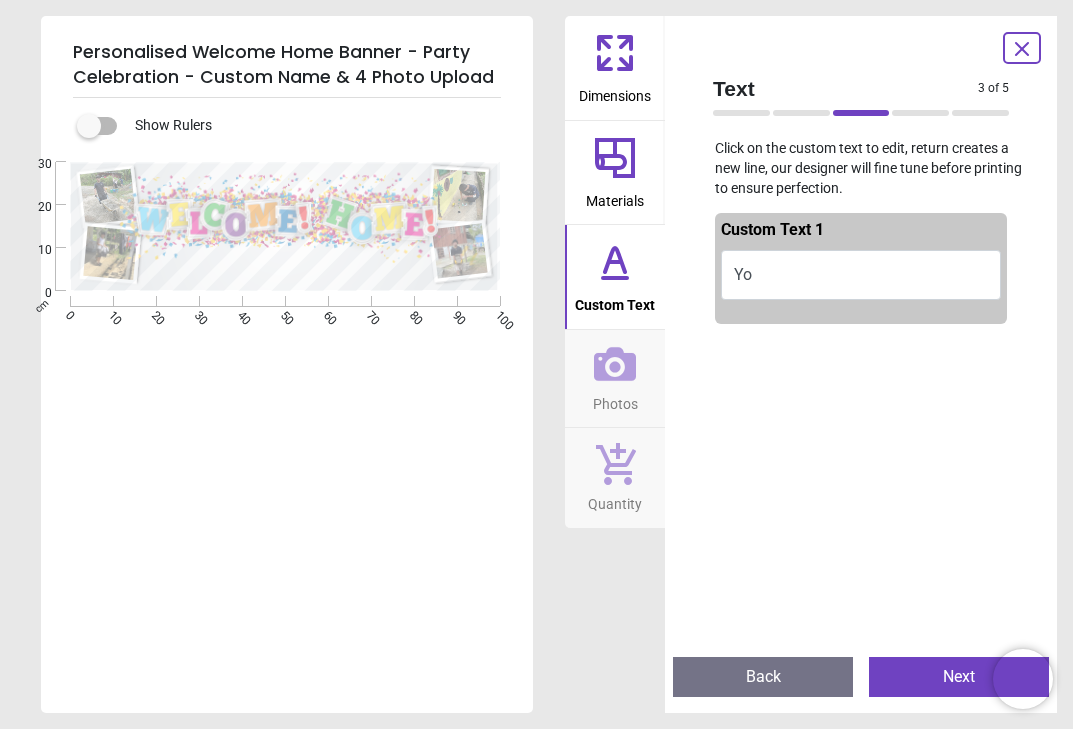 type on "*" 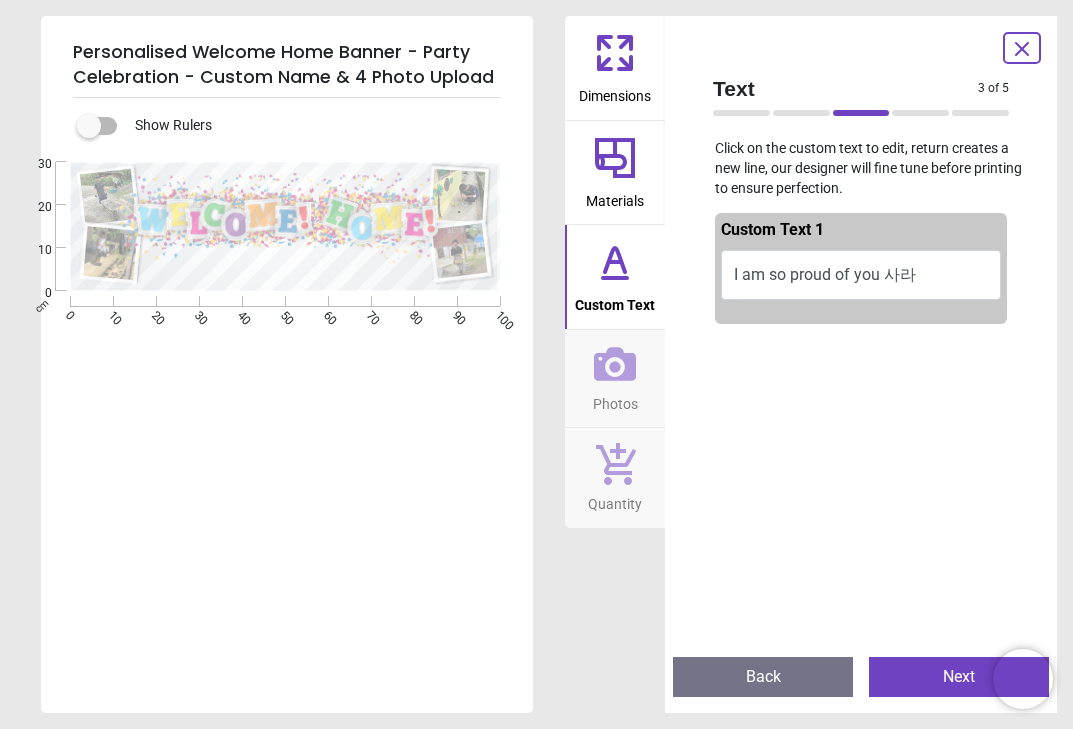 scroll, scrollTop: 0, scrollLeft: 0, axis: both 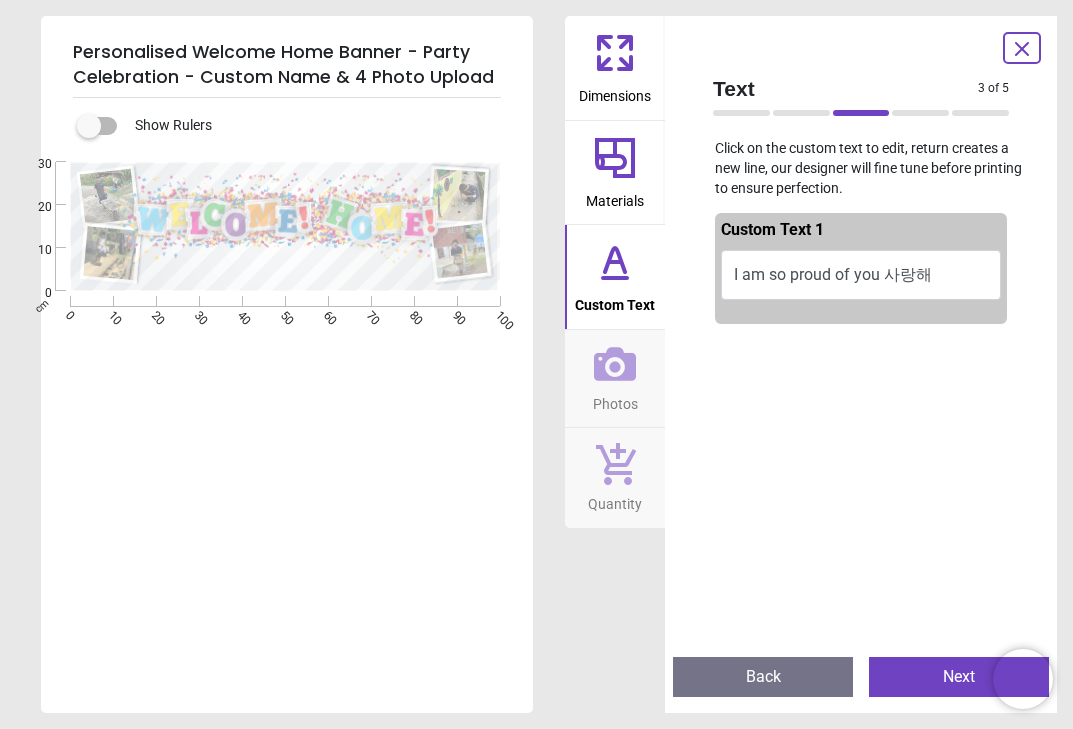 click on "I am so proud of you 사랑해" at bounding box center (861, 275) 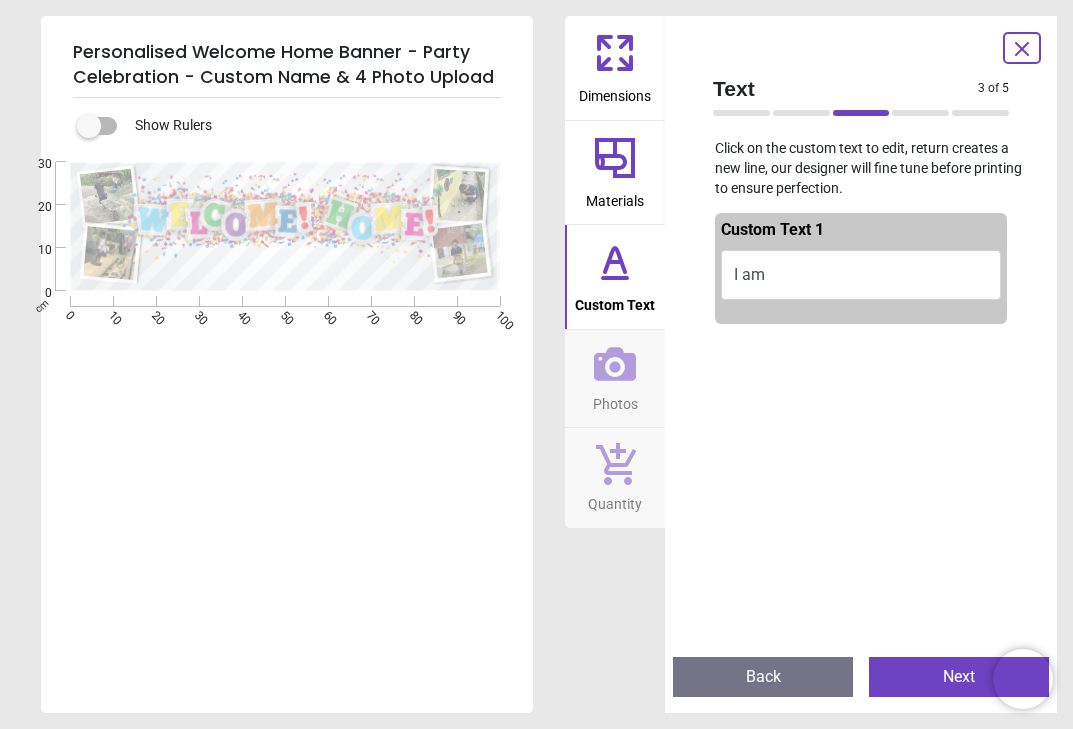 type on "*" 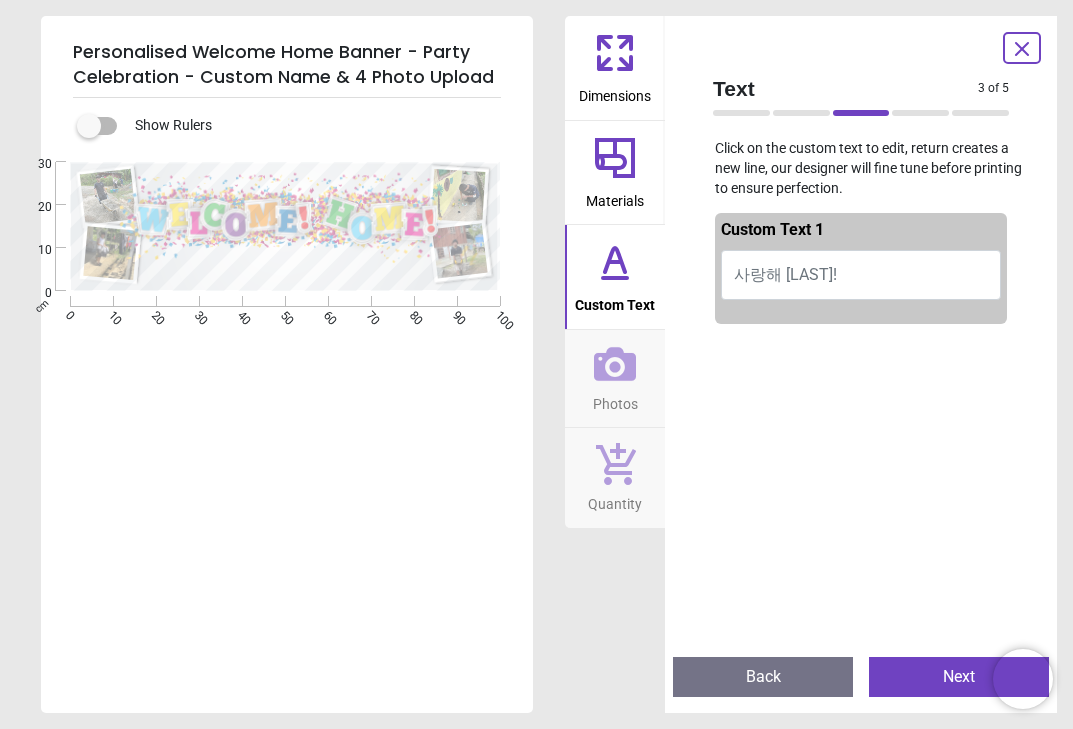 click on "사랑해 정세훈!" at bounding box center (861, 275) 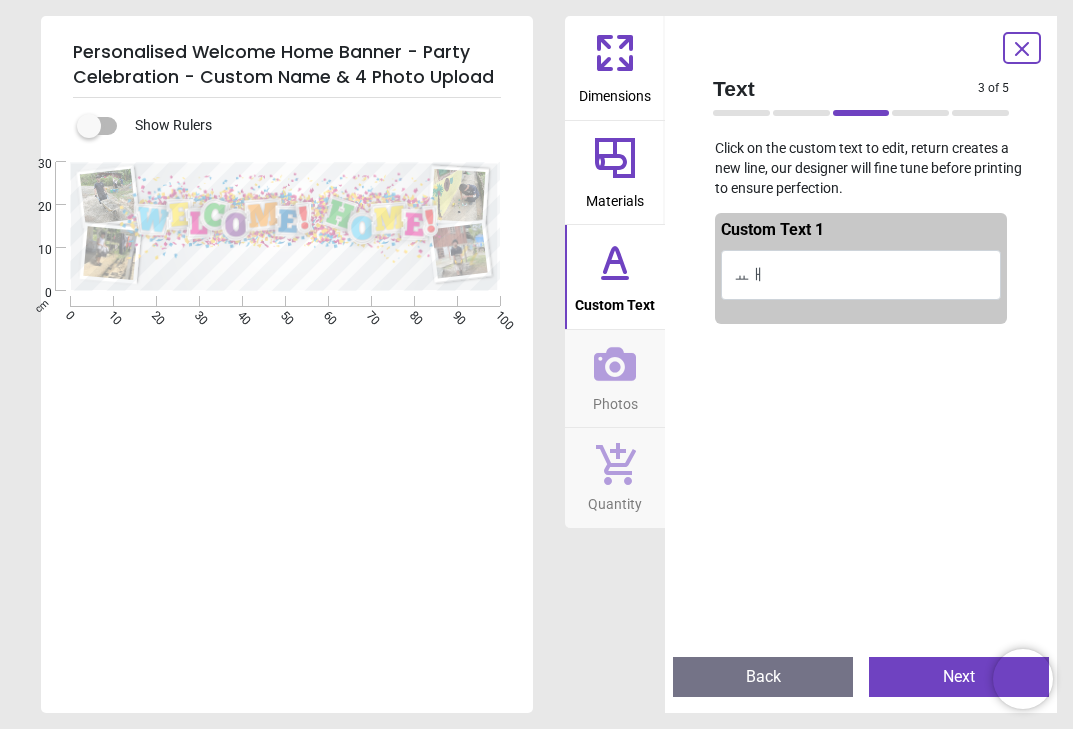 type on "*" 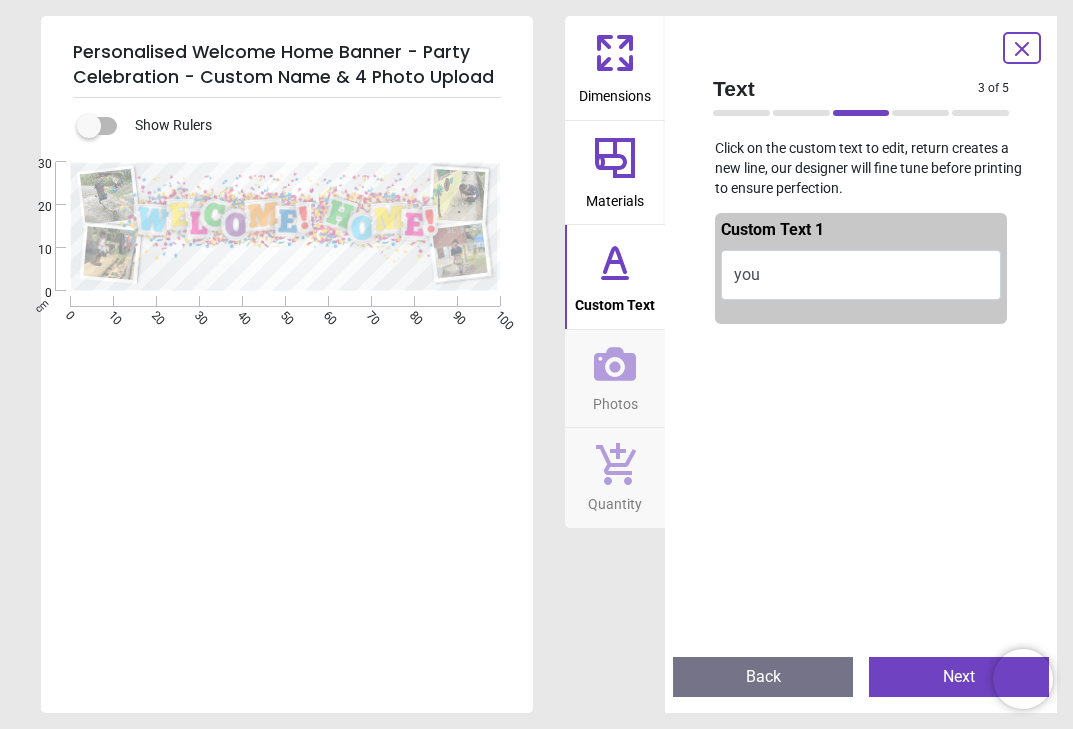 type on "*" 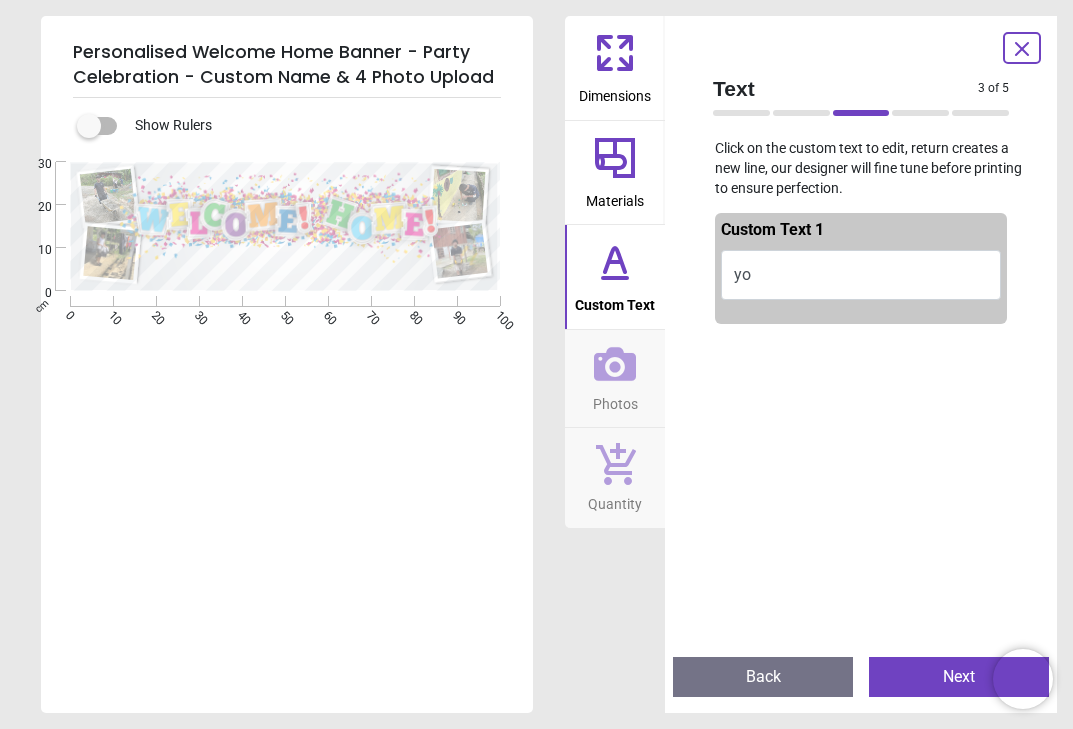 type on "*" 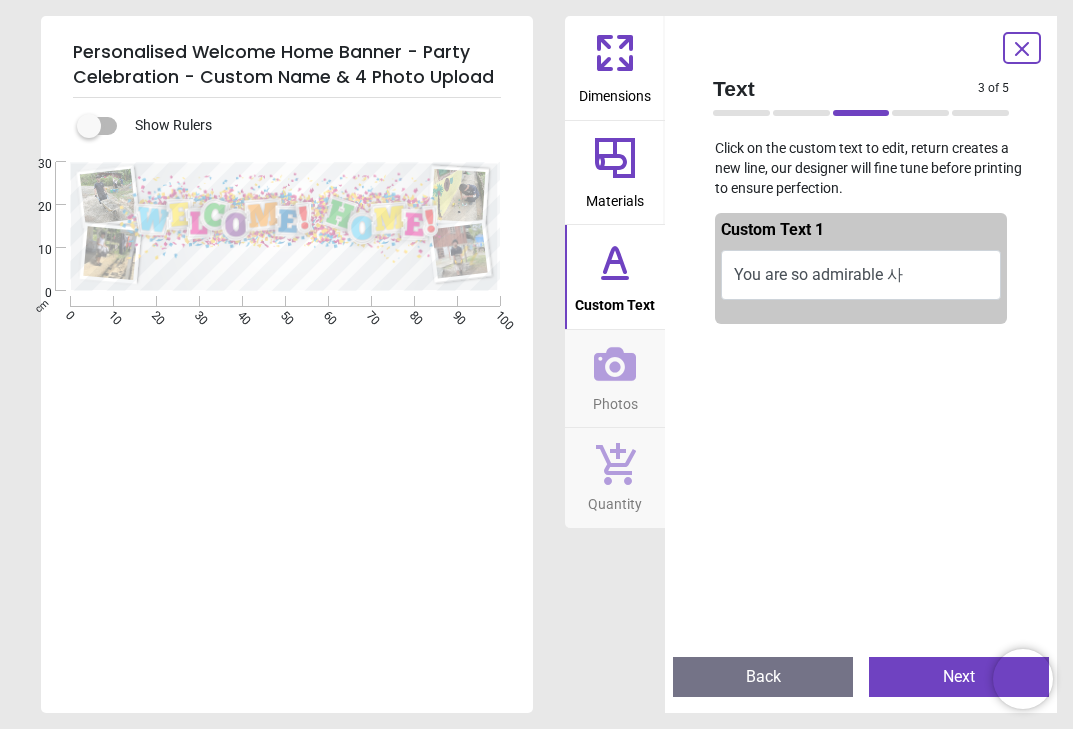 scroll, scrollTop: 0, scrollLeft: 0, axis: both 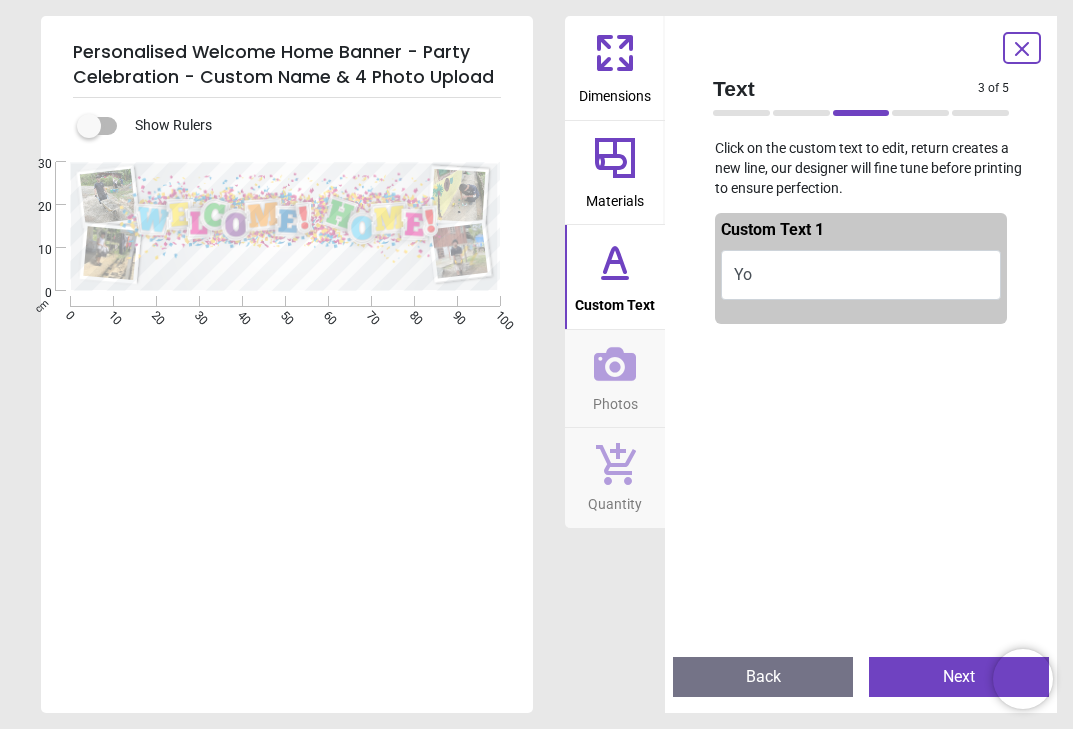 type on "*" 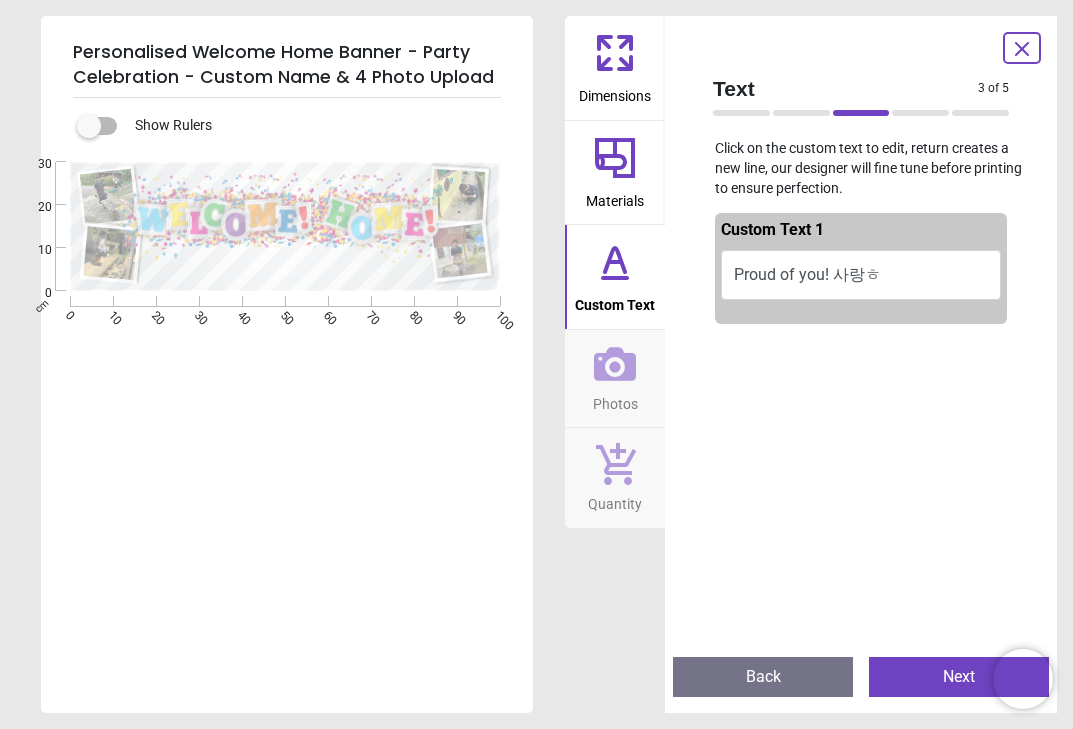scroll, scrollTop: 0, scrollLeft: 0, axis: both 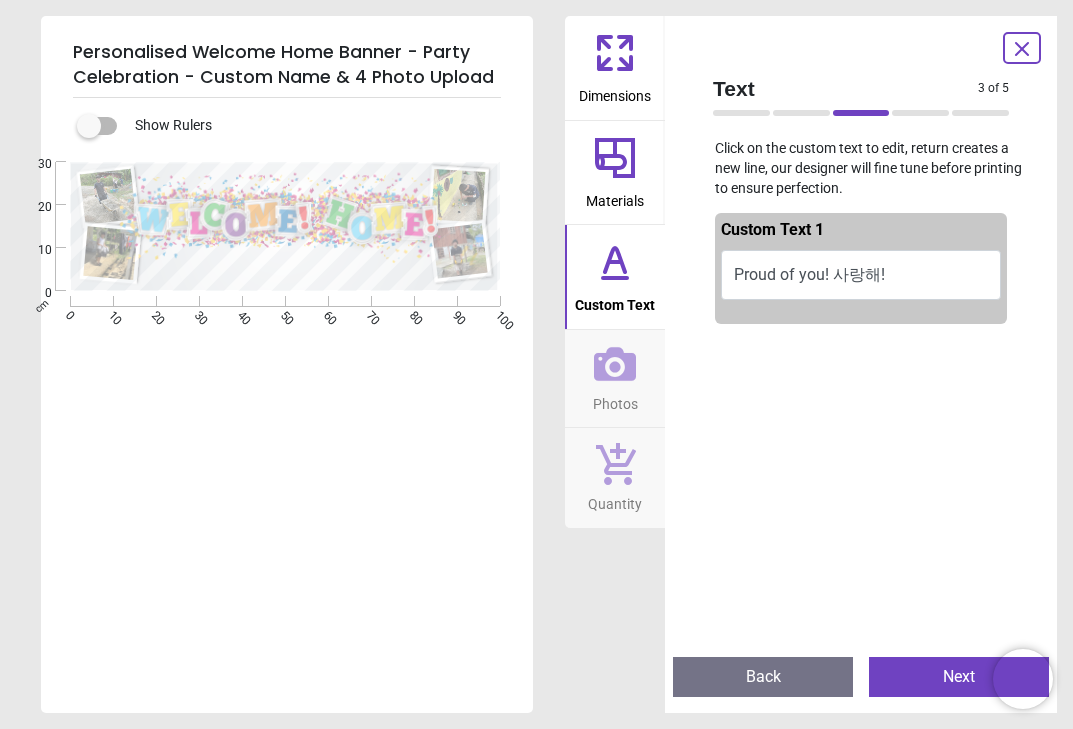 type on "**********" 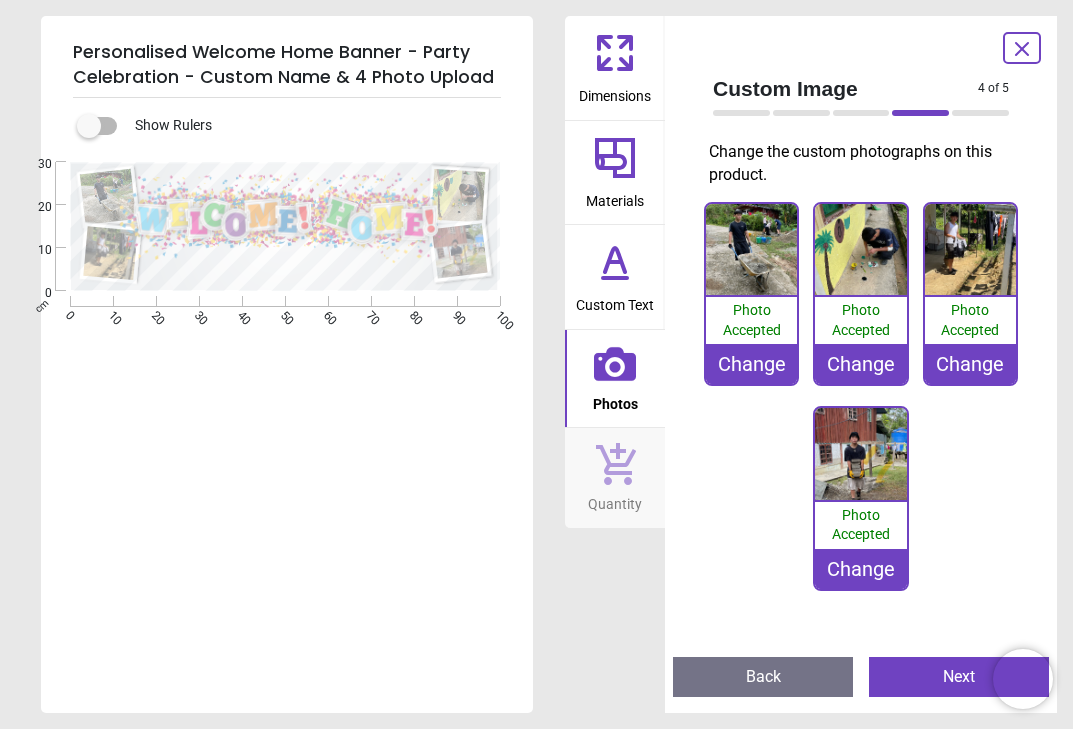 click 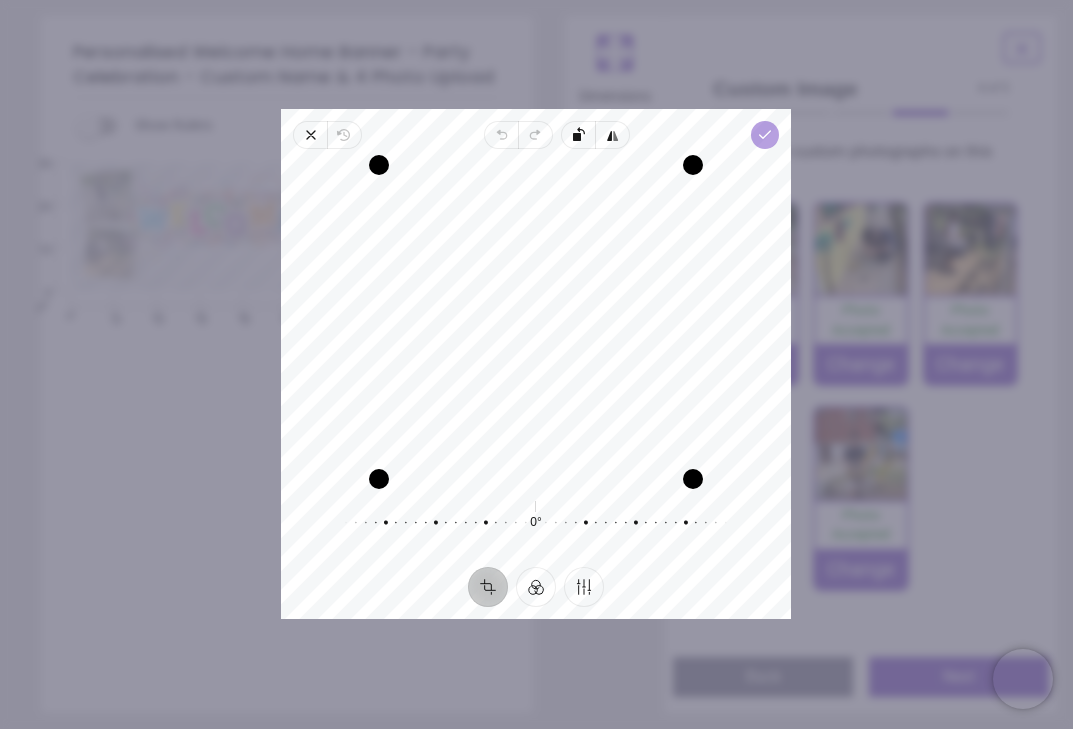 click 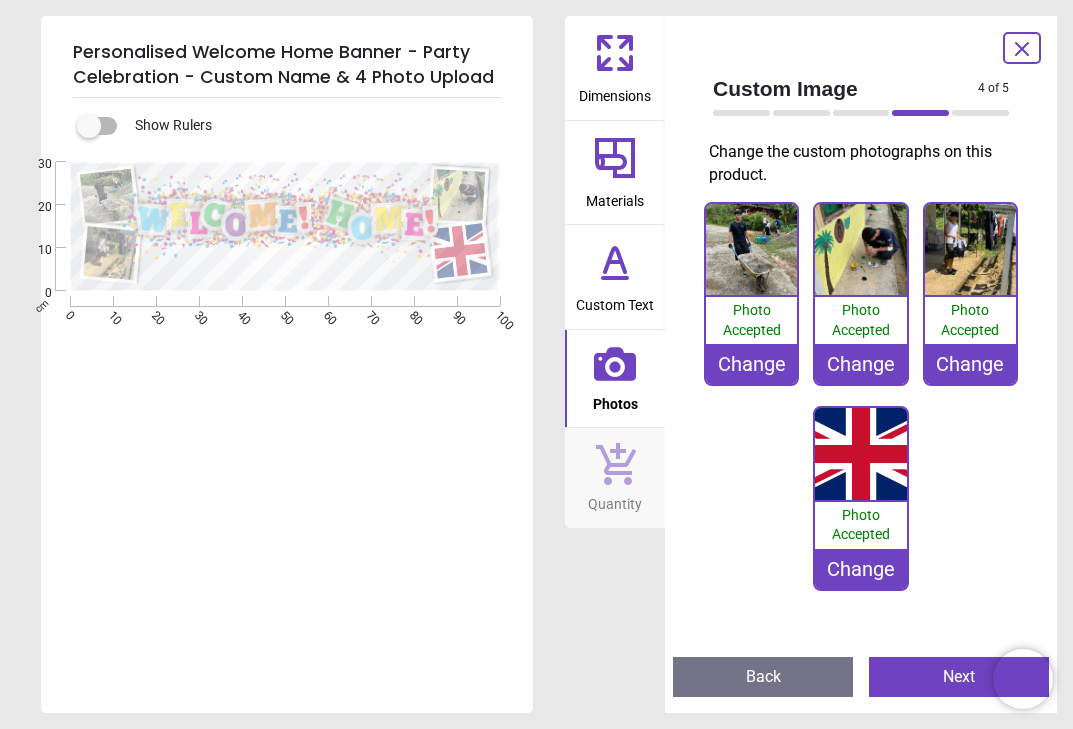 click 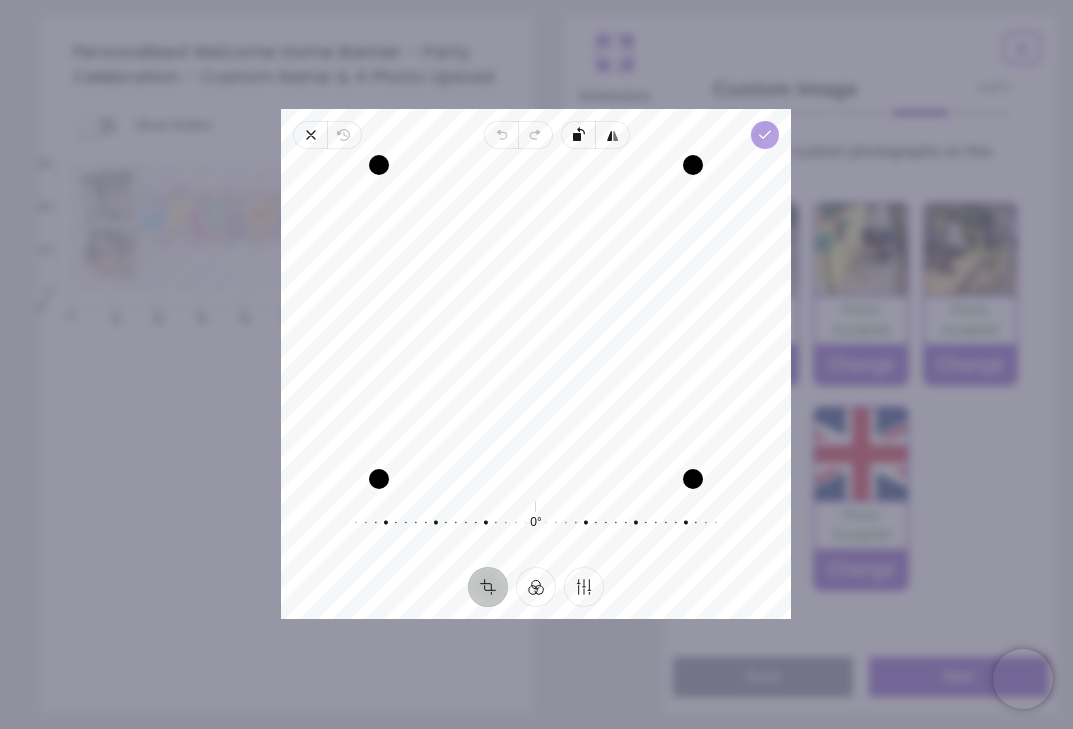 click 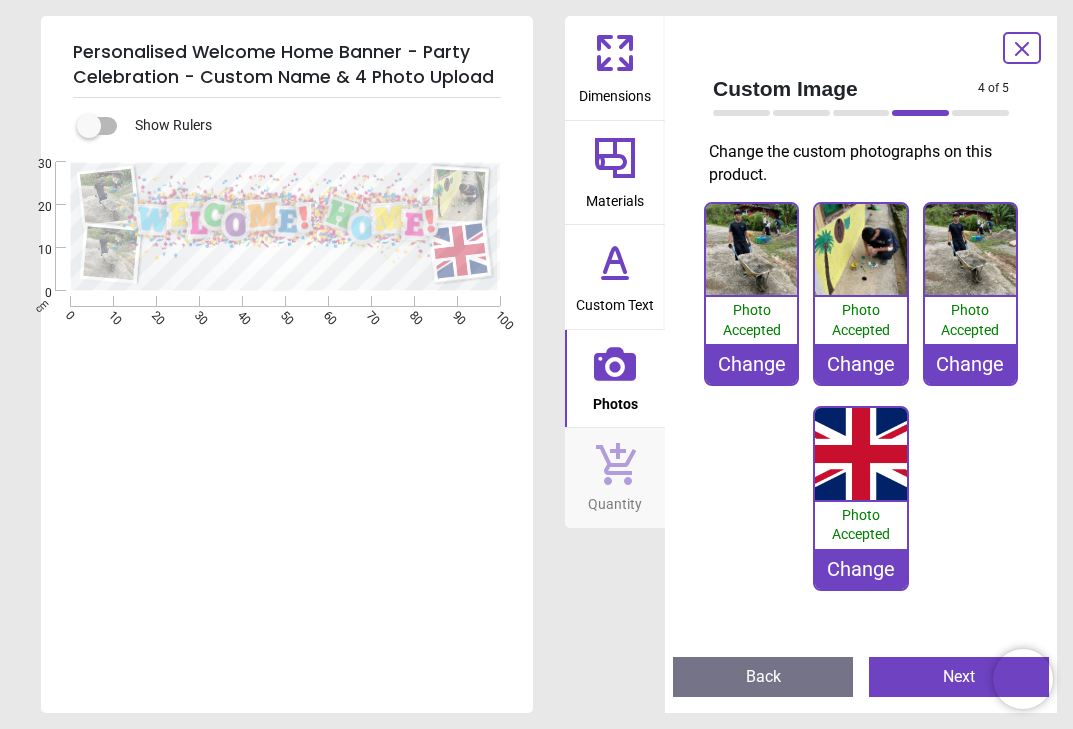 click 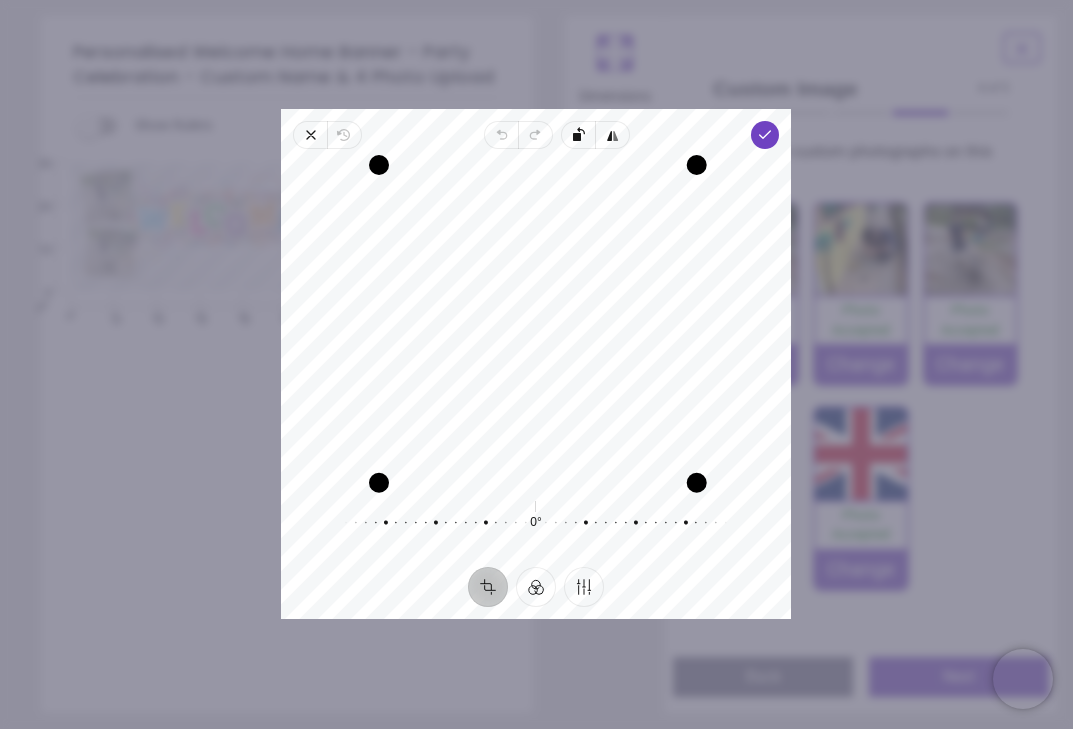 drag, startPoint x: 693, startPoint y: 482, endPoint x: 711, endPoint y: 492, distance: 20.59126 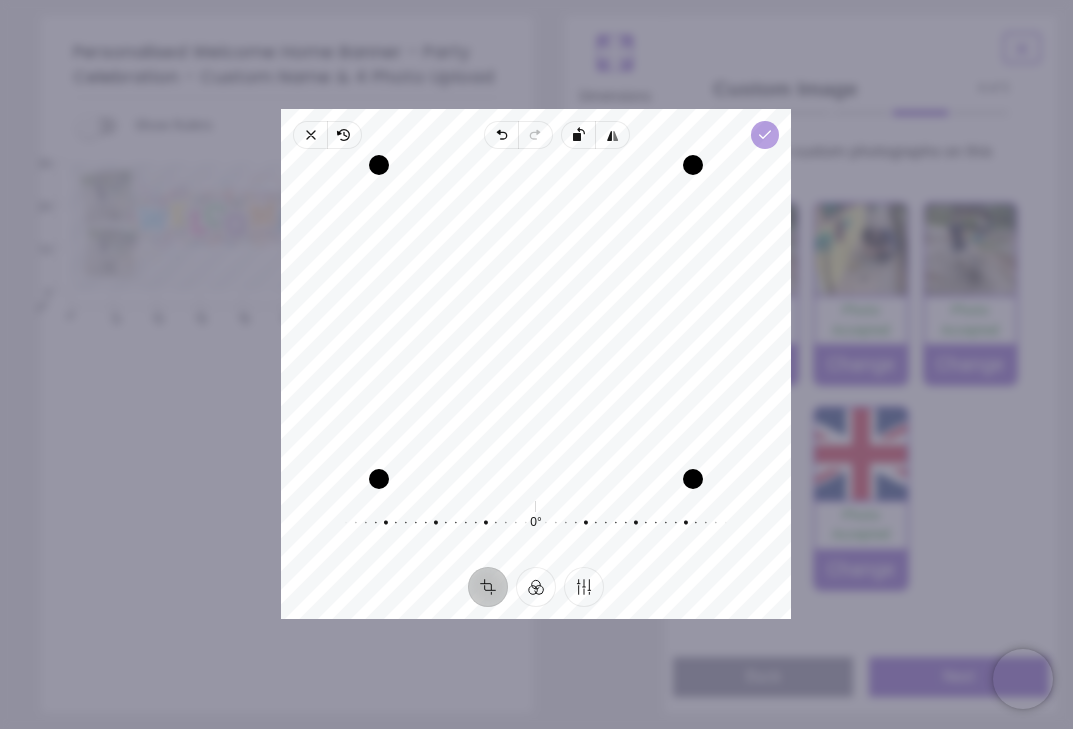 click 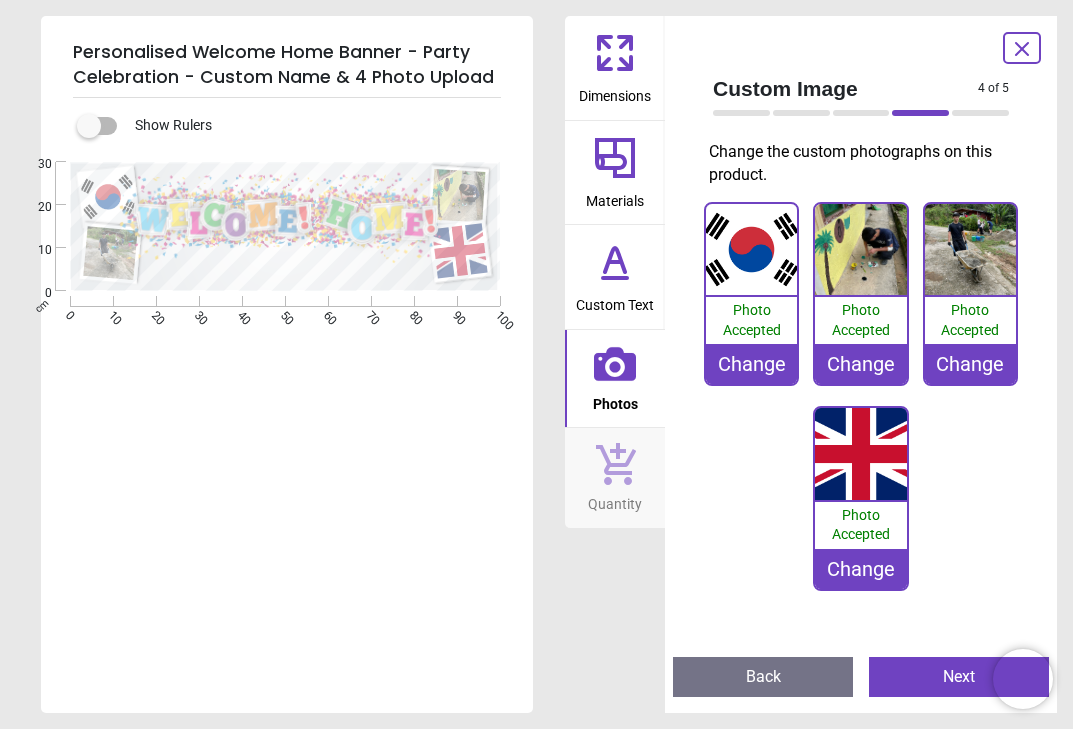 click on "**********" at bounding box center (287, 405) 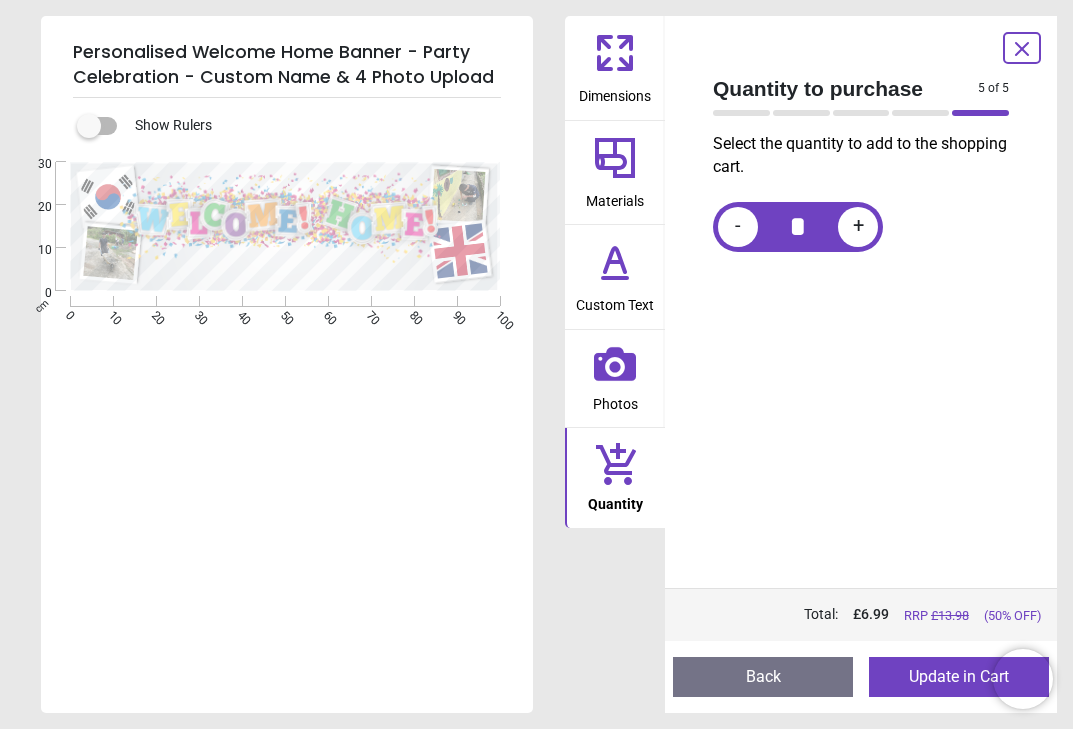 click on "Update in Cart" at bounding box center (959, 677) 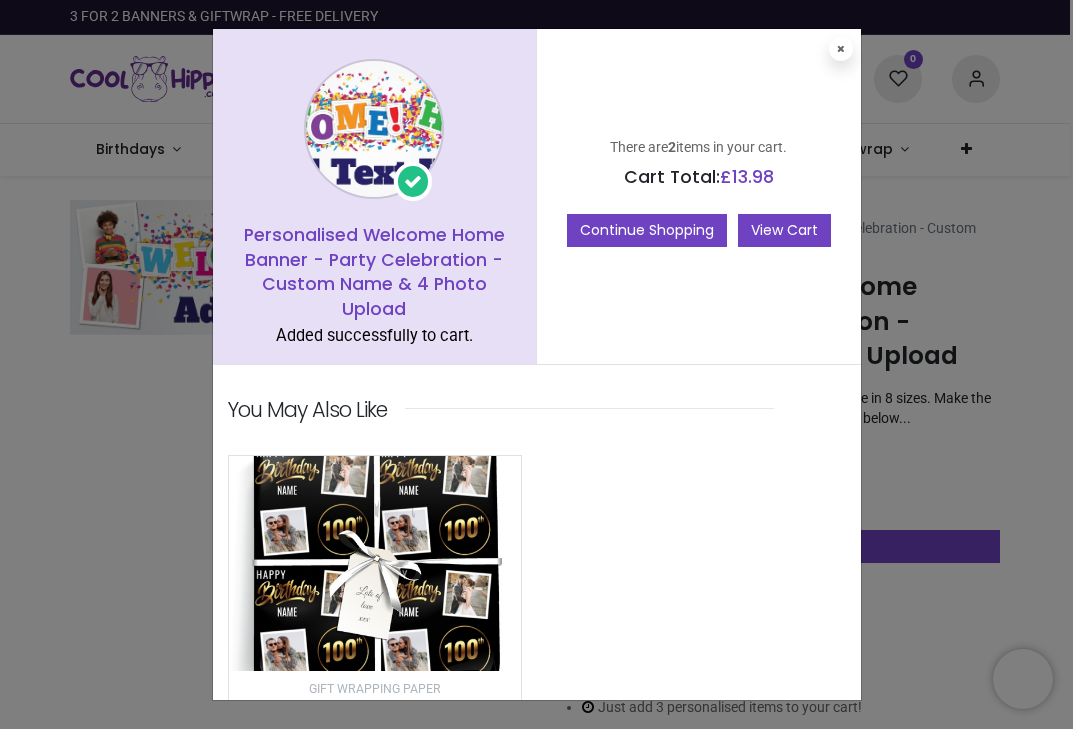 click on "View Cart" at bounding box center (784, 231) 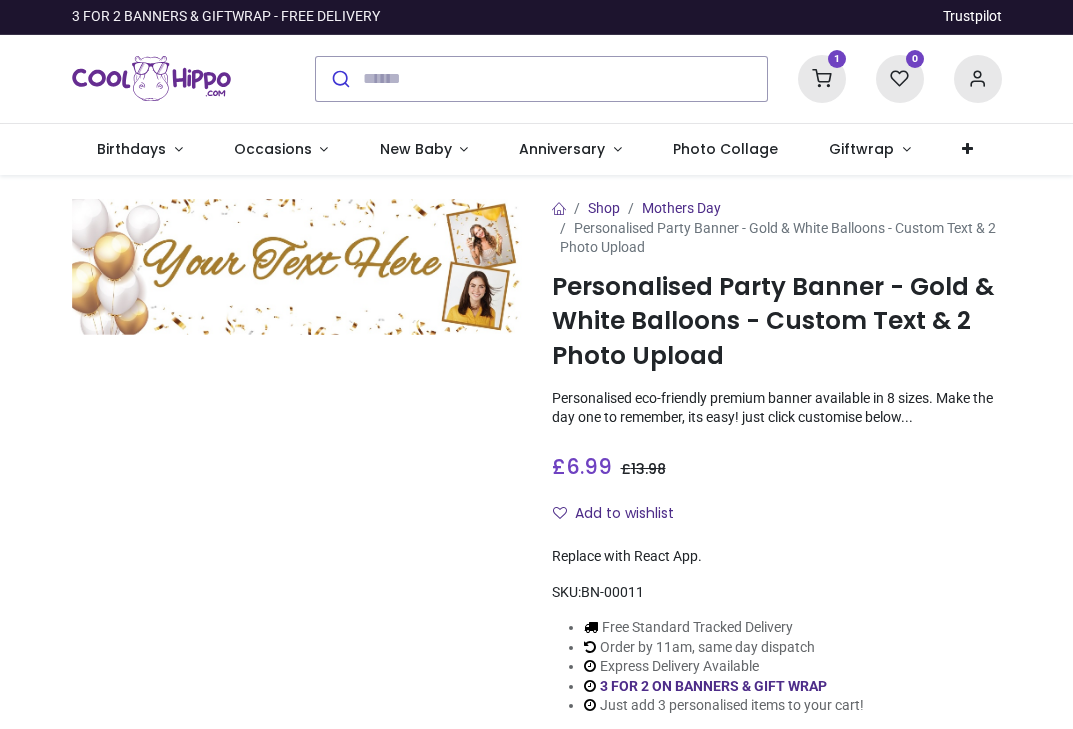 scroll, scrollTop: 0, scrollLeft: 0, axis: both 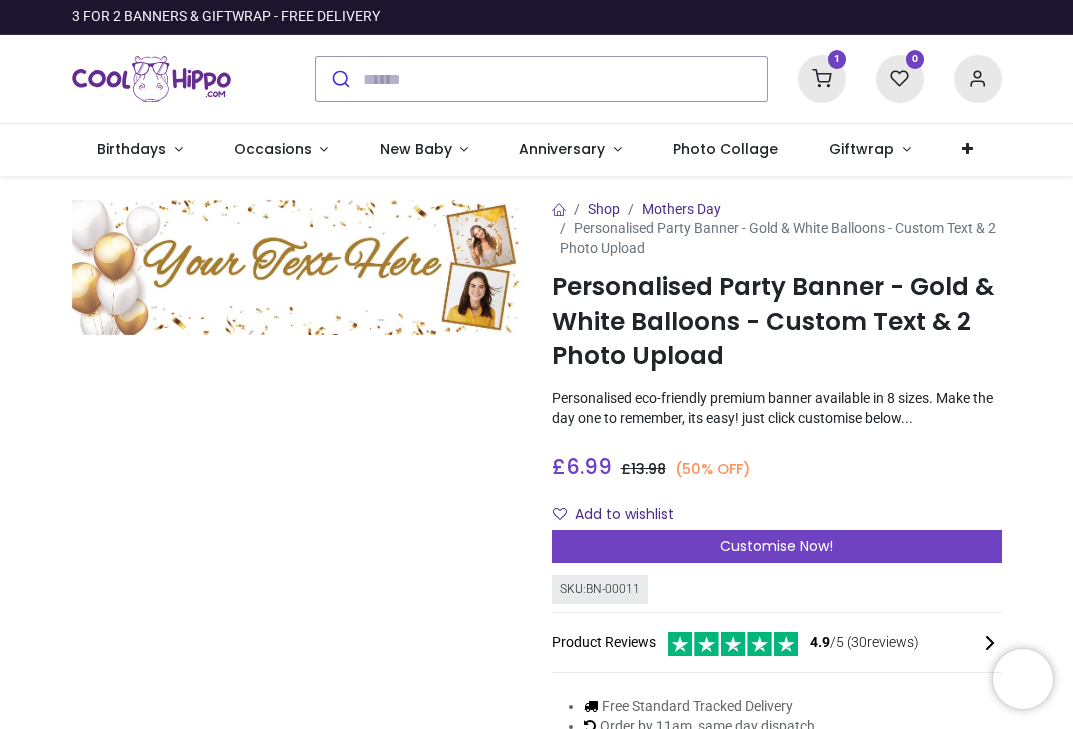 click at bounding box center [297, 267] 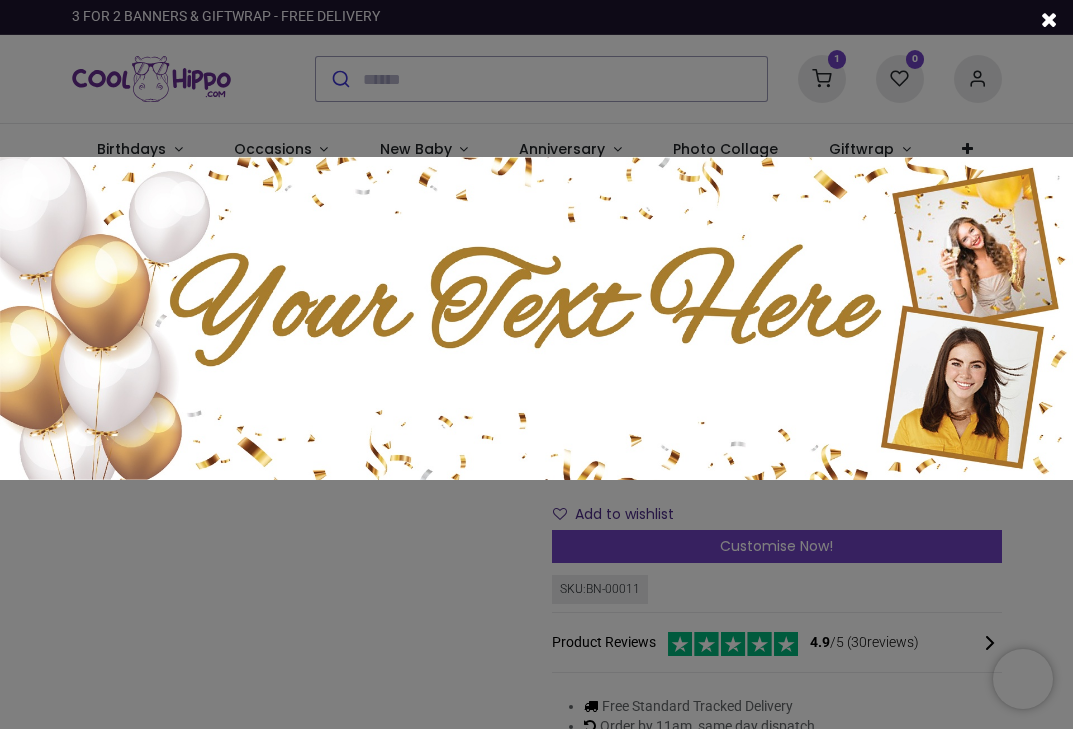 click at bounding box center (536, 318) 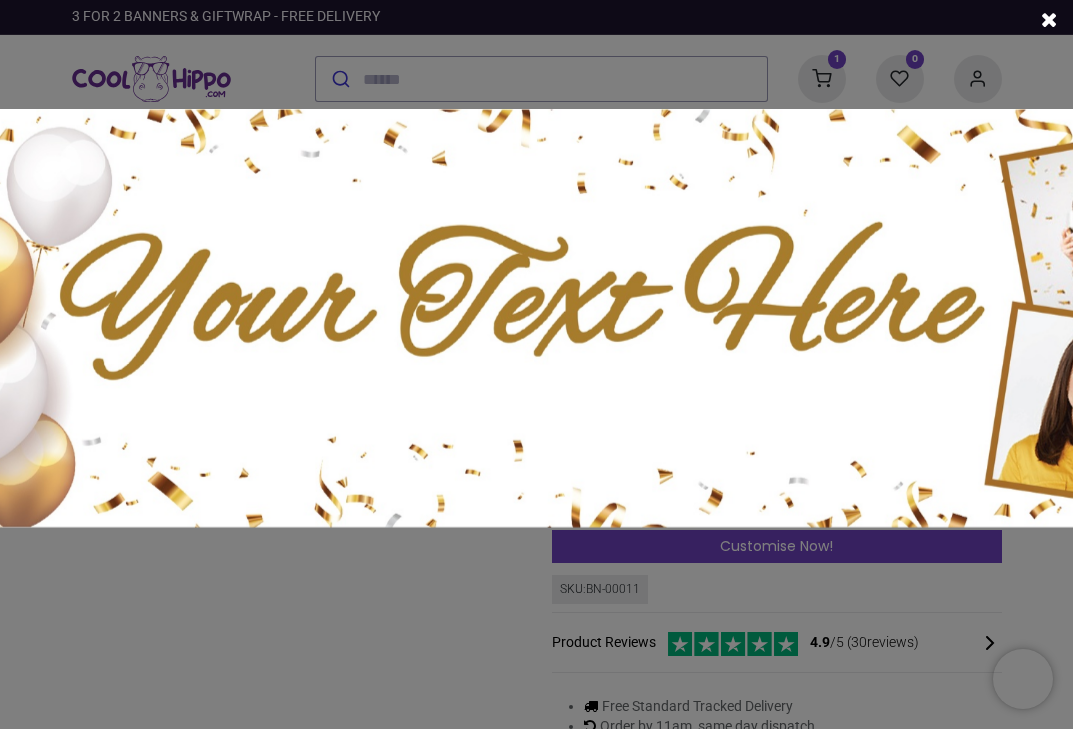 click at bounding box center [1049, 20] 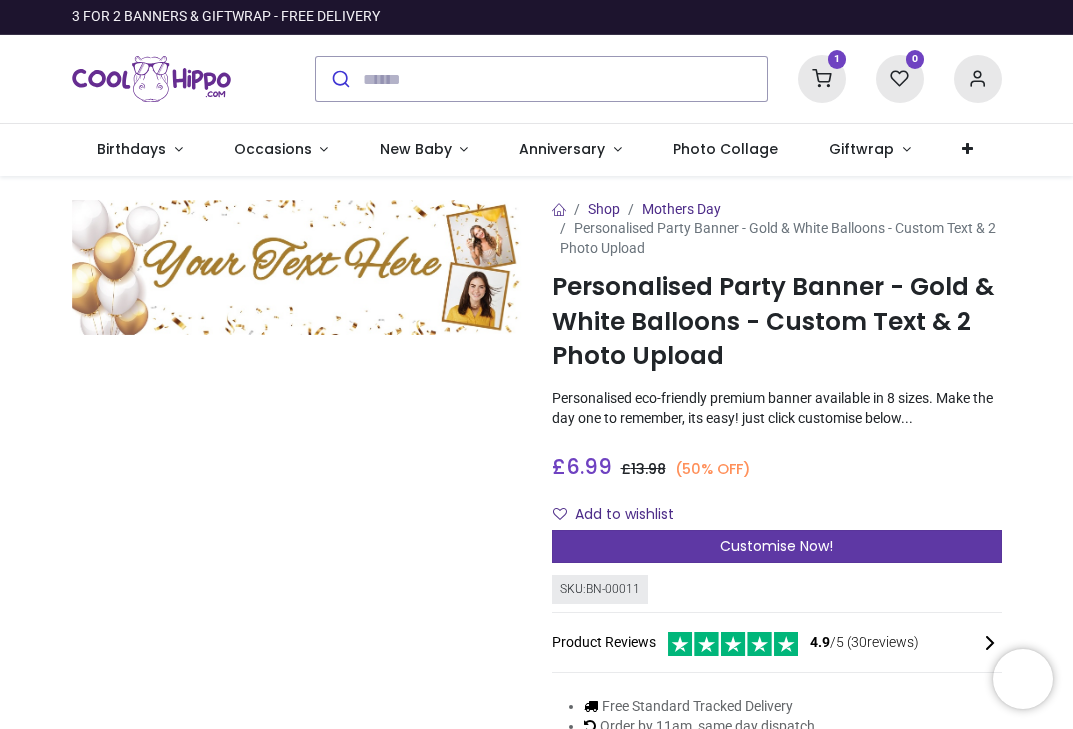 click on "Customise Now!" at bounding box center (776, 546) 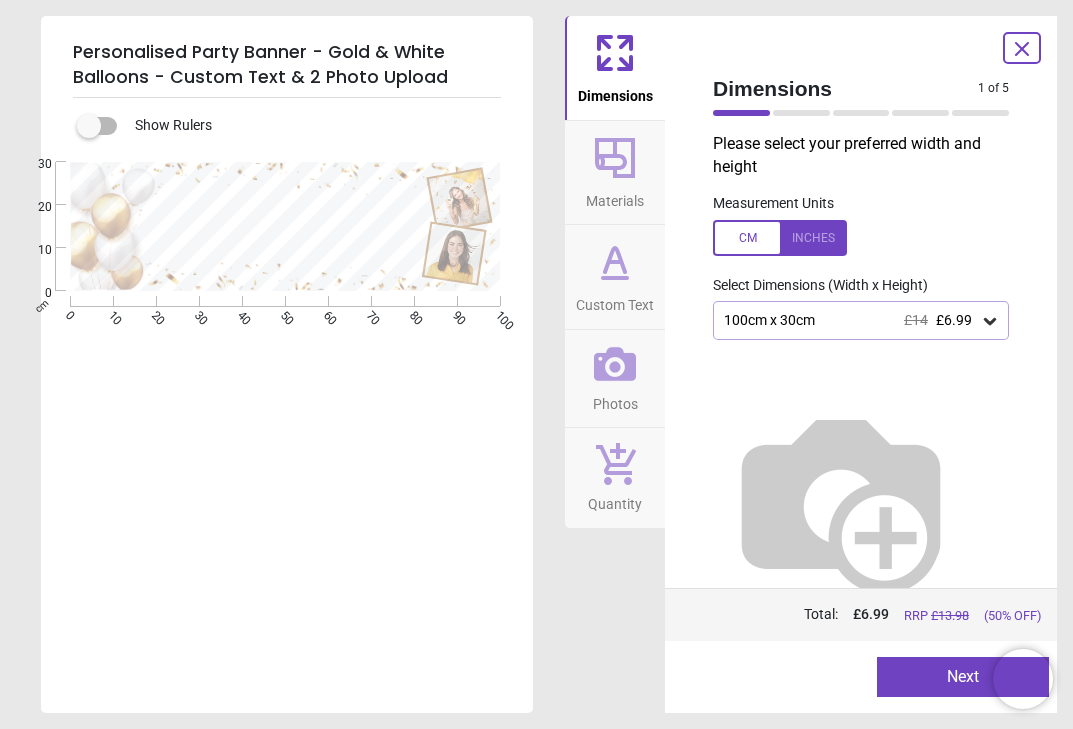 click on "Next" at bounding box center (963, 677) 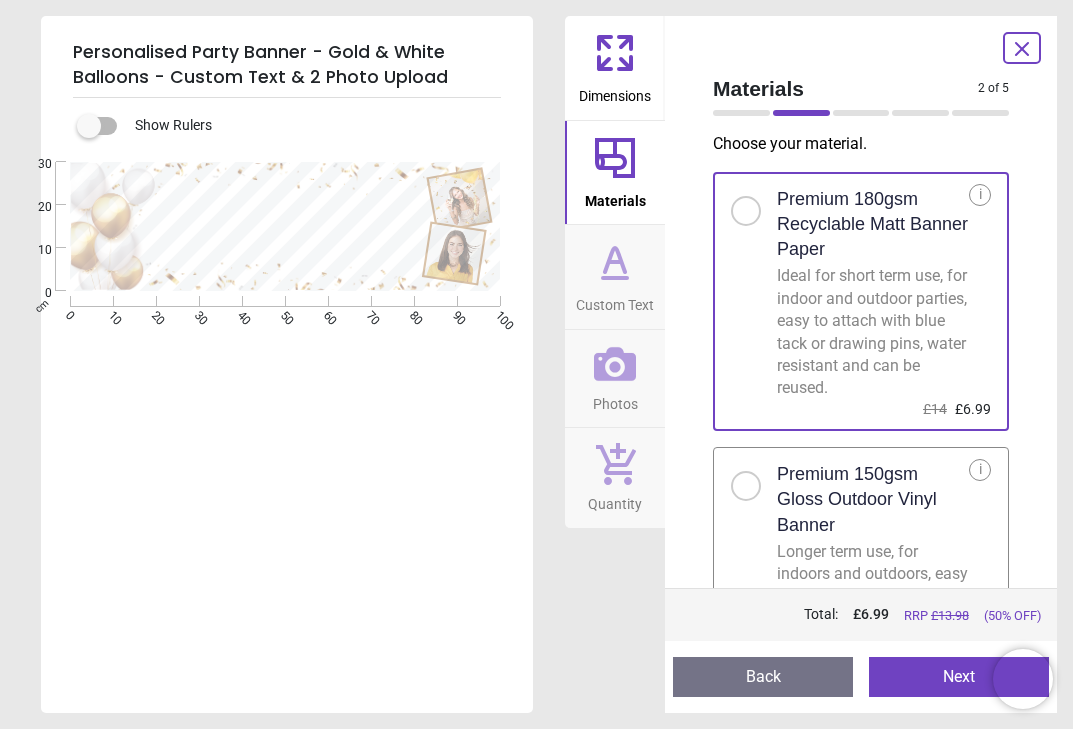 click on "Next" at bounding box center (959, 677) 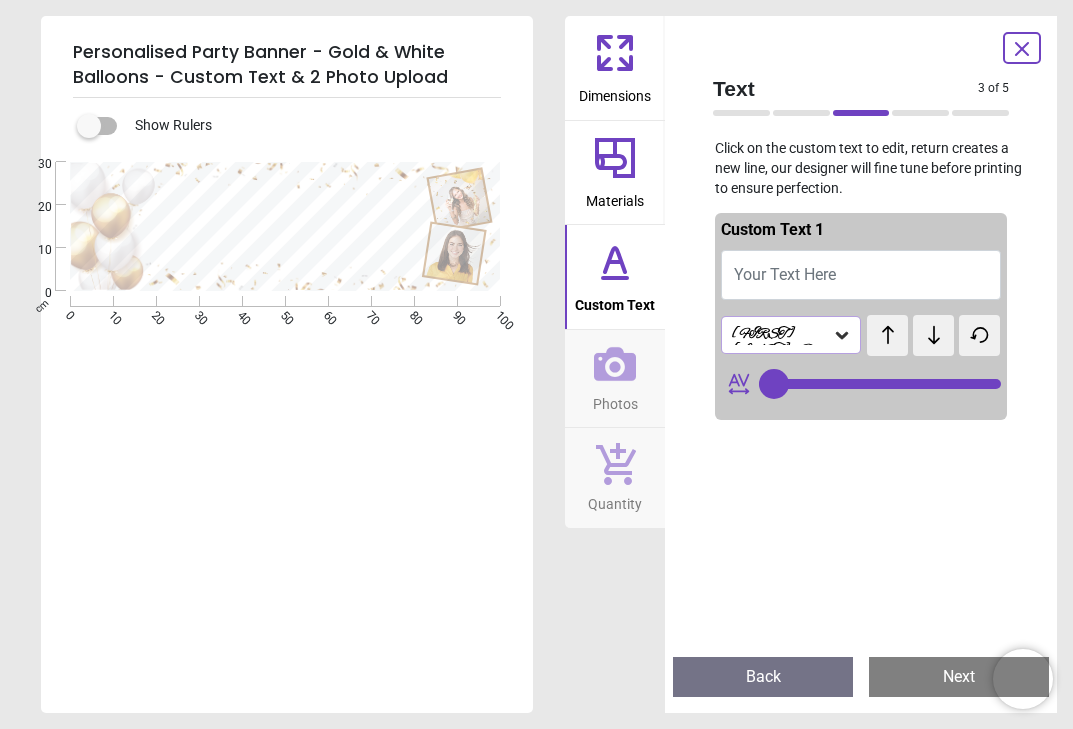 type on "**" 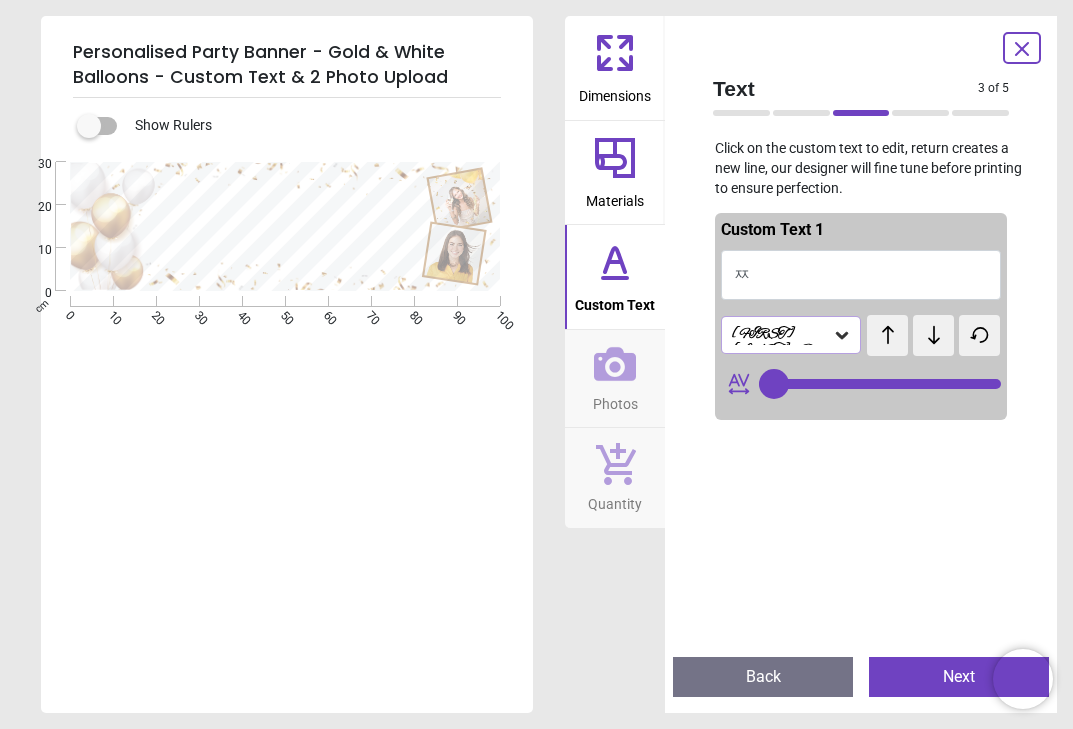 type on "**" 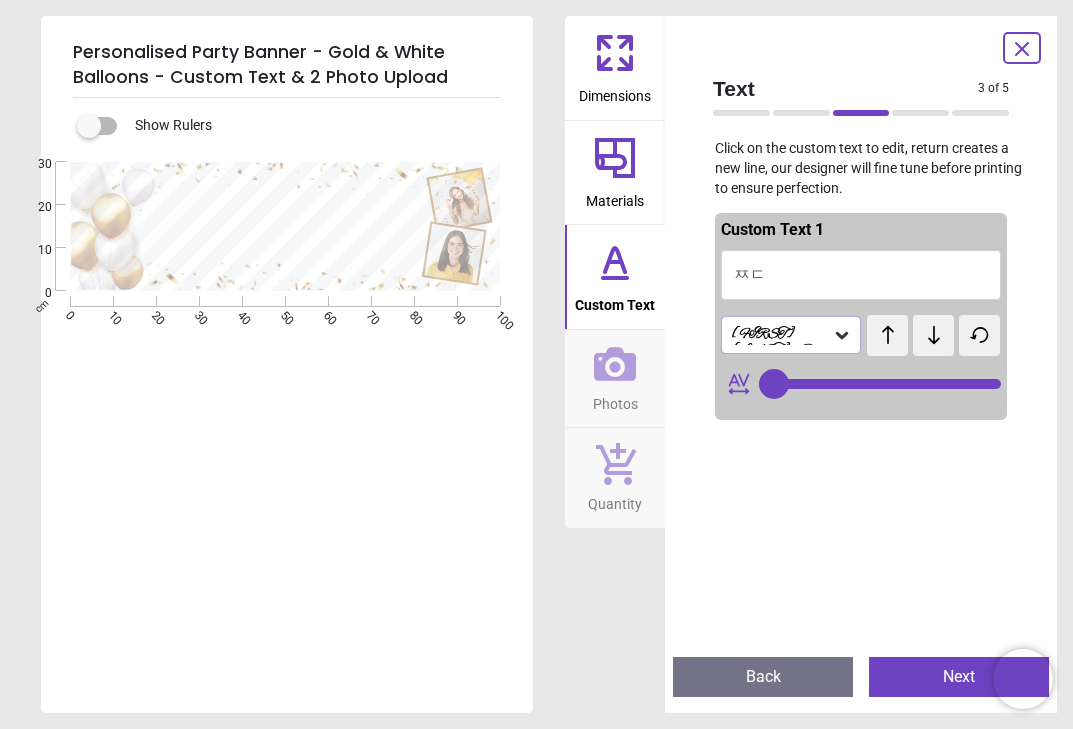 type on "*" 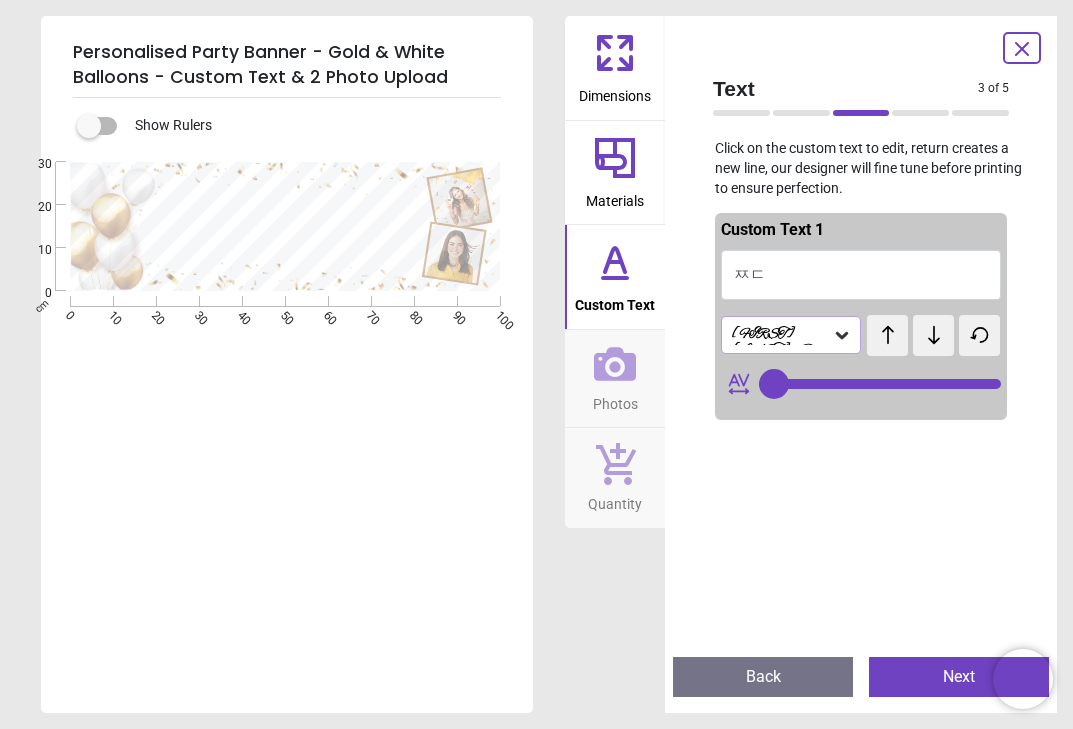 type 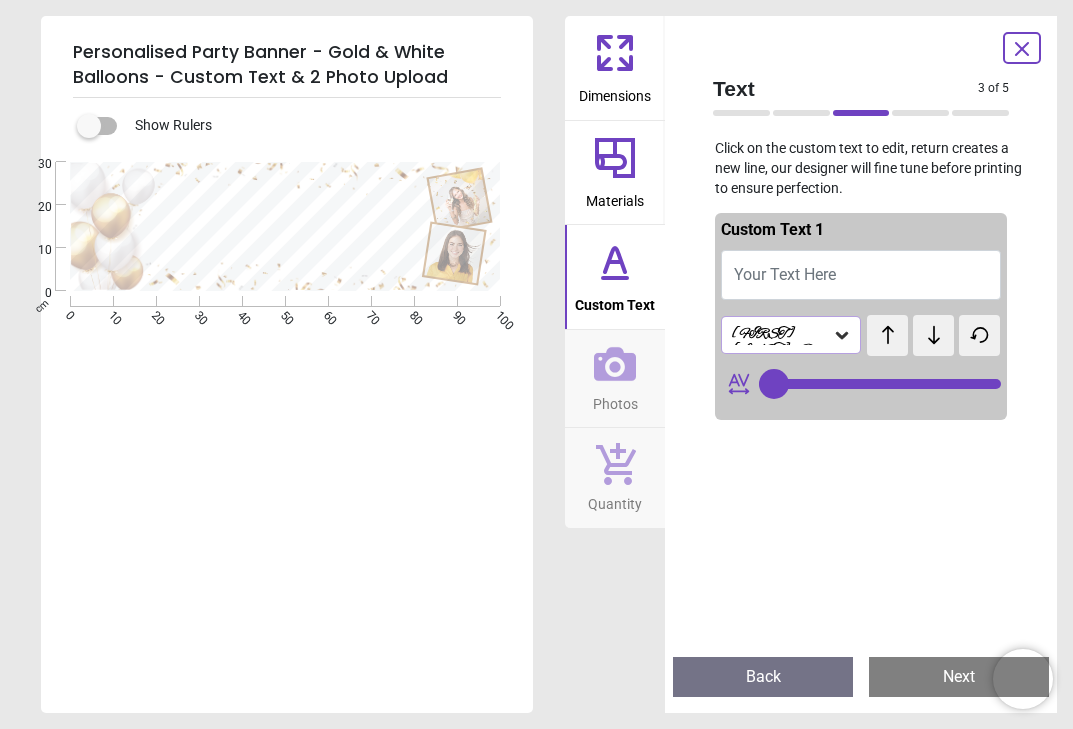 type on "*" 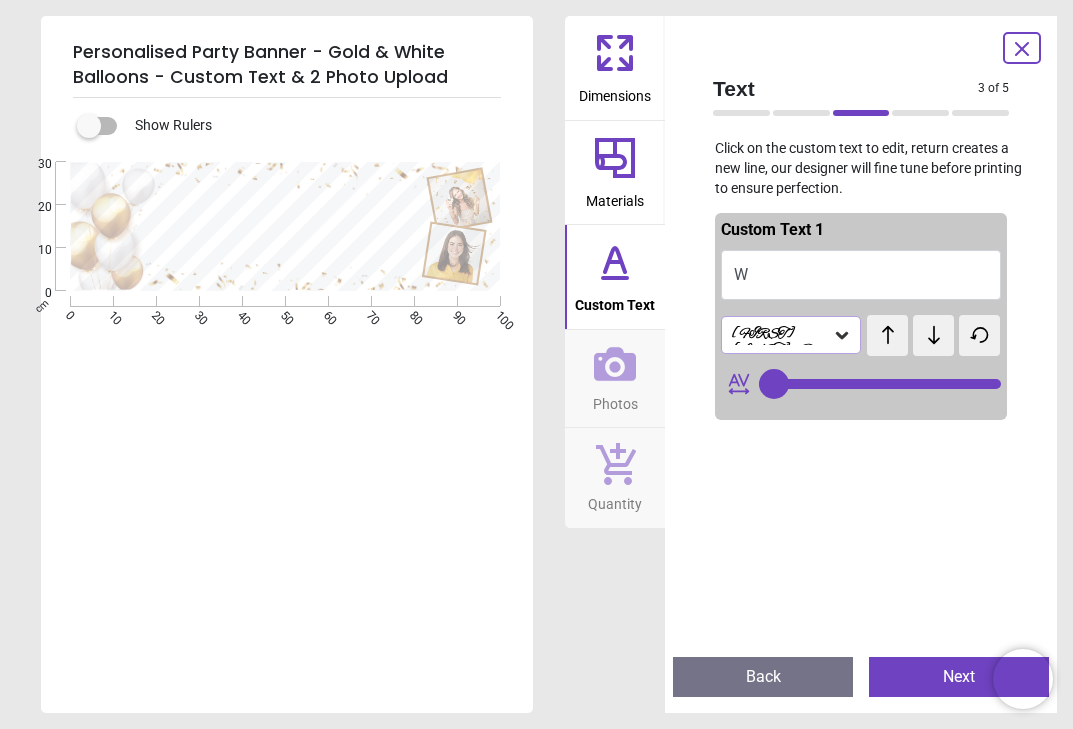 type on "**" 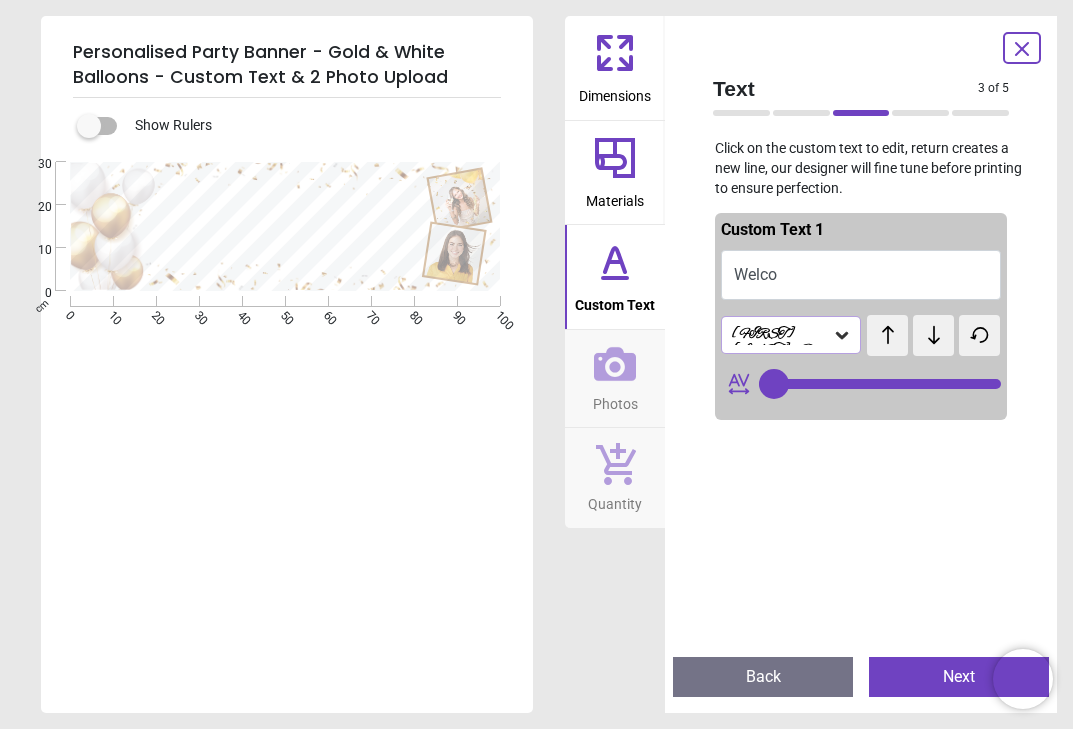 type on "******" 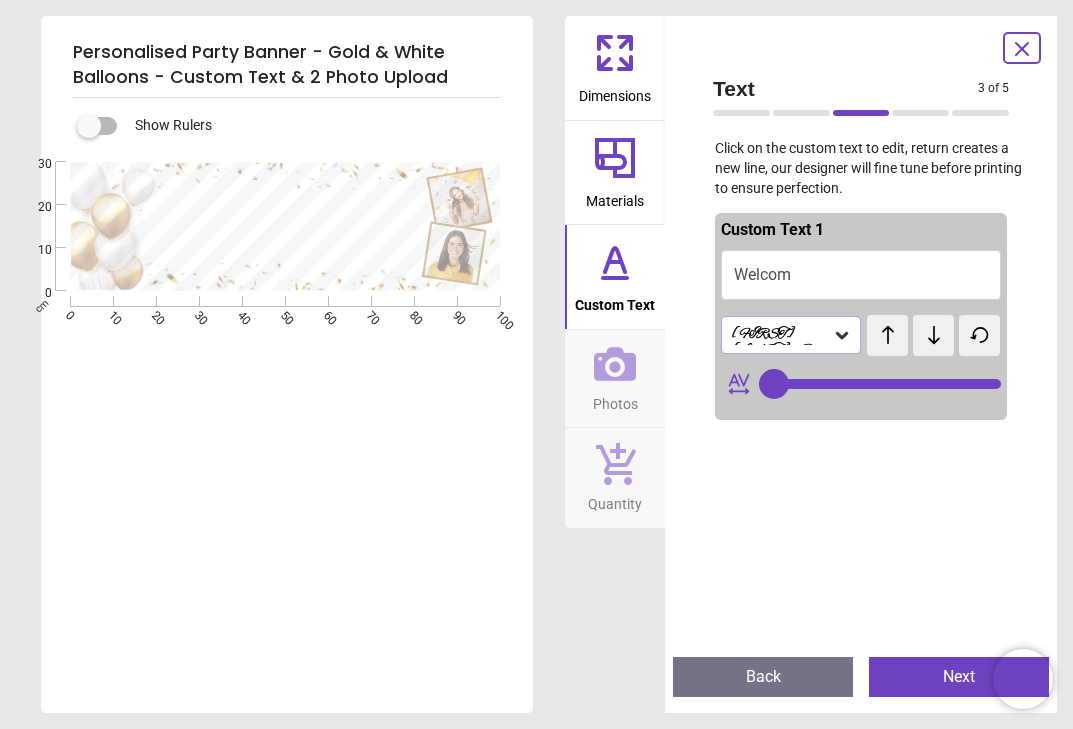 type on "*******" 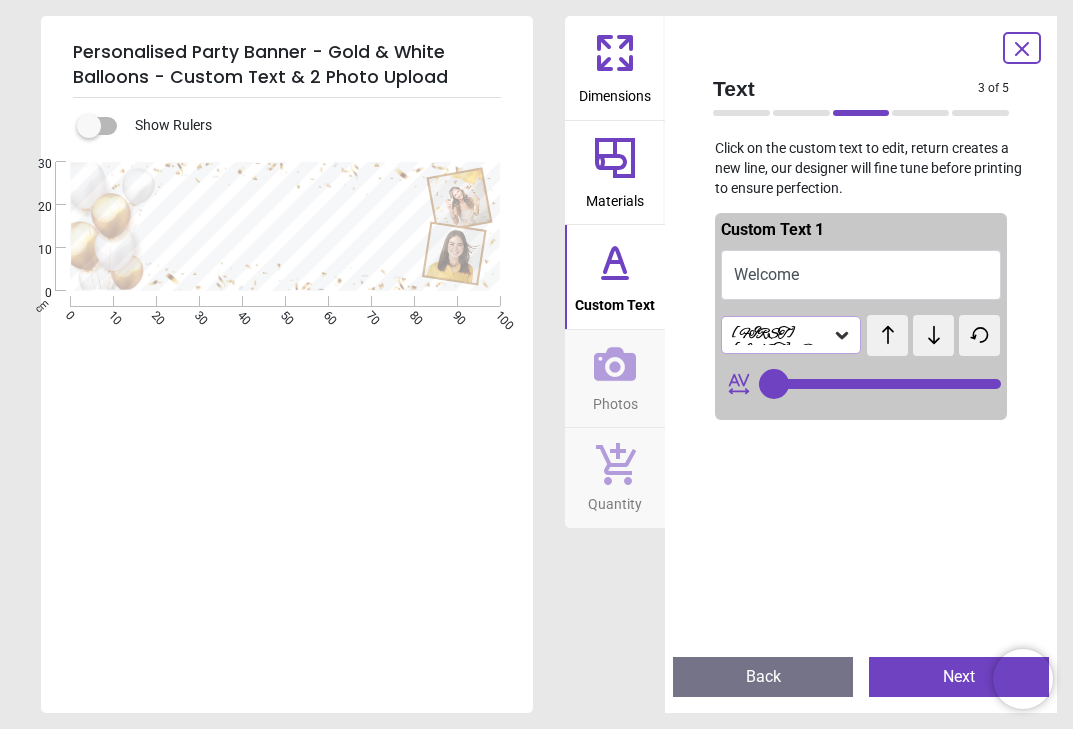type on "********" 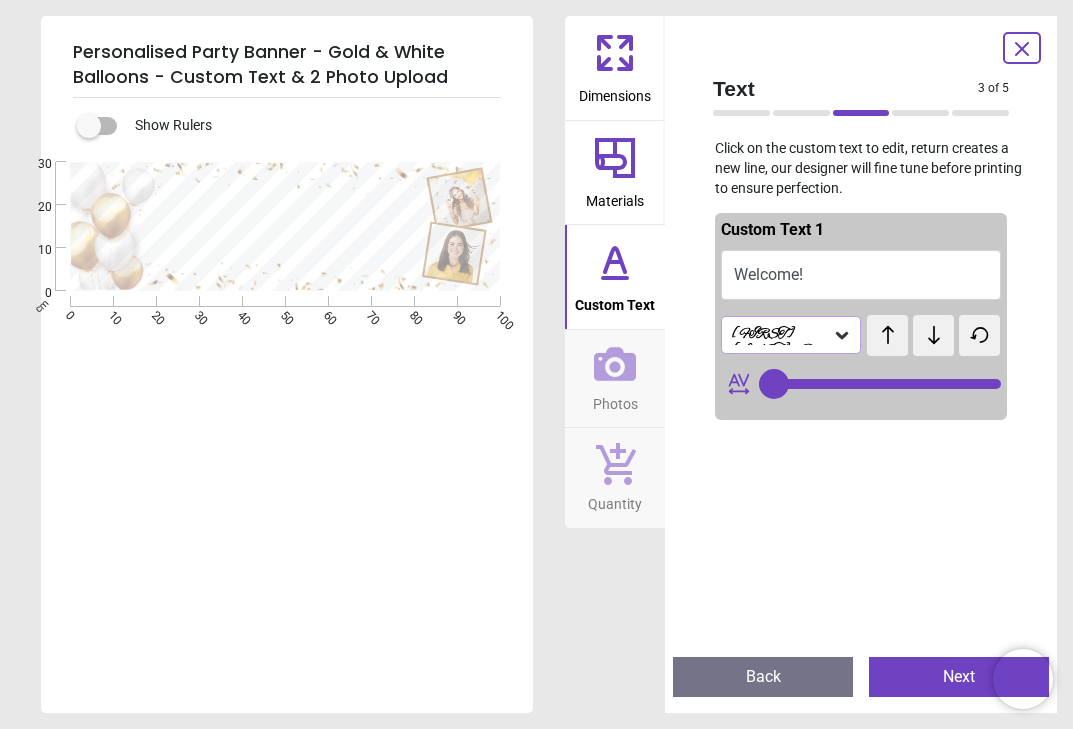 type on "********" 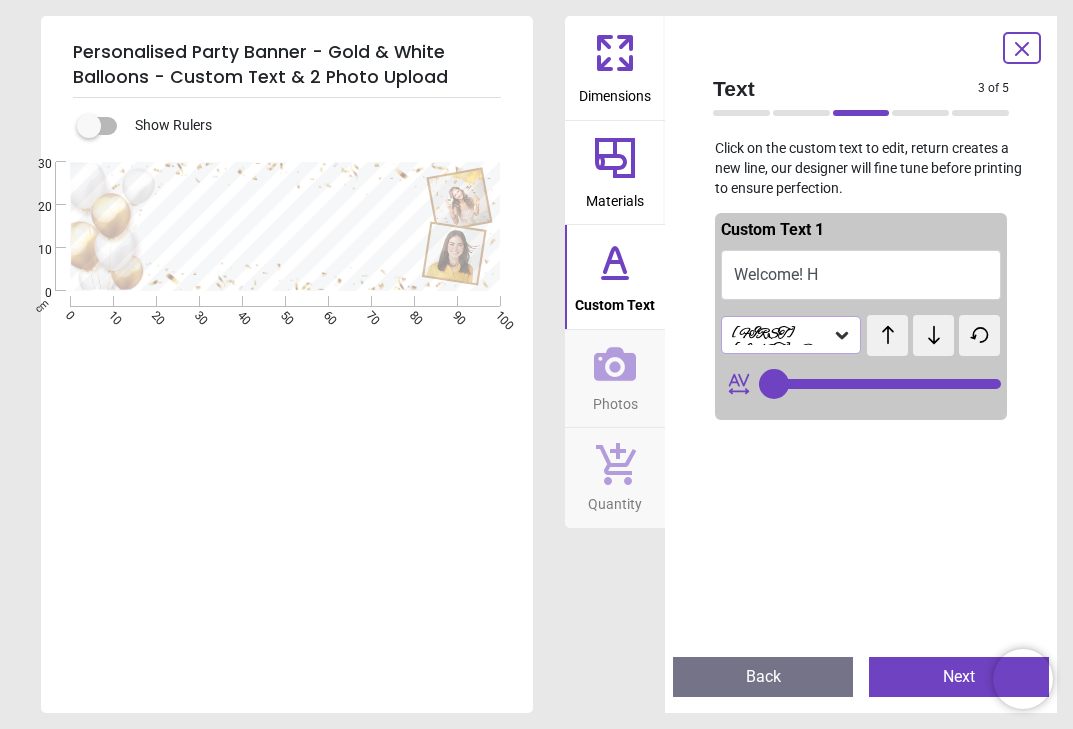 type on "**" 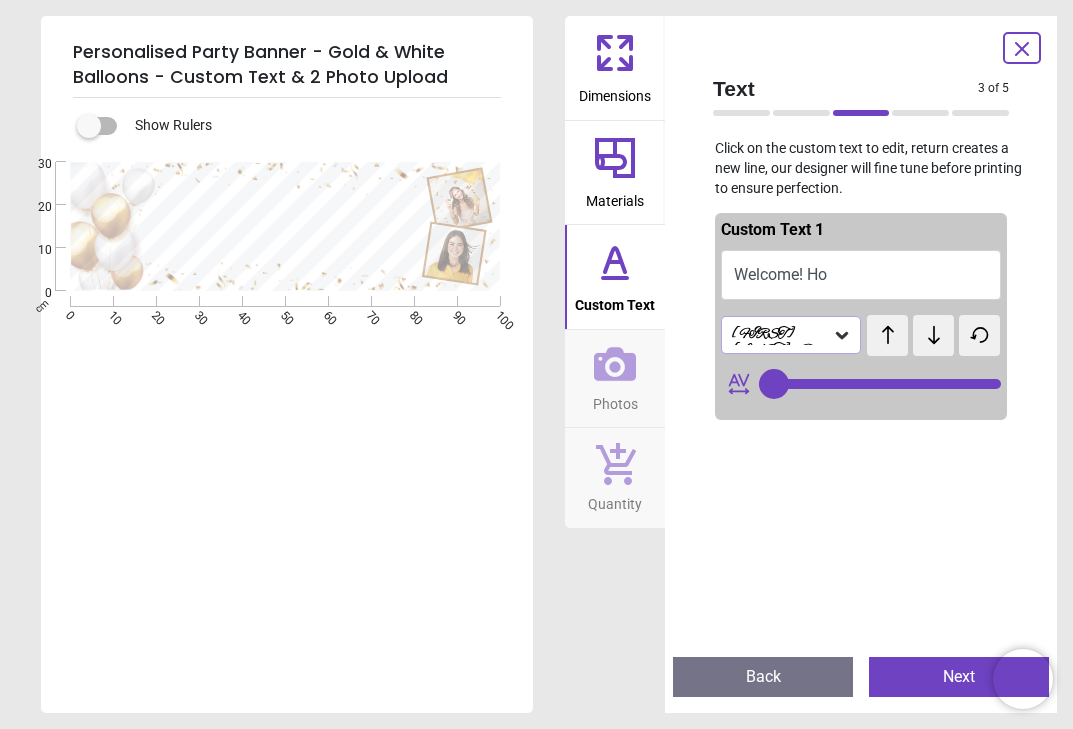 type on "**********" 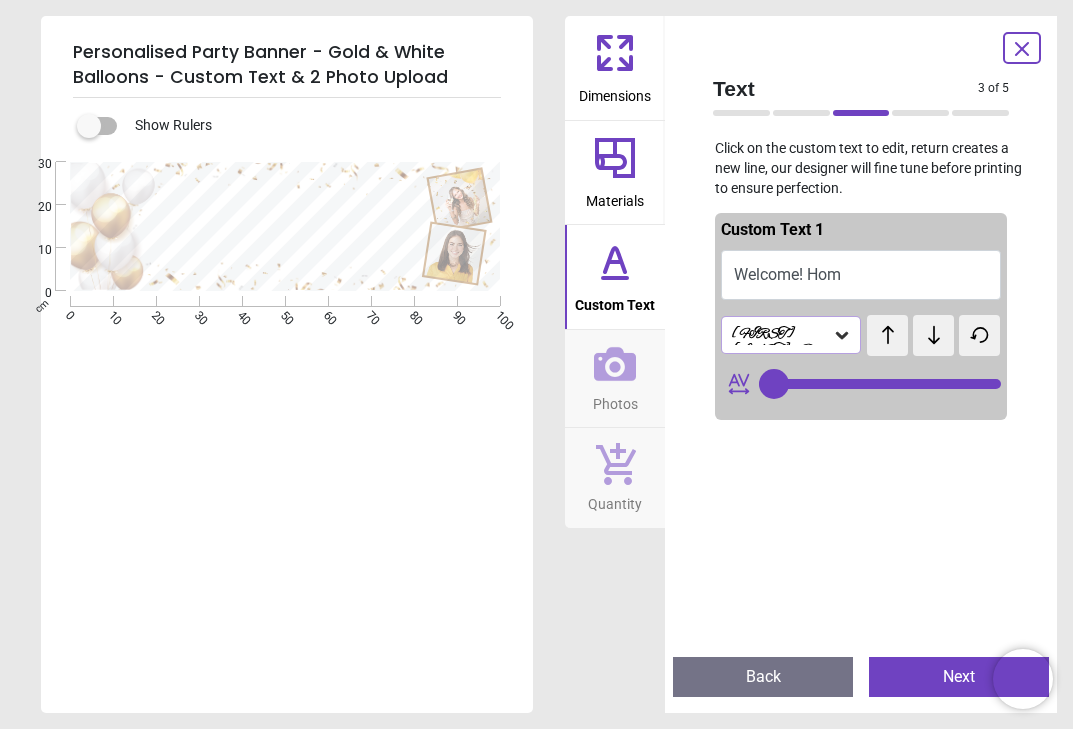 scroll, scrollTop: 0, scrollLeft: 0, axis: both 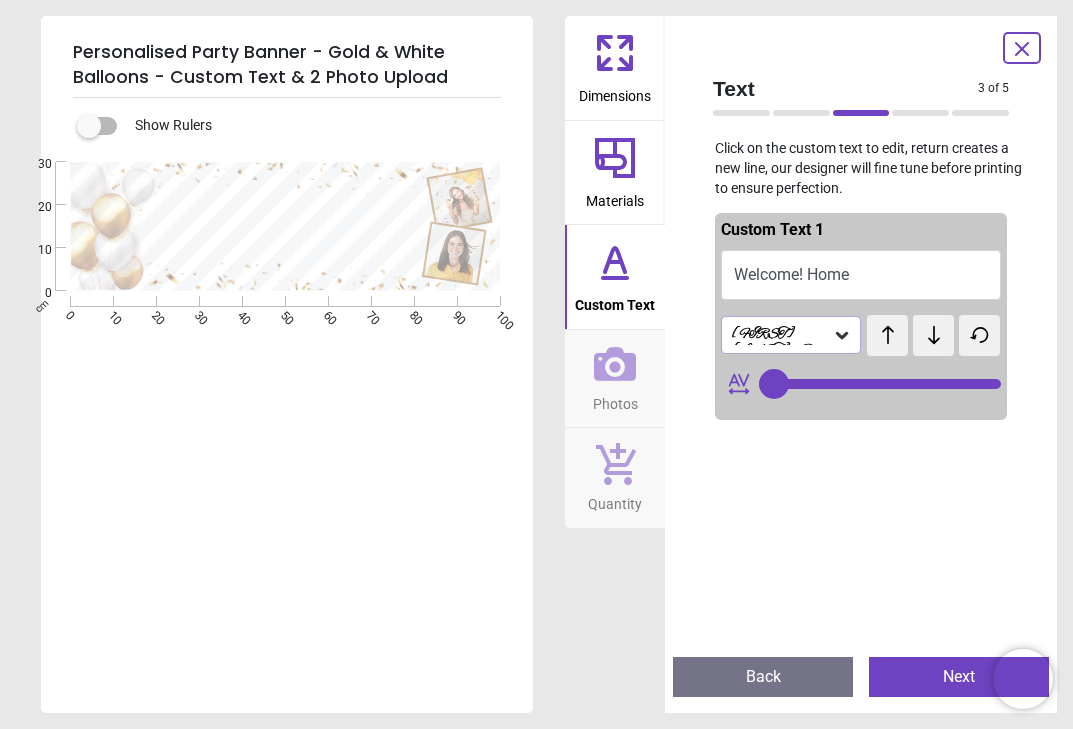 type on "**********" 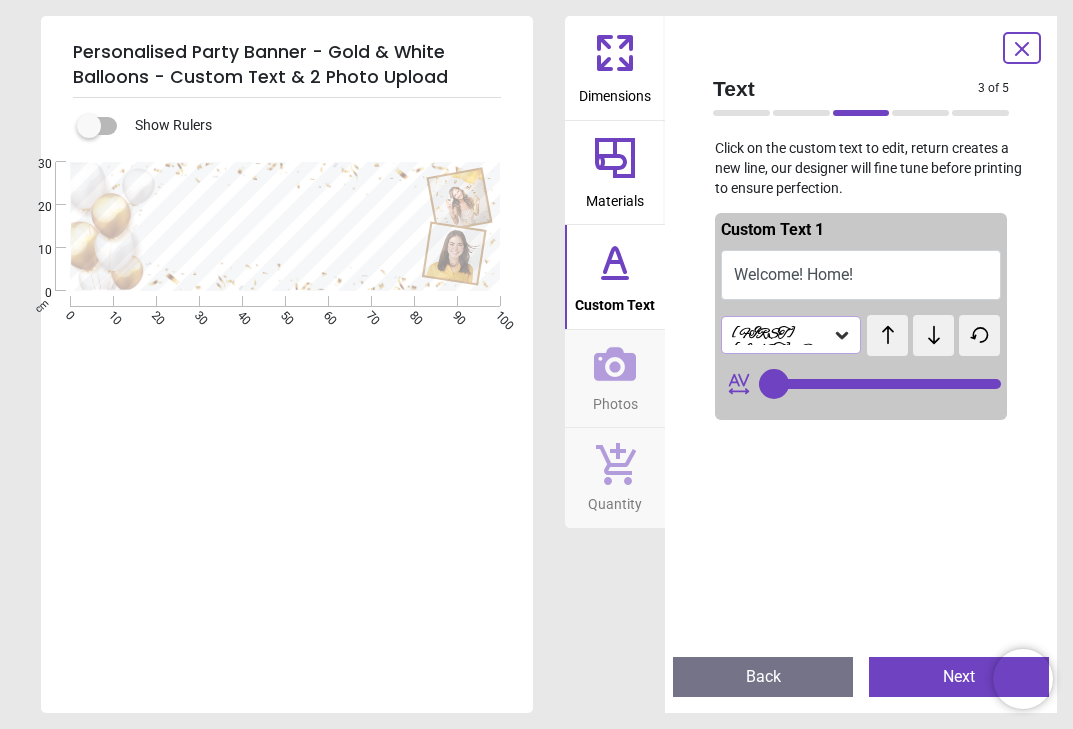 scroll, scrollTop: 0, scrollLeft: 0, axis: both 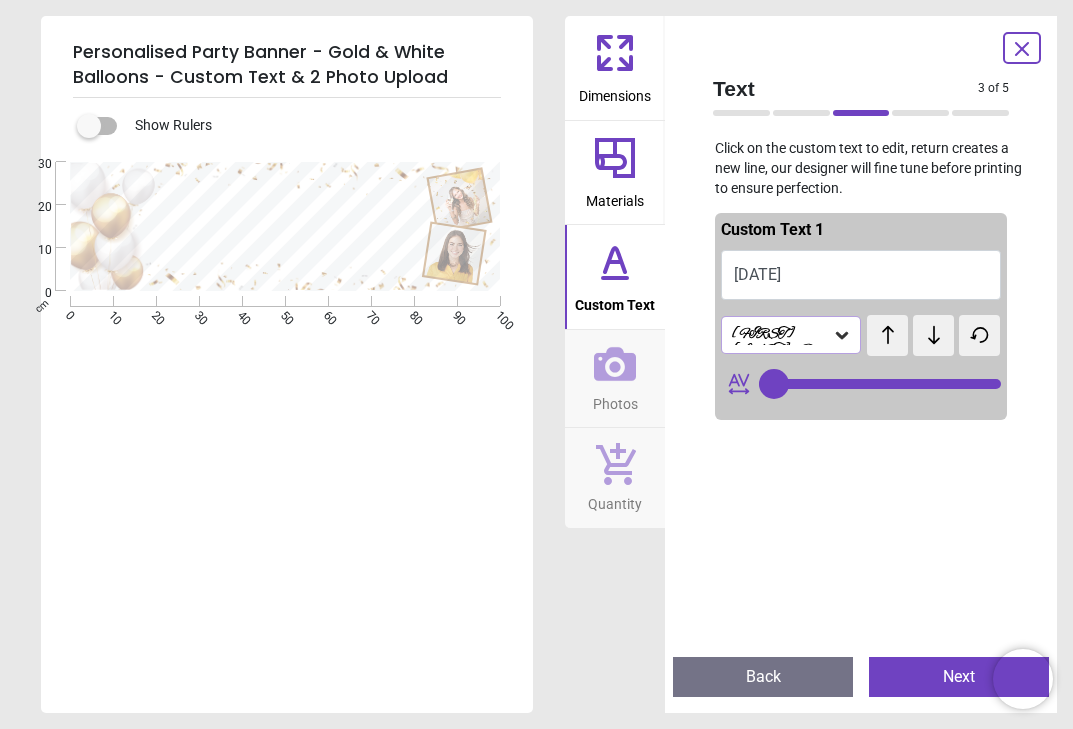 type on "**********" 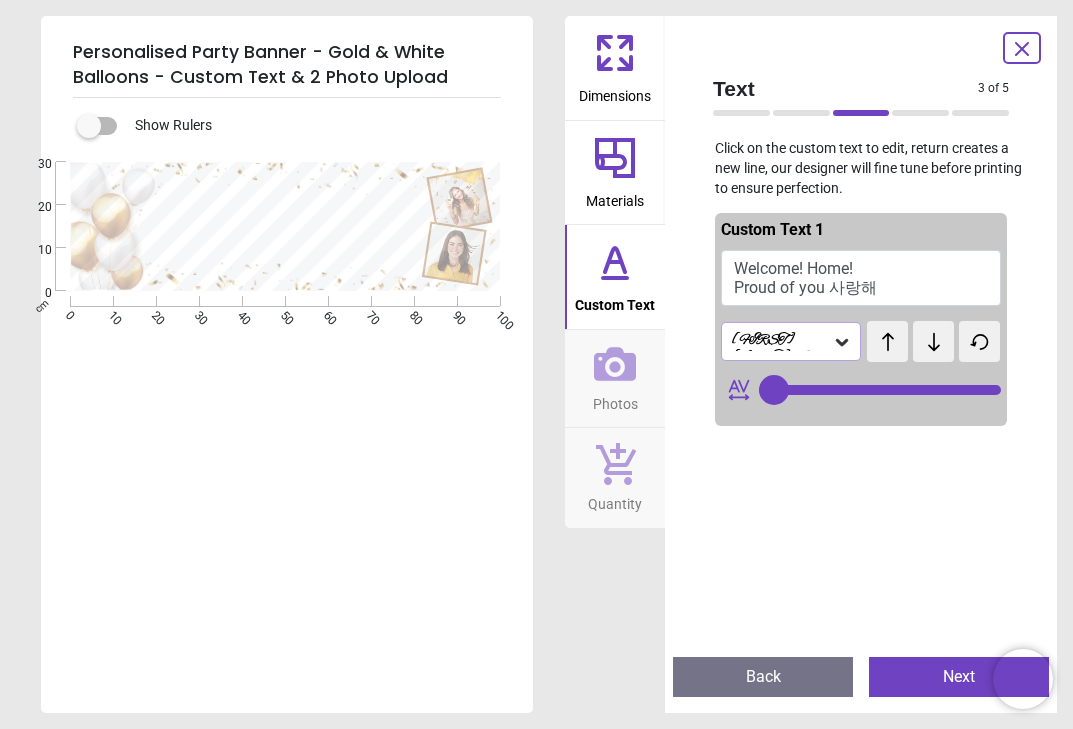 scroll, scrollTop: 0, scrollLeft: 0, axis: both 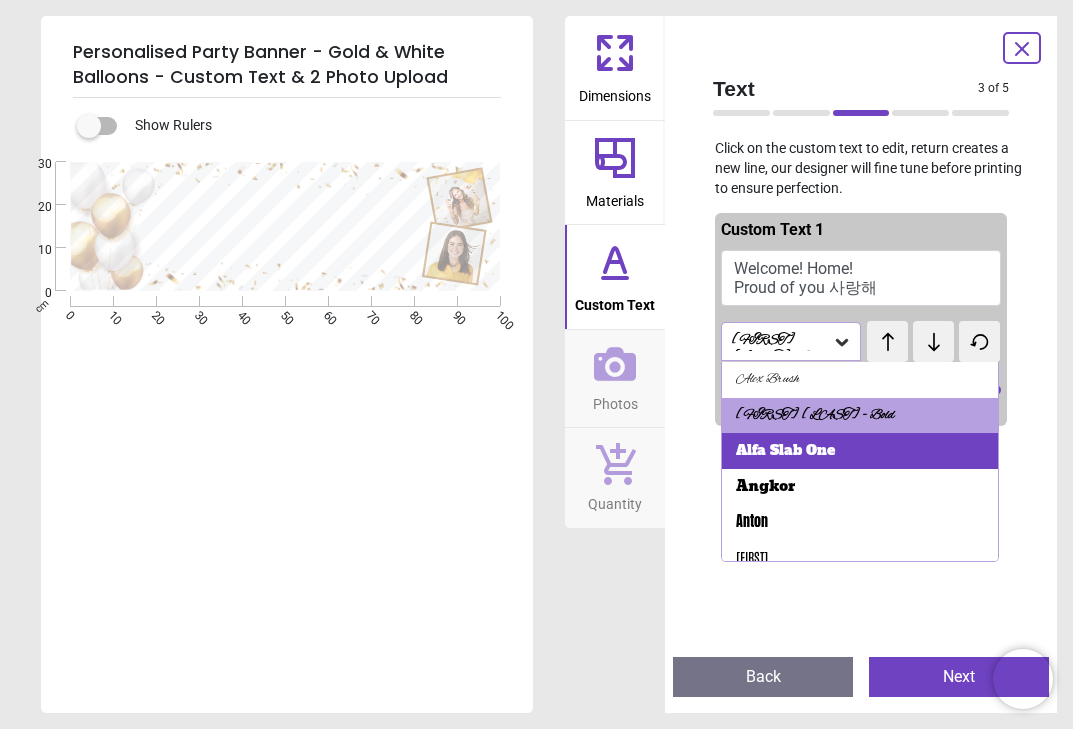 click on "Alfa Slab One" at bounding box center (785, 451) 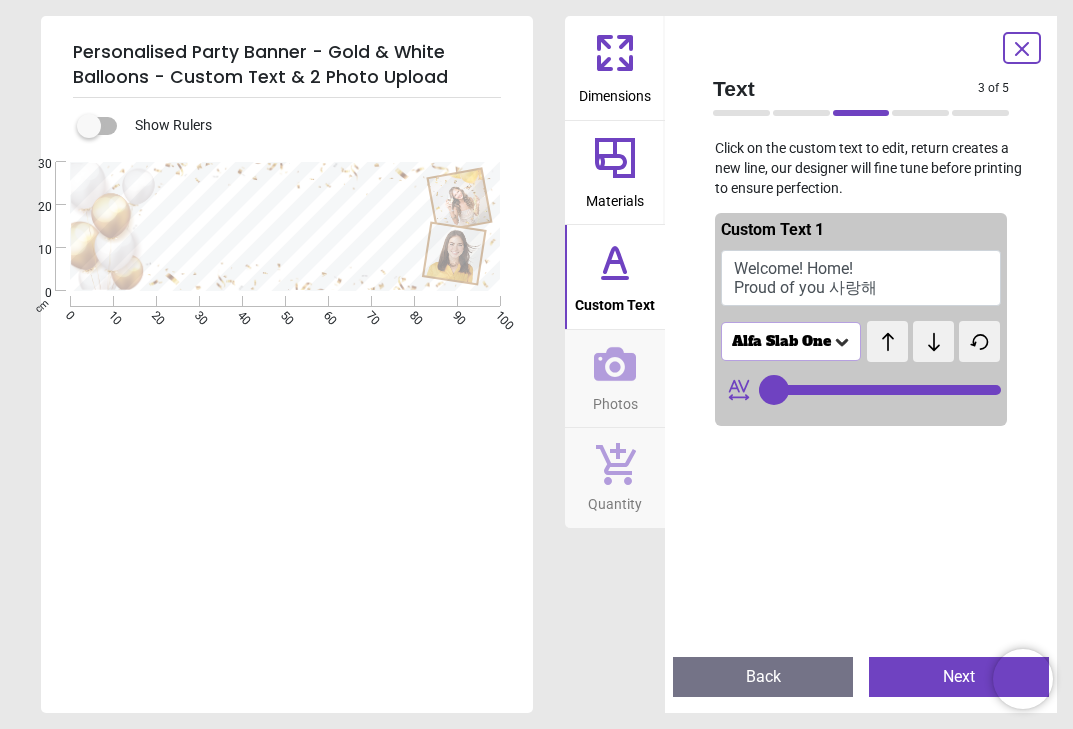 click at bounding box center (861, 798) 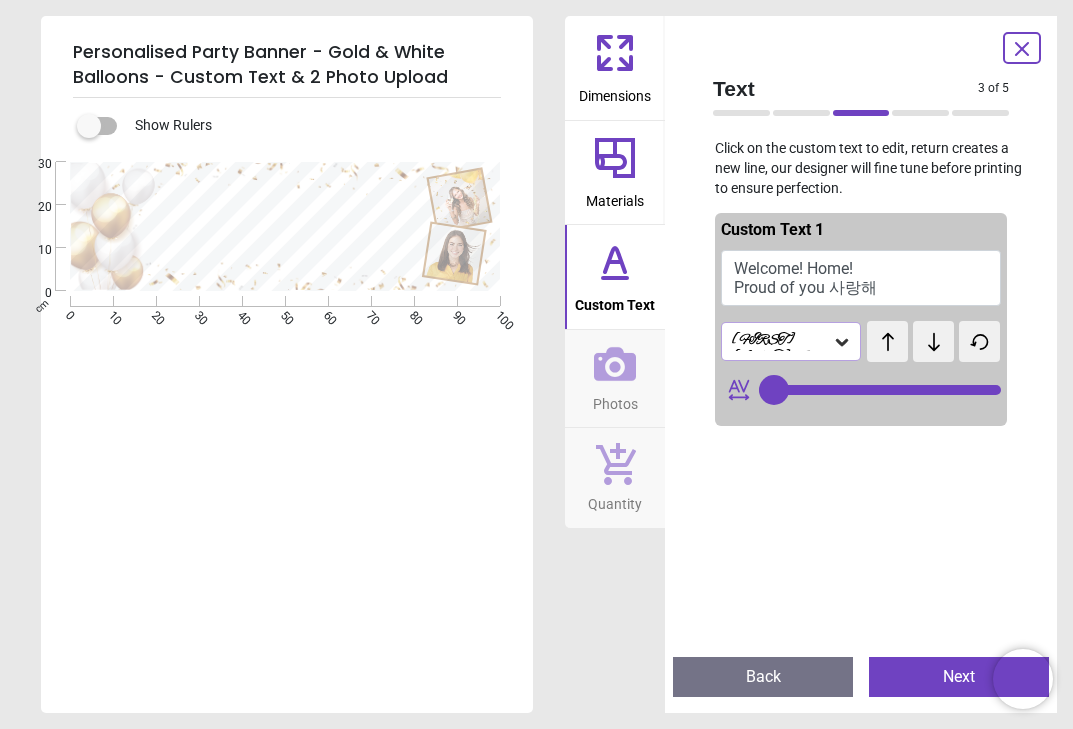 drag, startPoint x: 980, startPoint y: 385, endPoint x: 929, endPoint y: 394, distance: 51.78803 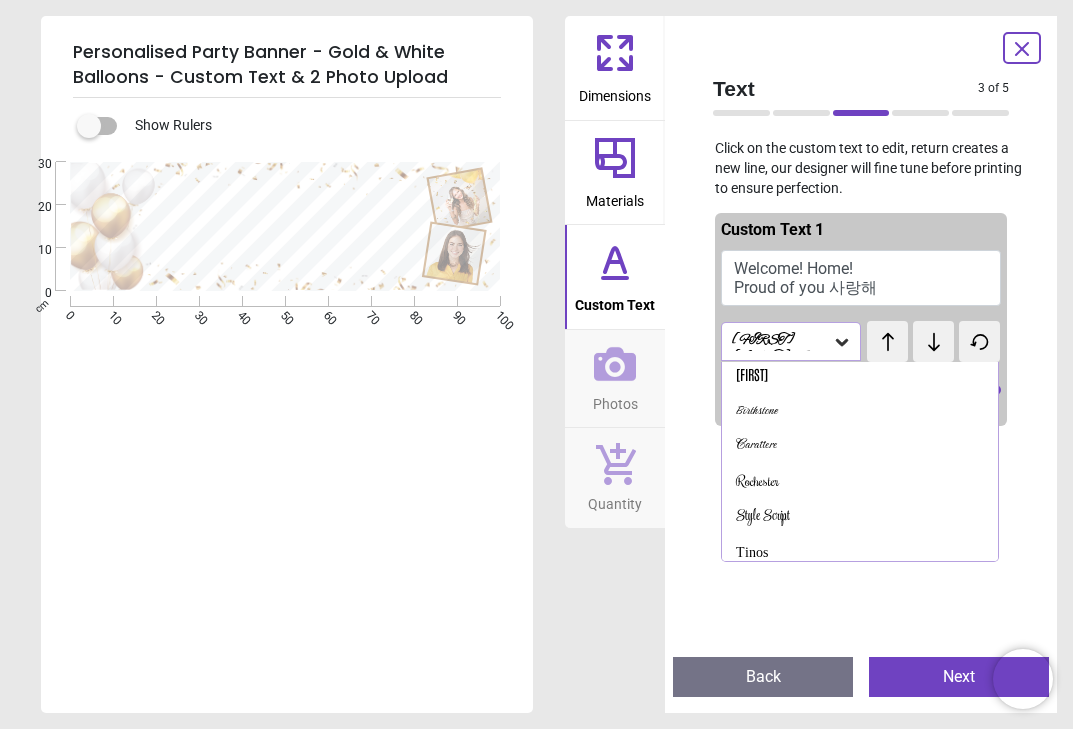 scroll, scrollTop: 195, scrollLeft: 0, axis: vertical 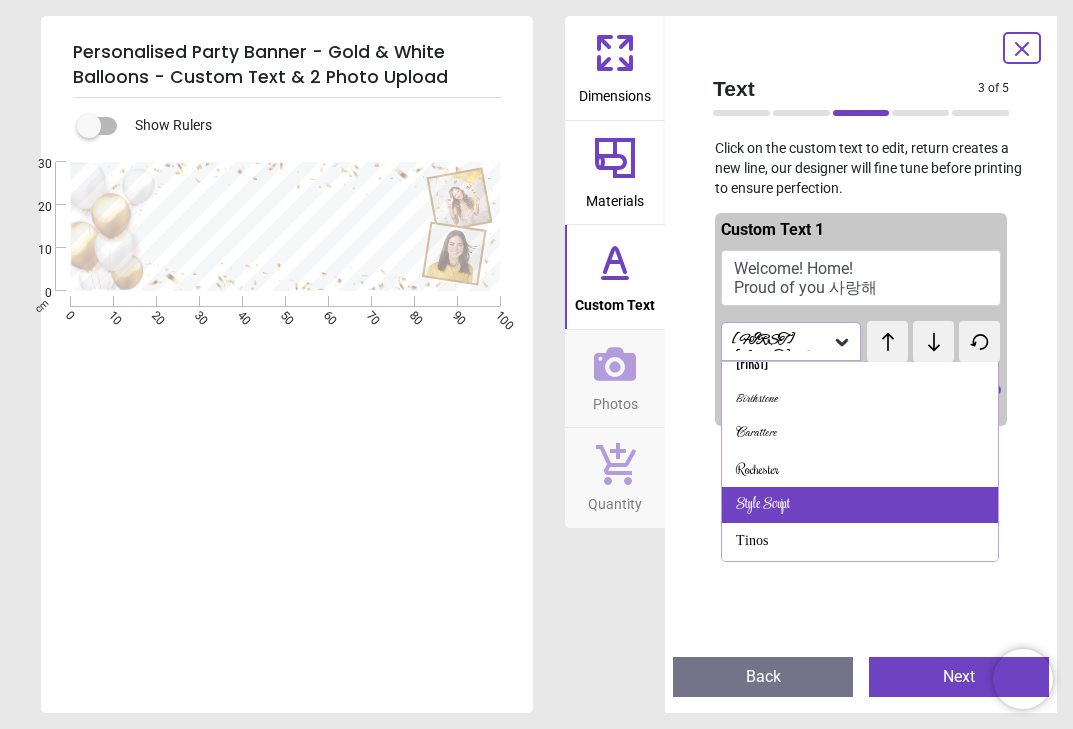 click on "Style Script" at bounding box center (860, 505) 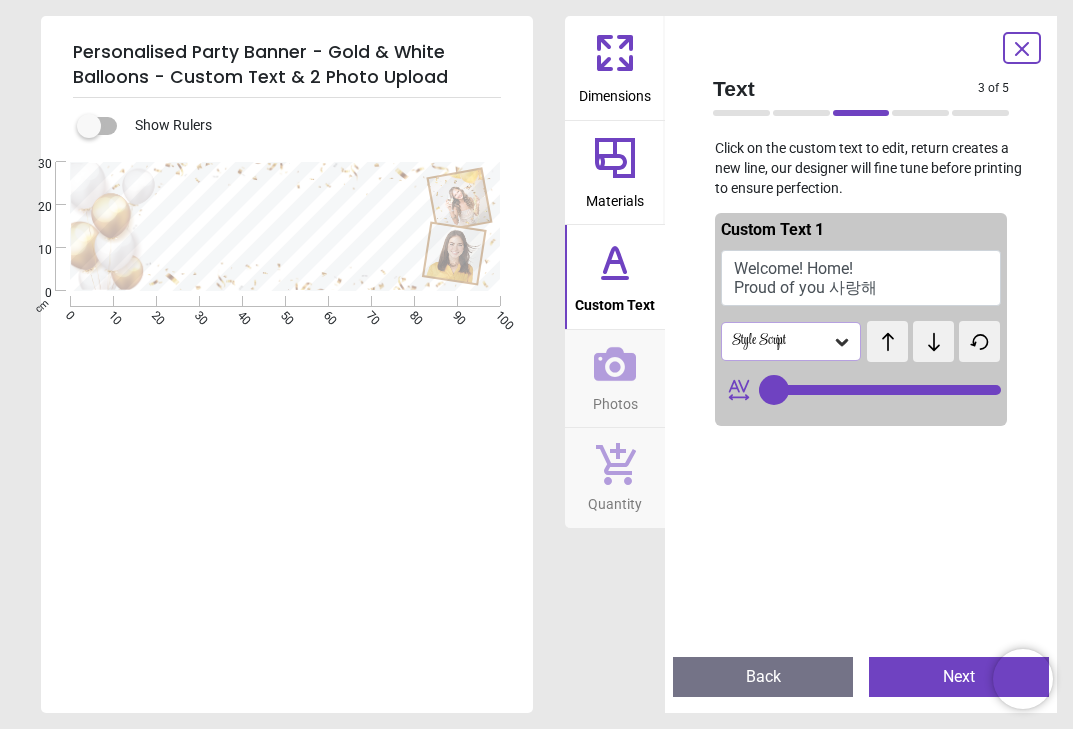 click at bounding box center [861, 798] 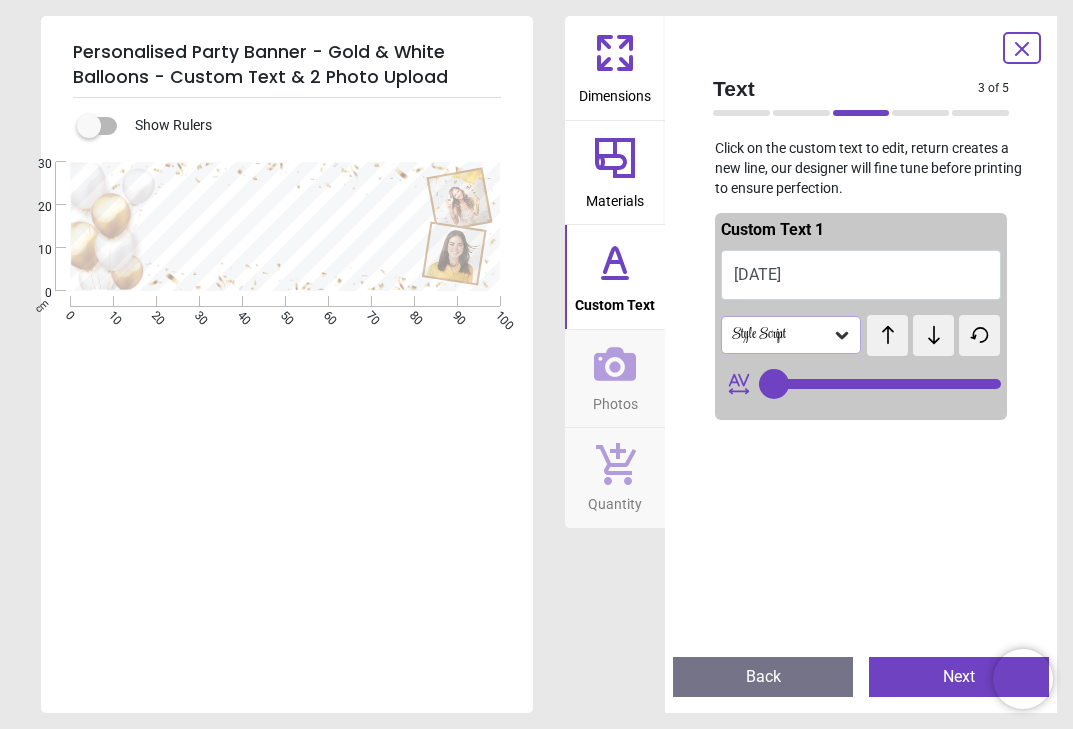 type on "**" 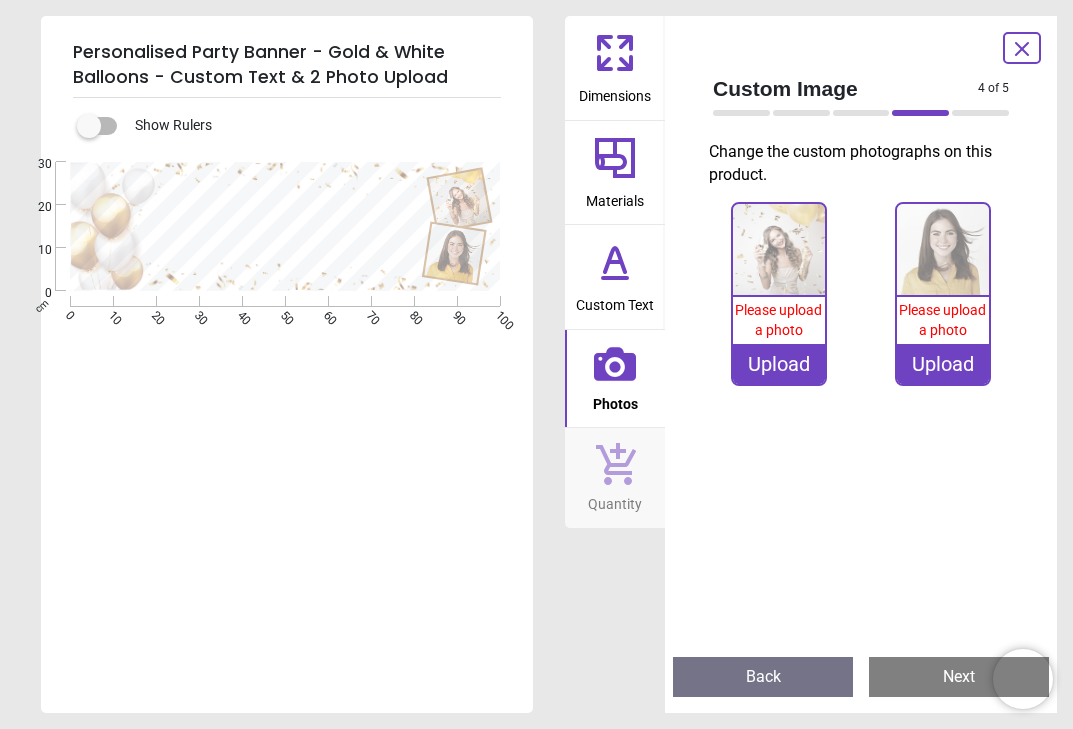 click on "**********" at bounding box center (285, 380) 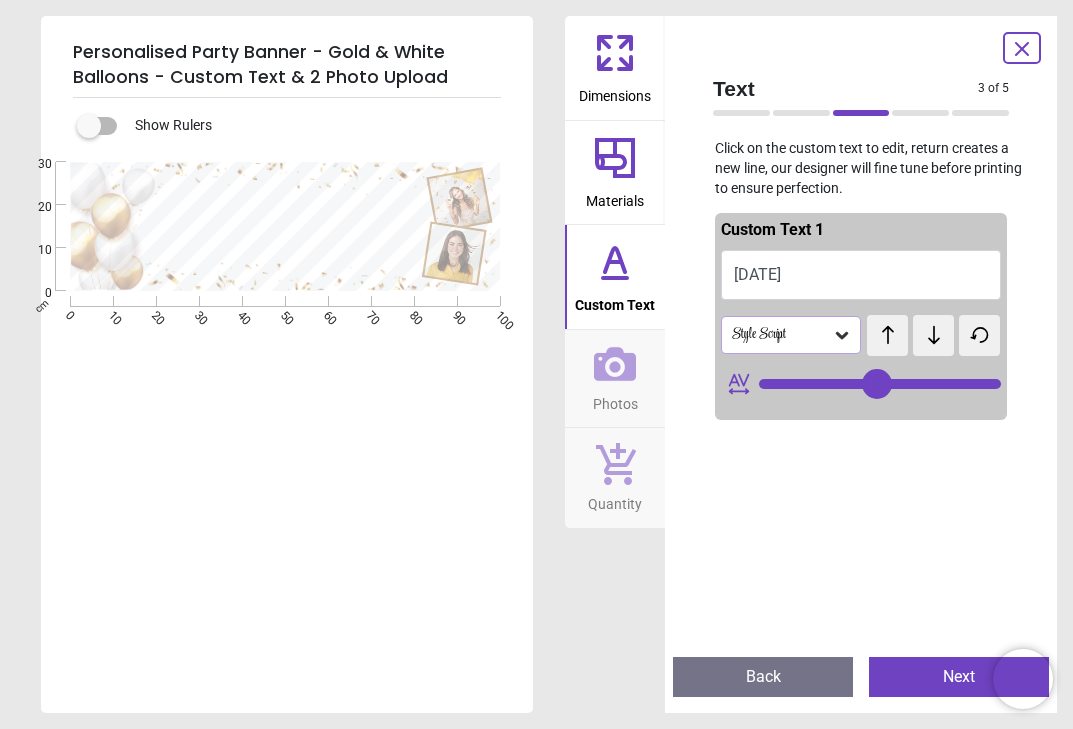 drag, startPoint x: 336, startPoint y: 231, endPoint x: 337, endPoint y: 252, distance: 21.023796 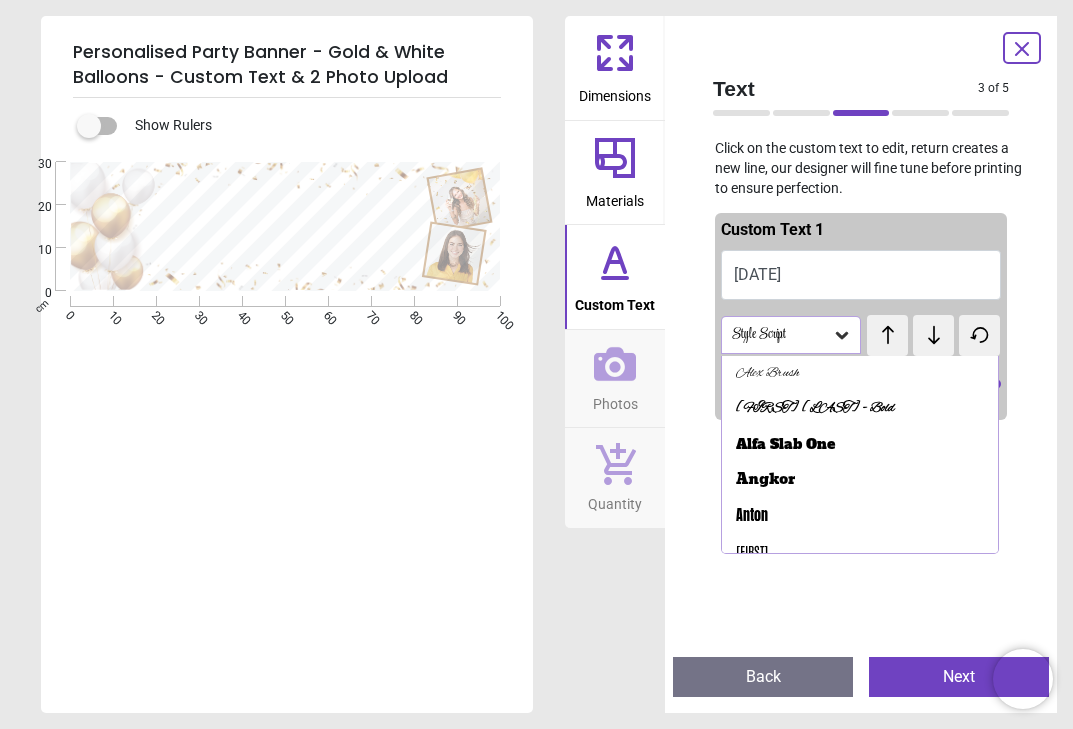 scroll, scrollTop: 0, scrollLeft: 0, axis: both 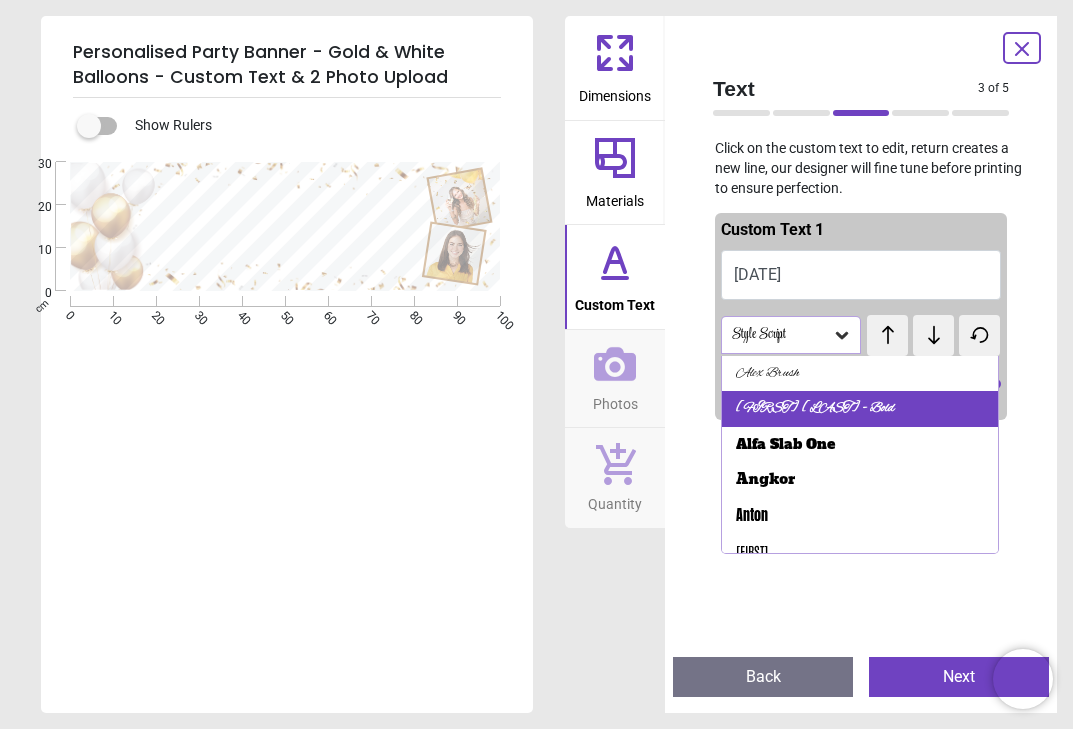 click on "Alex Brush - Bold" at bounding box center (815, 409) 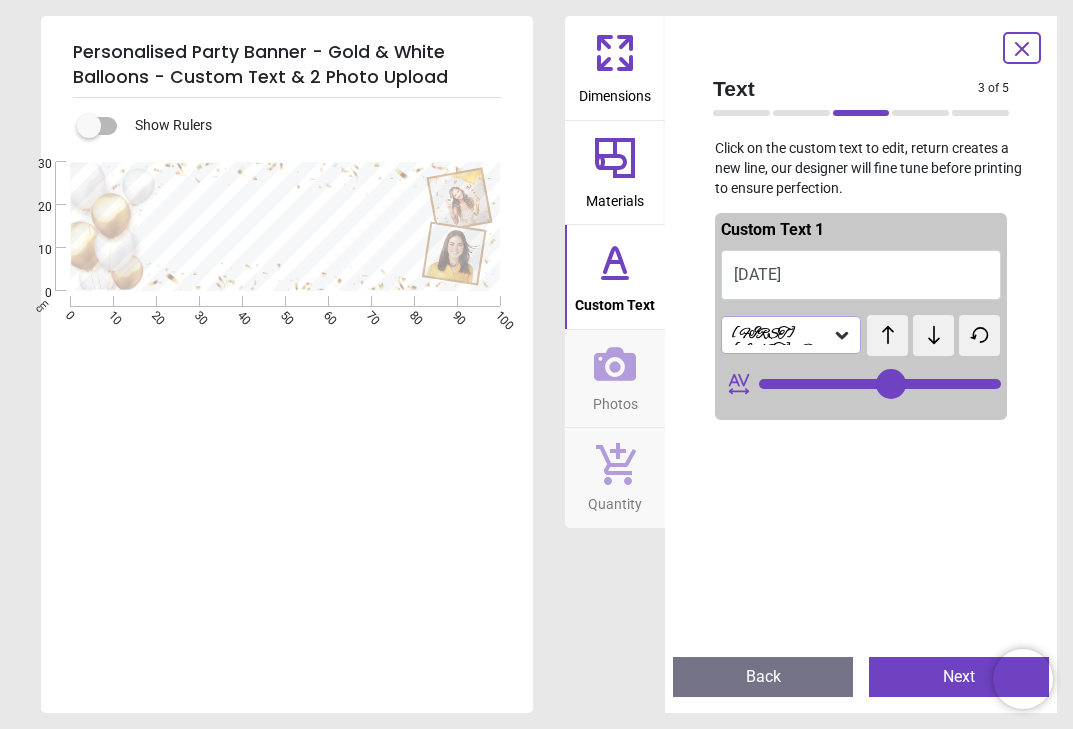 click on "**********" at bounding box center (285, 380) 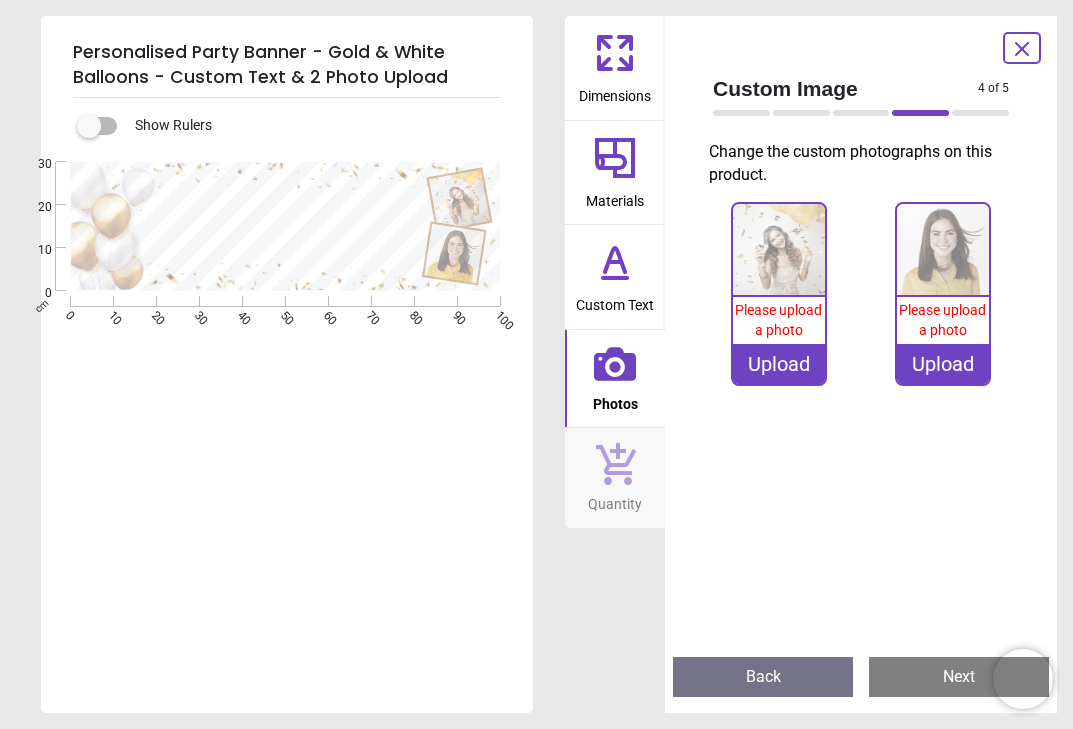 click on "**********" at bounding box center [285, 380] 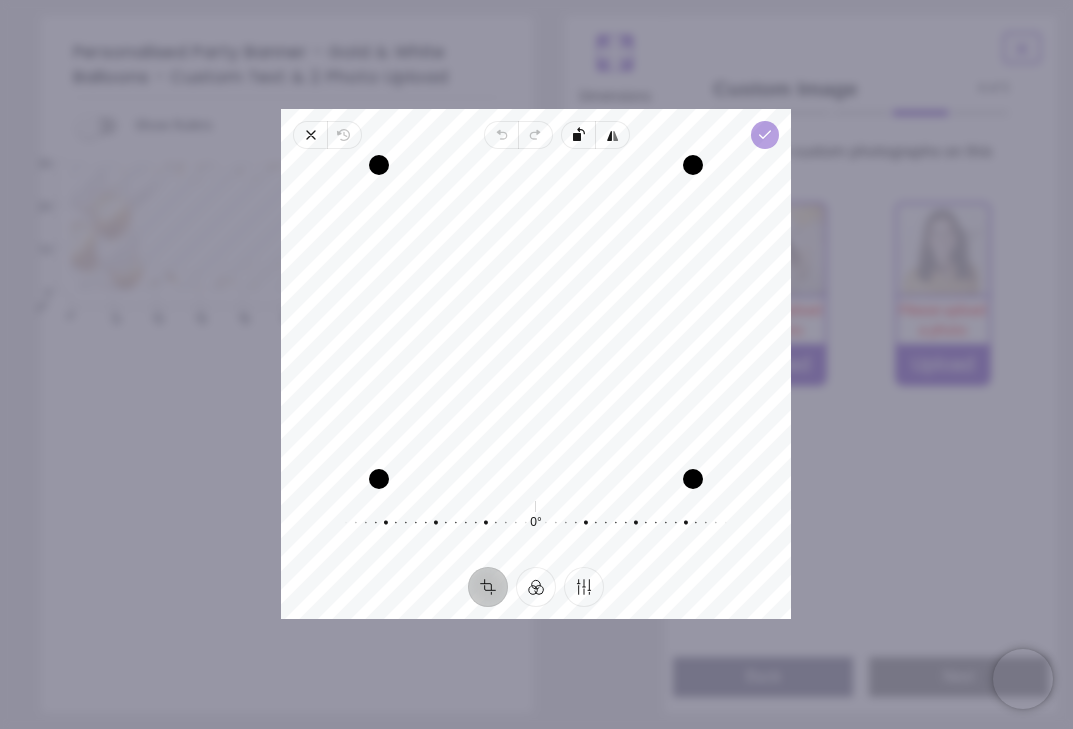 click 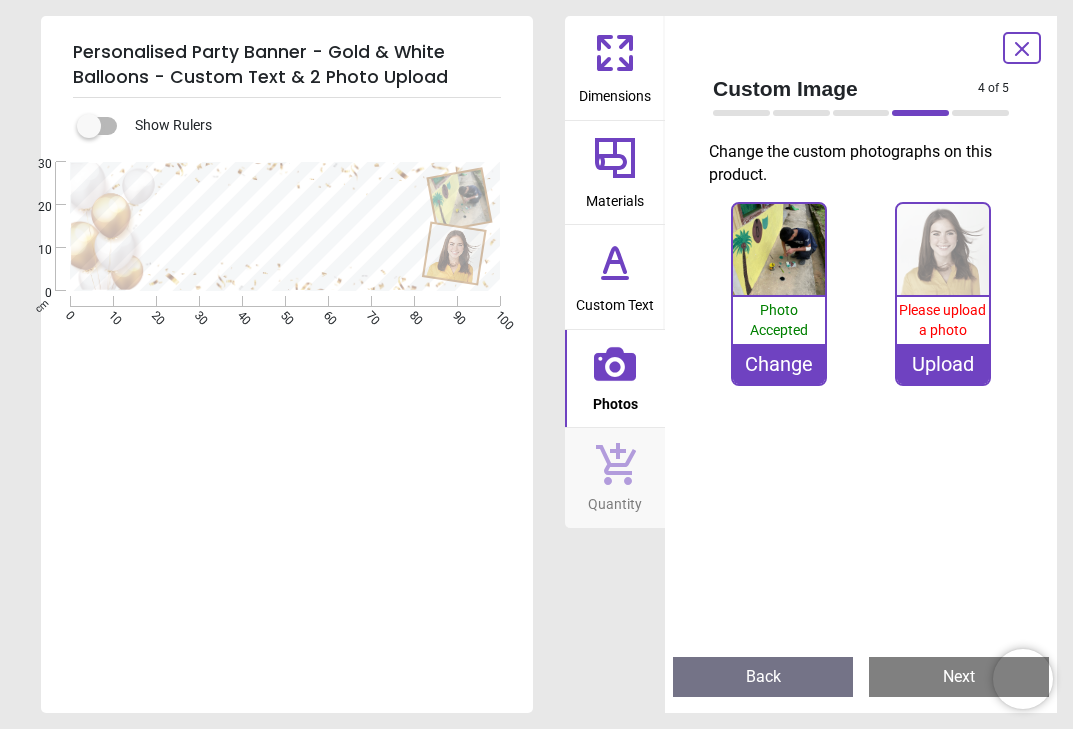 click on "Upload" at bounding box center (942, 364) 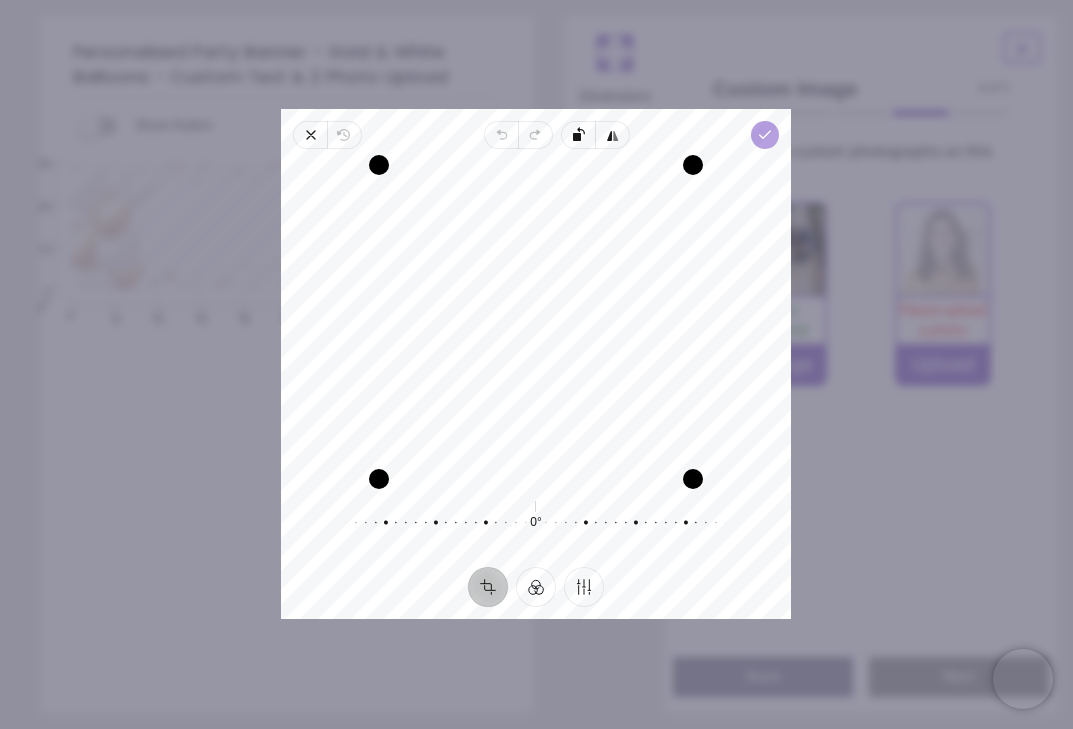 click 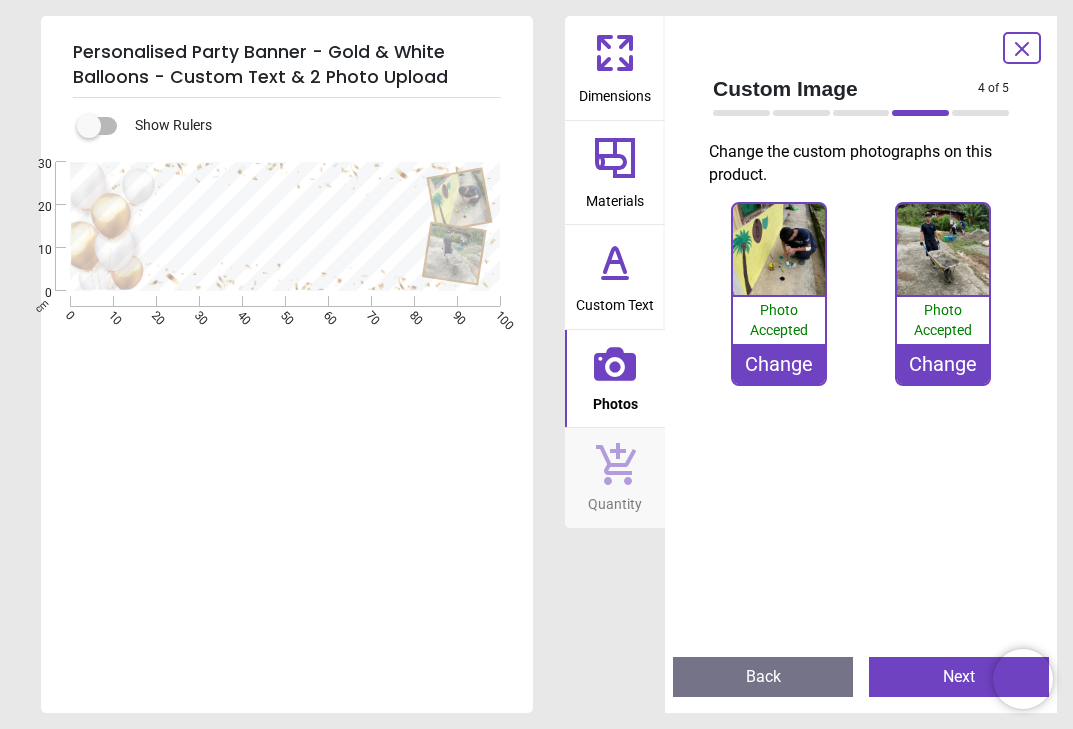 click on "**********" at bounding box center (285, 380) 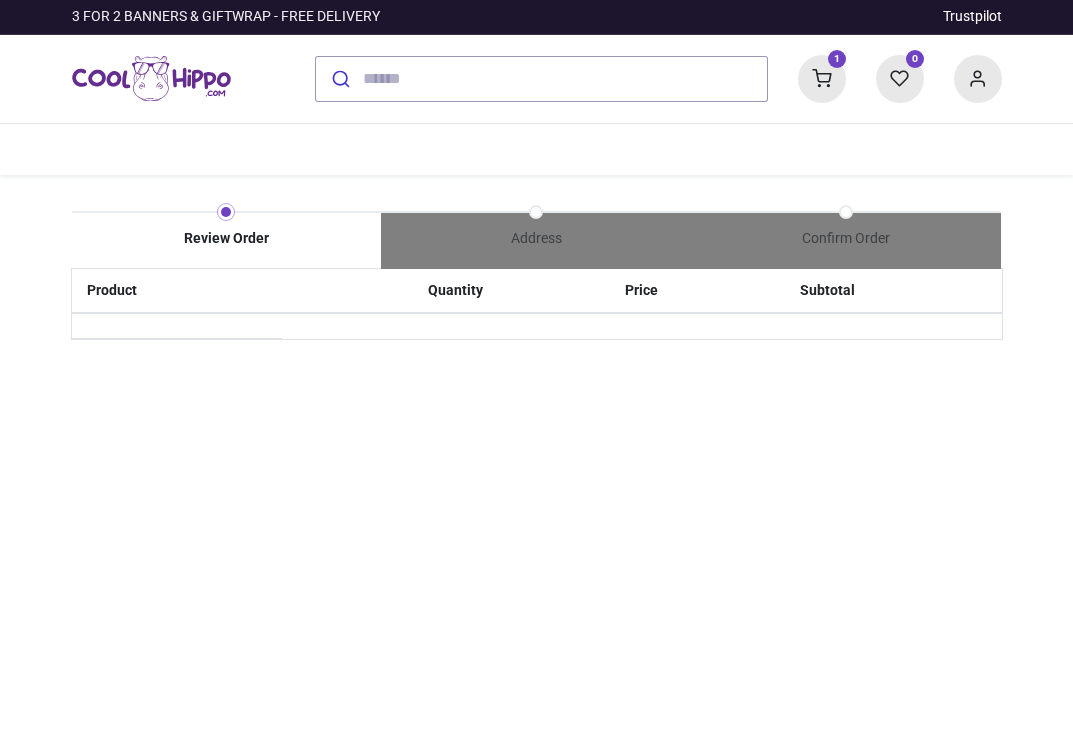 scroll, scrollTop: 0, scrollLeft: 0, axis: both 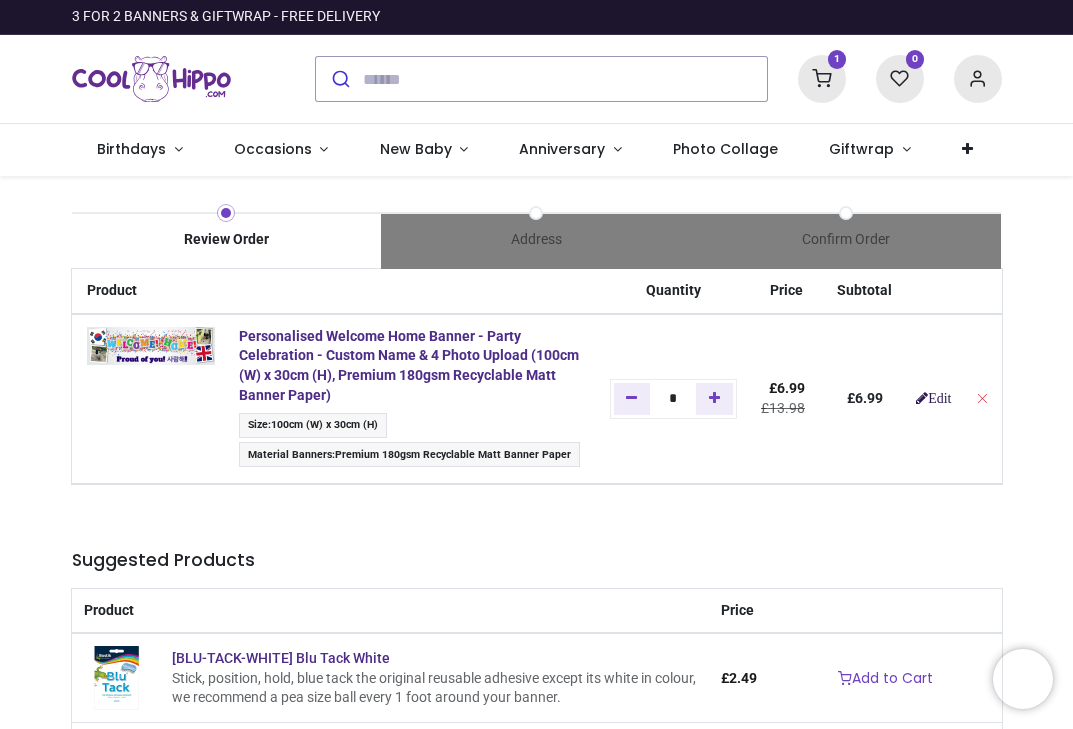 click on "Edit" at bounding box center [933, 398] 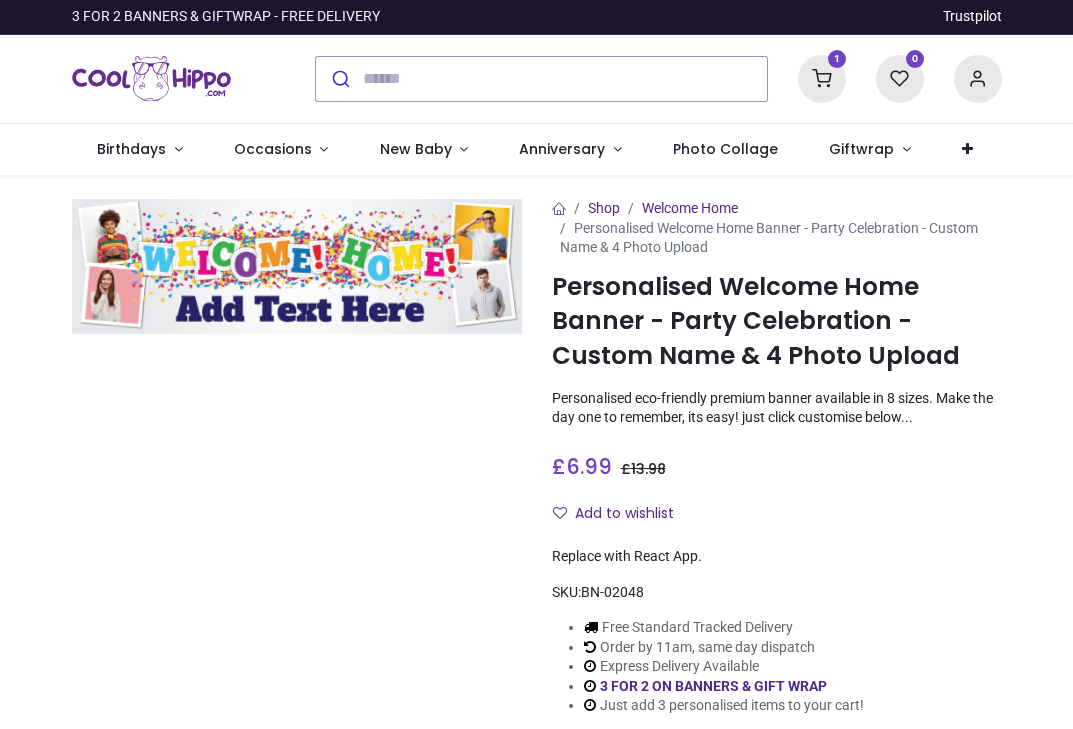 scroll, scrollTop: 0, scrollLeft: 0, axis: both 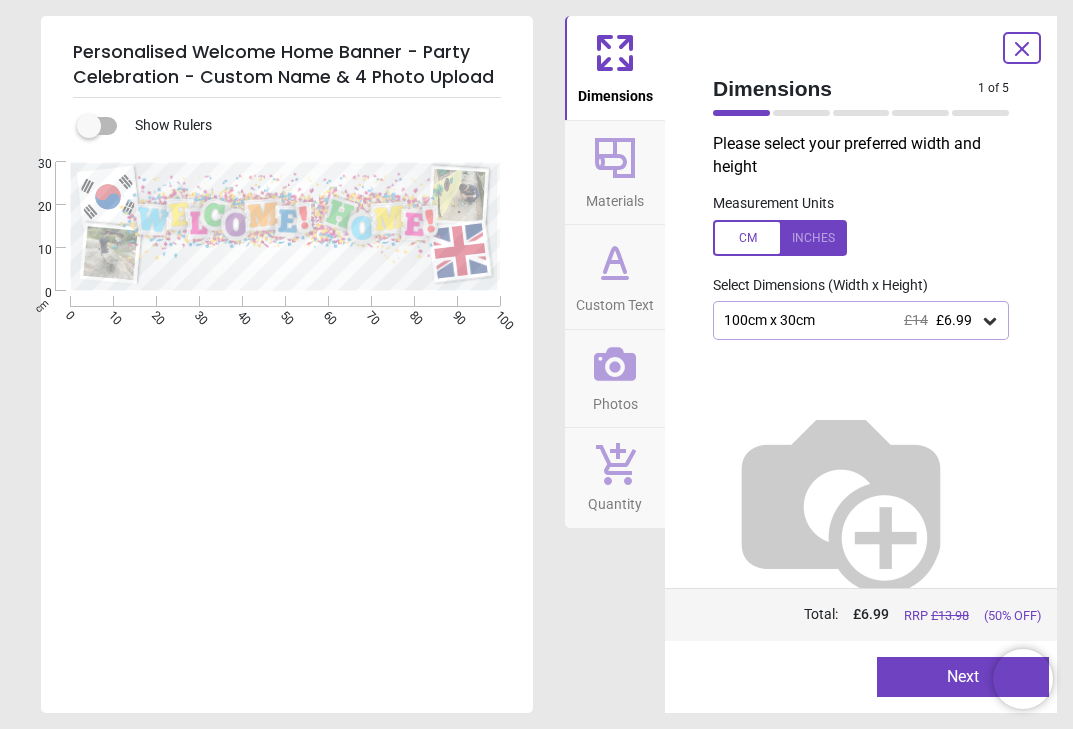 click on "Custom Text" at bounding box center (615, 301) 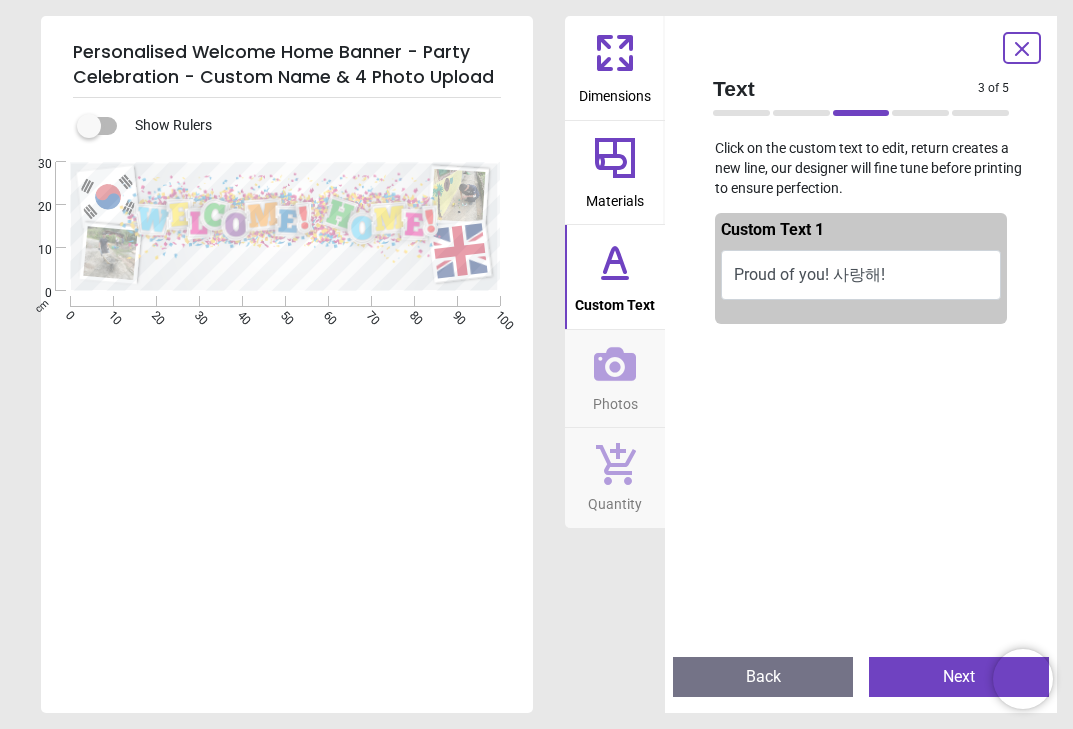 click on "Proud of you! 사랑해!" at bounding box center (861, 275) 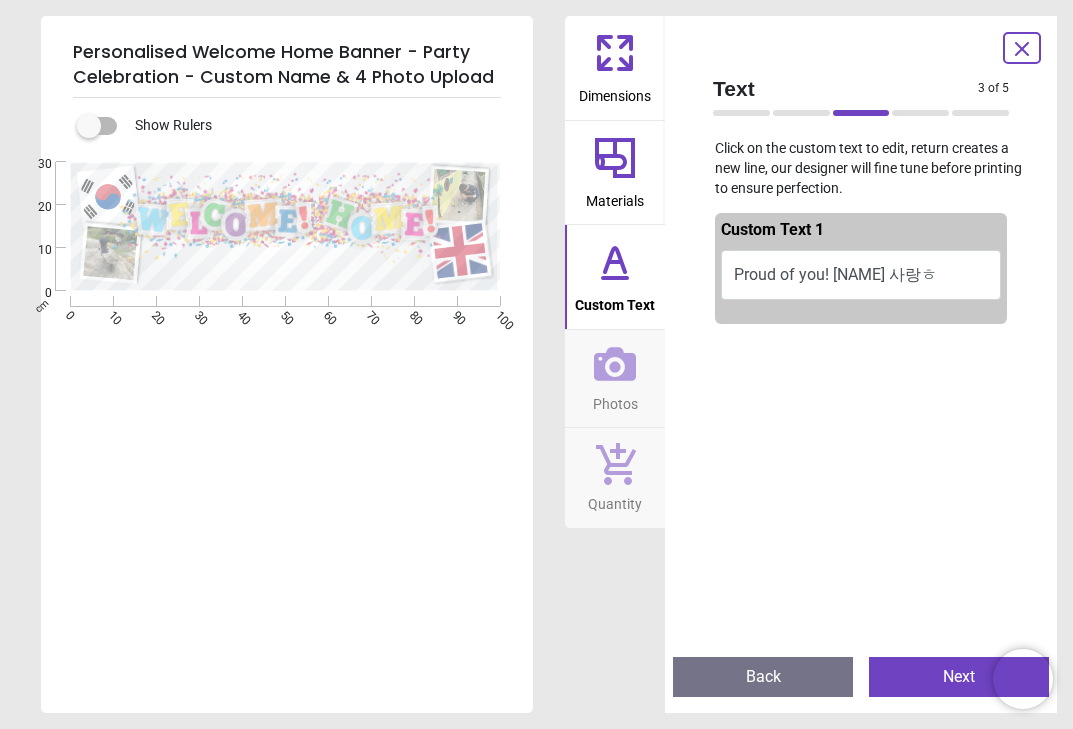 scroll, scrollTop: 0, scrollLeft: 0, axis: both 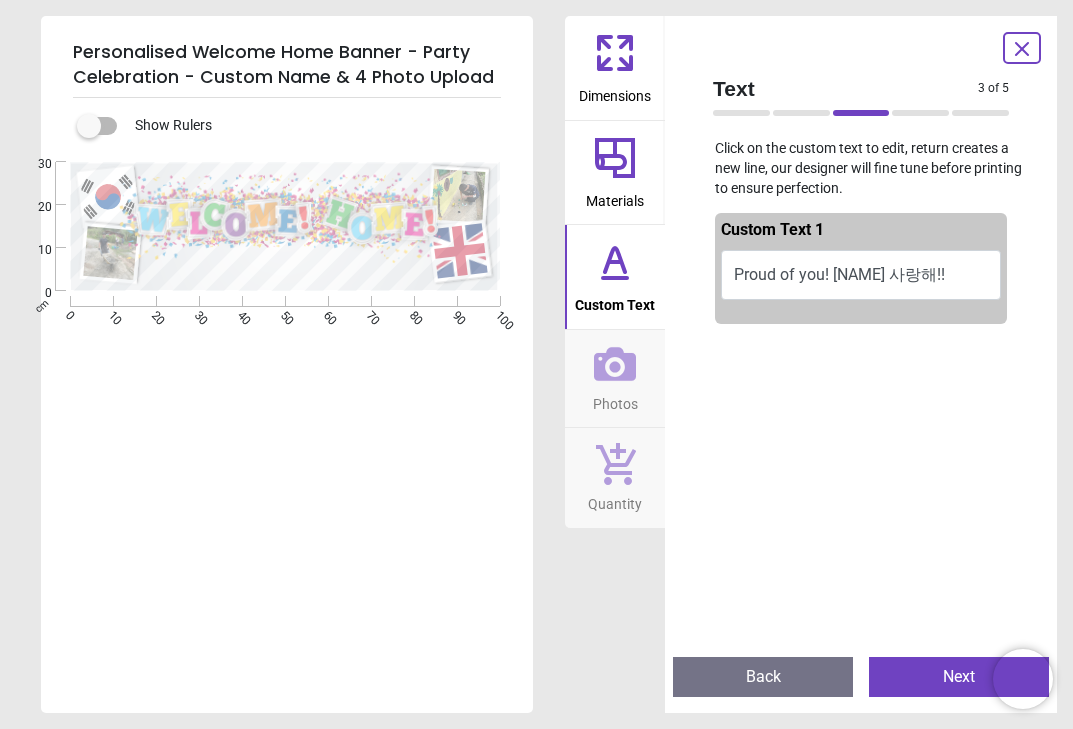 click at bounding box center (861, 696) 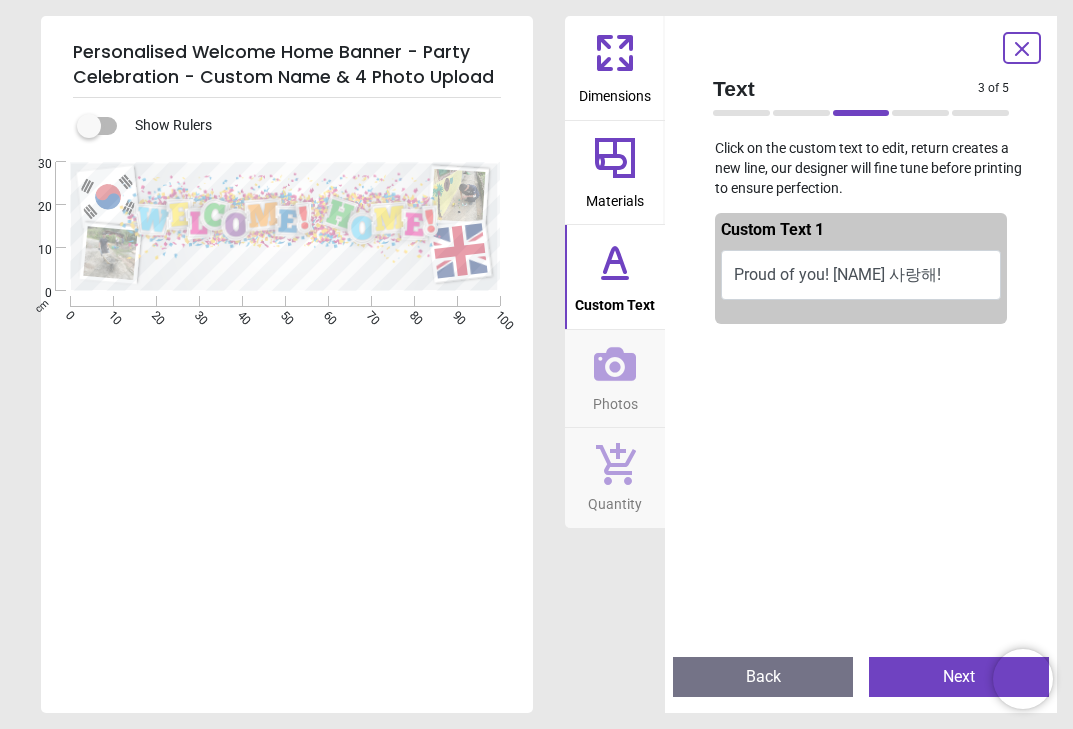 type on "**********" 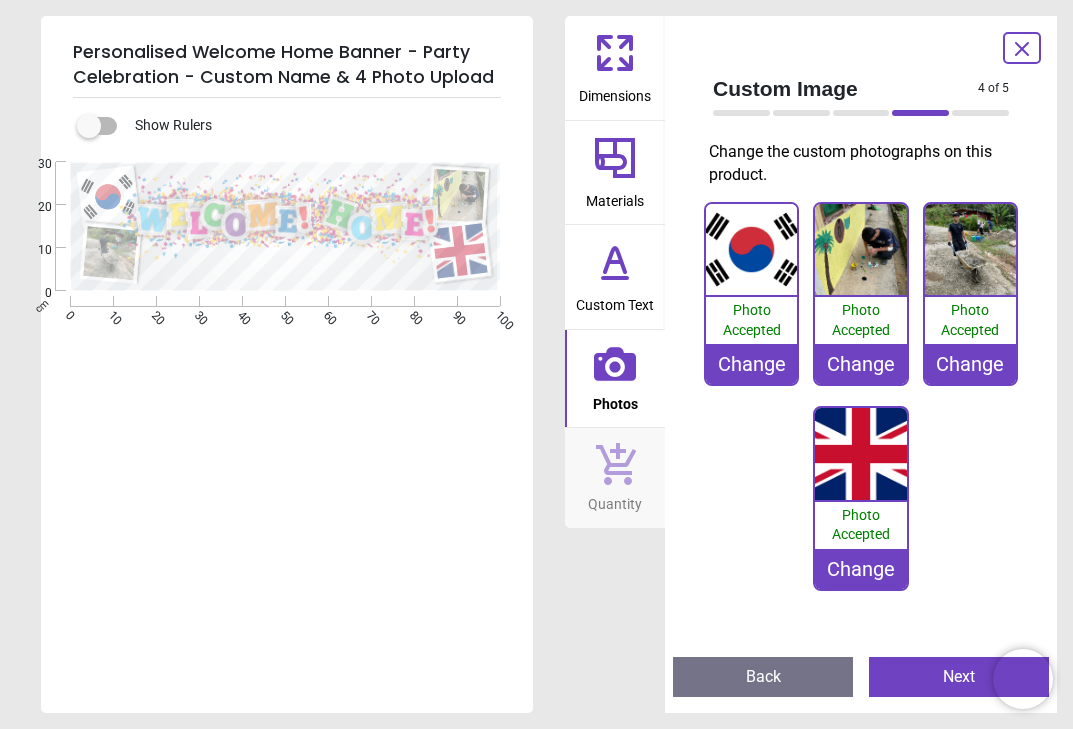 click on "Next" at bounding box center [959, 677] 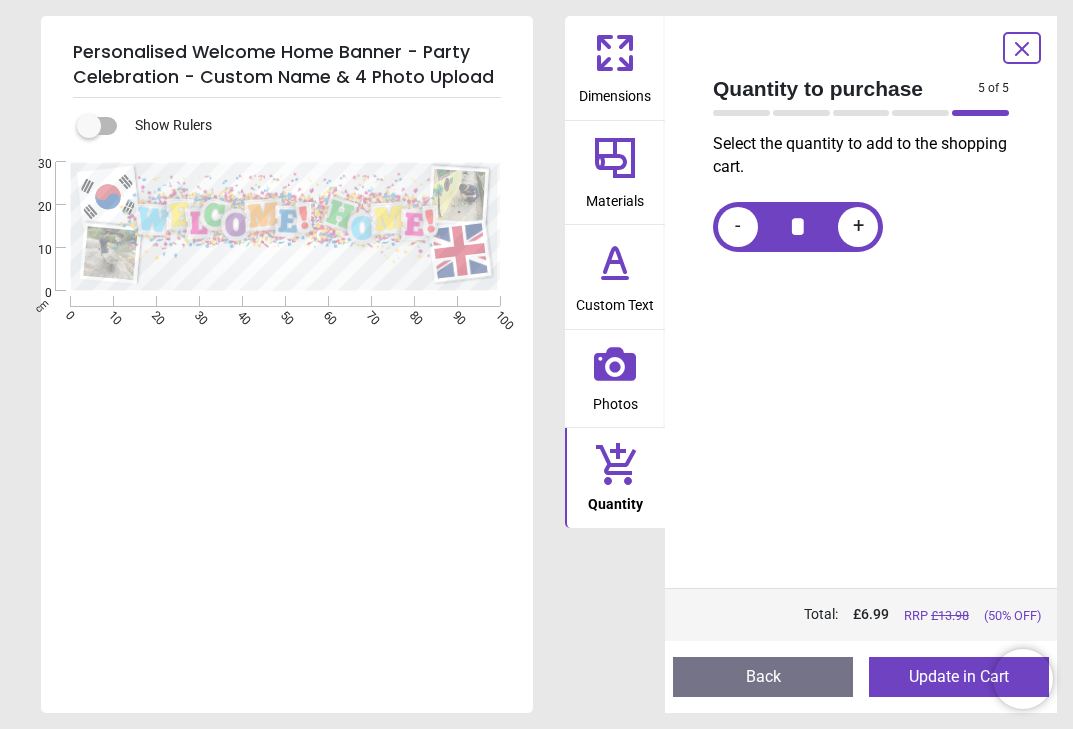 click on "Update in Cart" at bounding box center (959, 677) 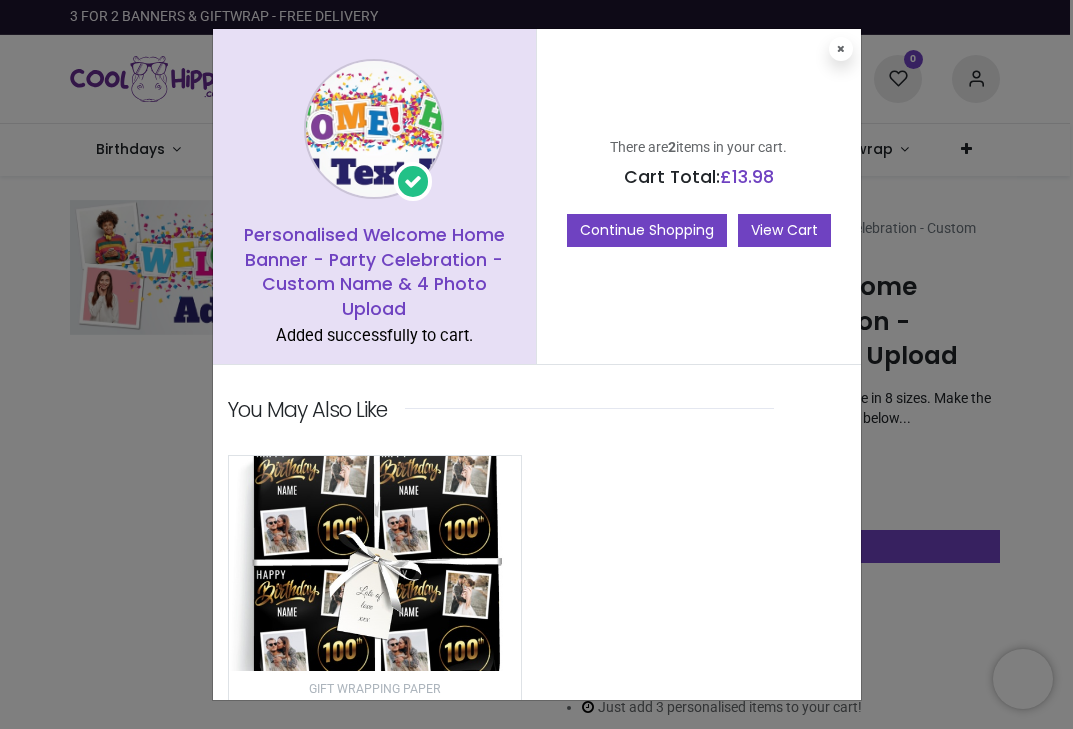 click on "View Cart" at bounding box center (784, 231) 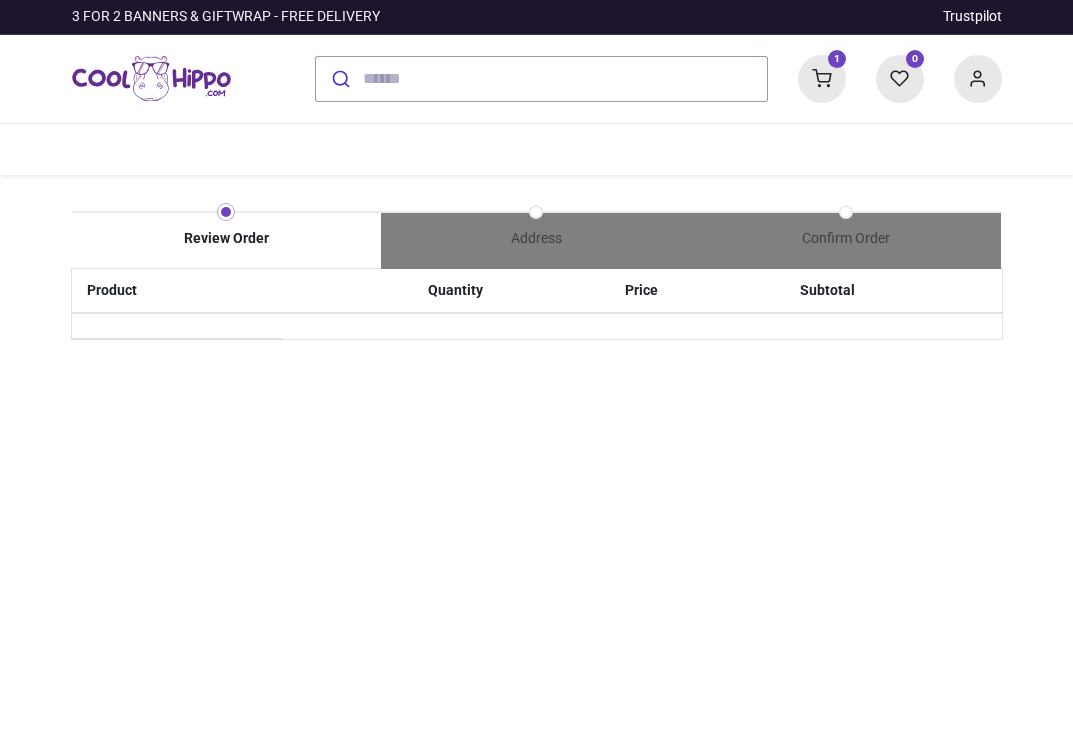scroll, scrollTop: 0, scrollLeft: 0, axis: both 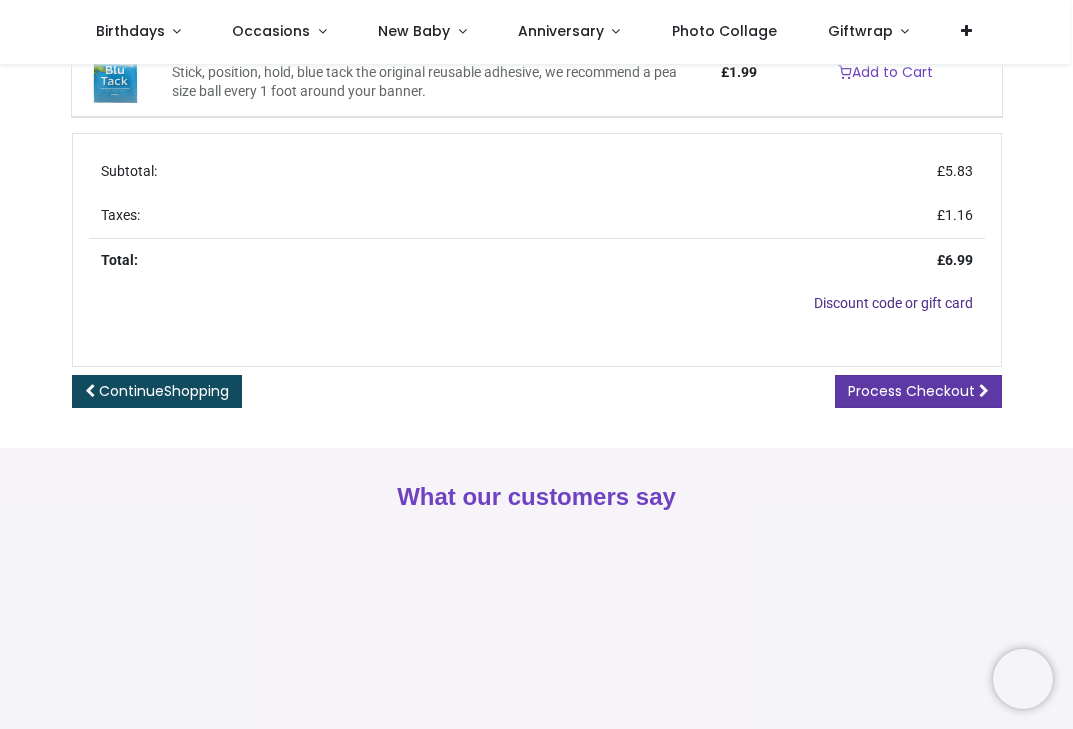 click on "Process Checkout" at bounding box center [911, 391] 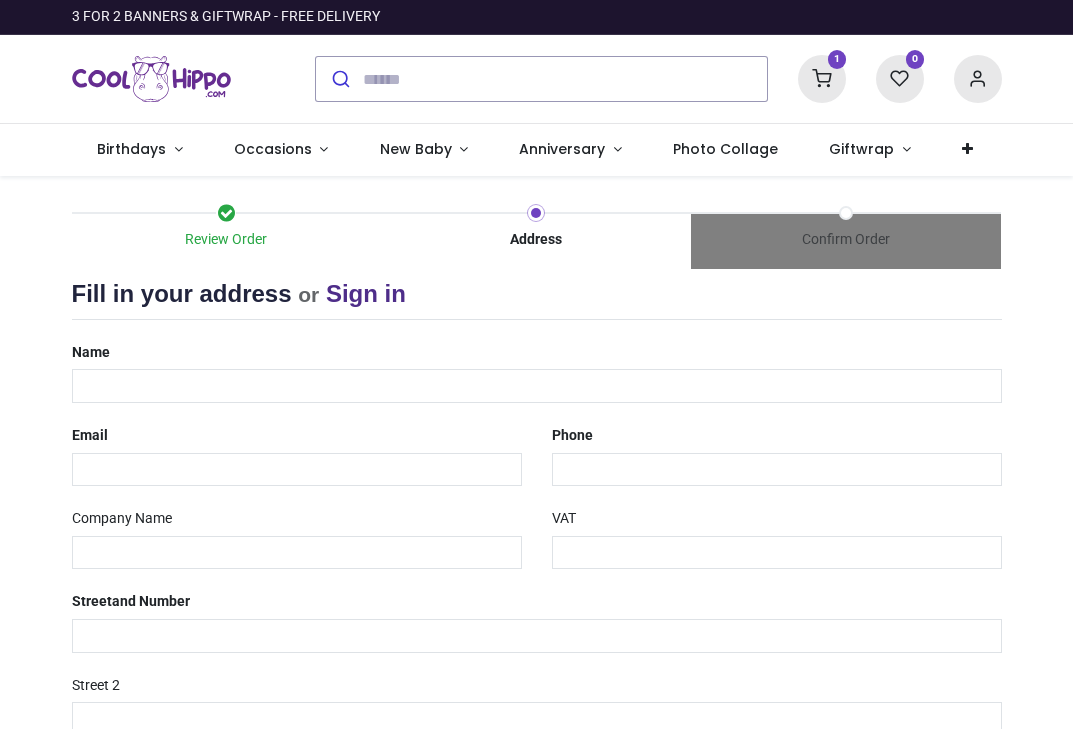 scroll, scrollTop: 0, scrollLeft: 0, axis: both 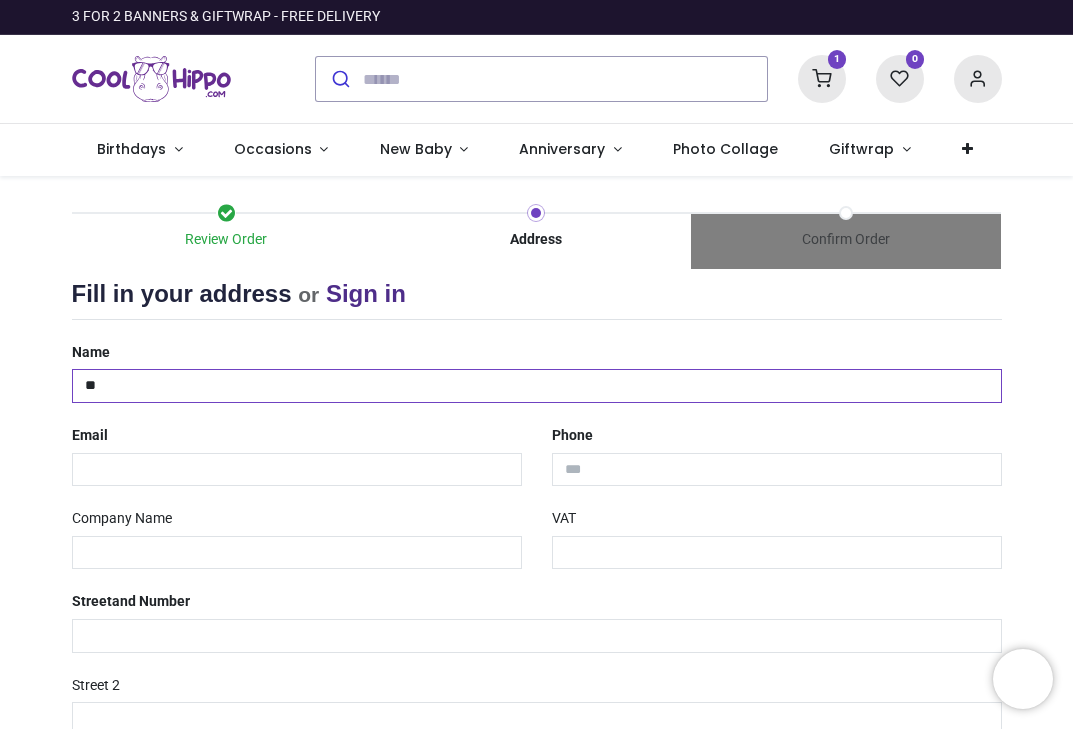 type on "*" 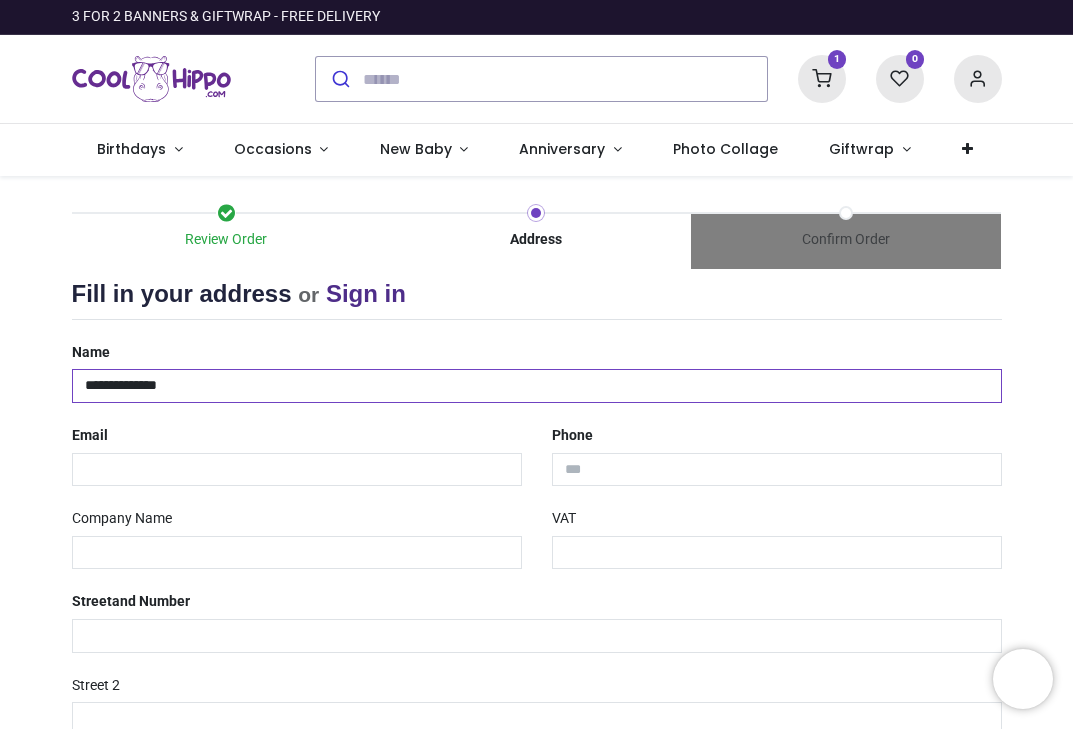 type on "**********" 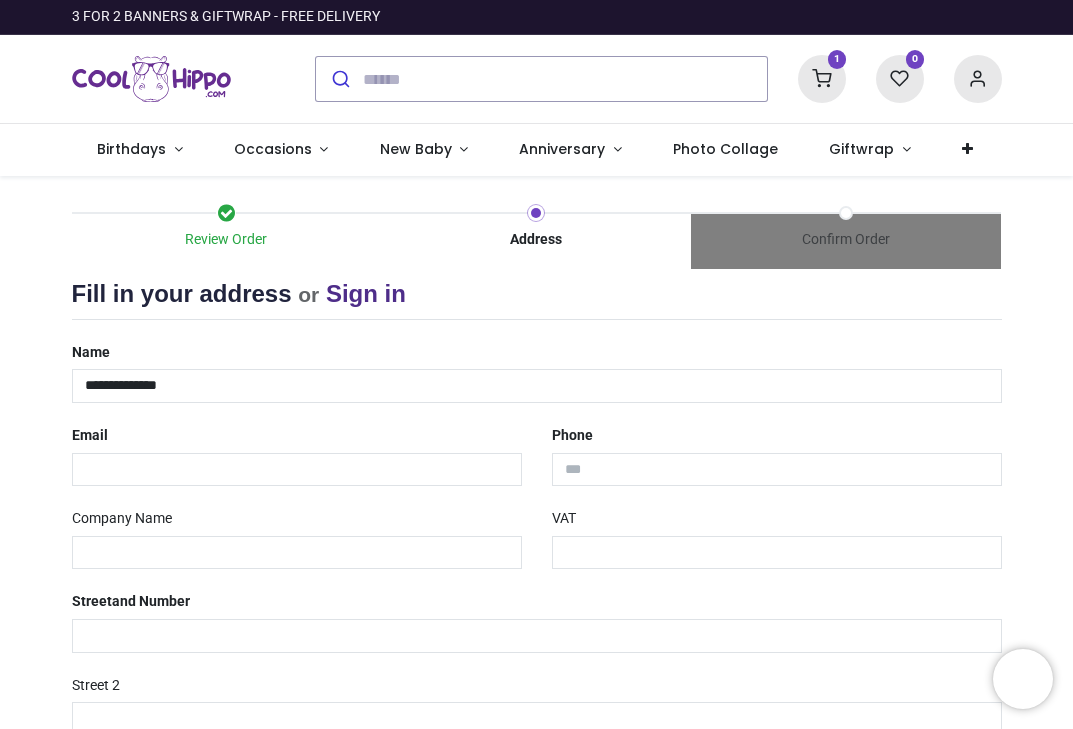 click on "**********" at bounding box center [537, 639] 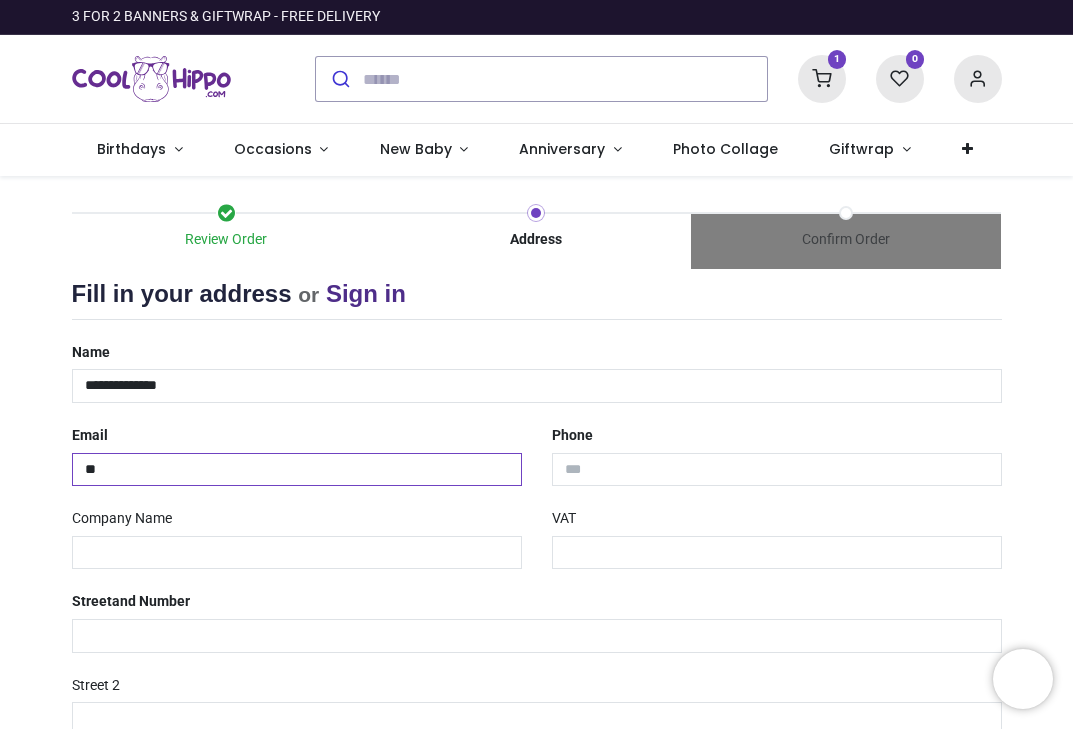 type on "*" 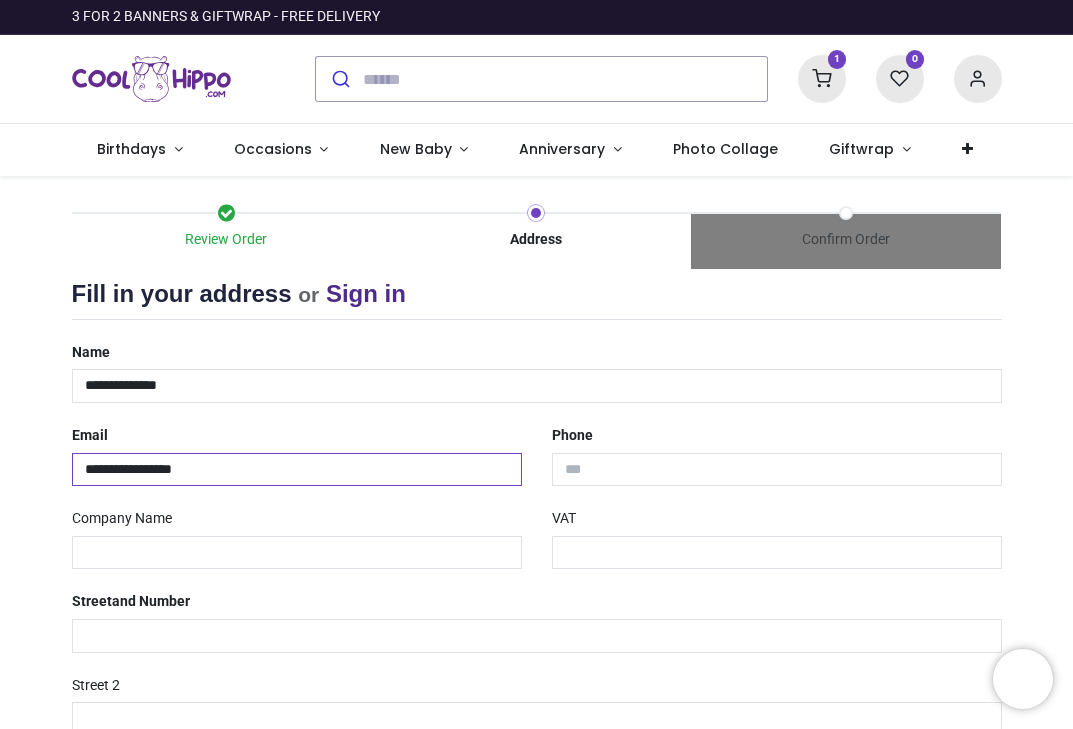 type on "**********" 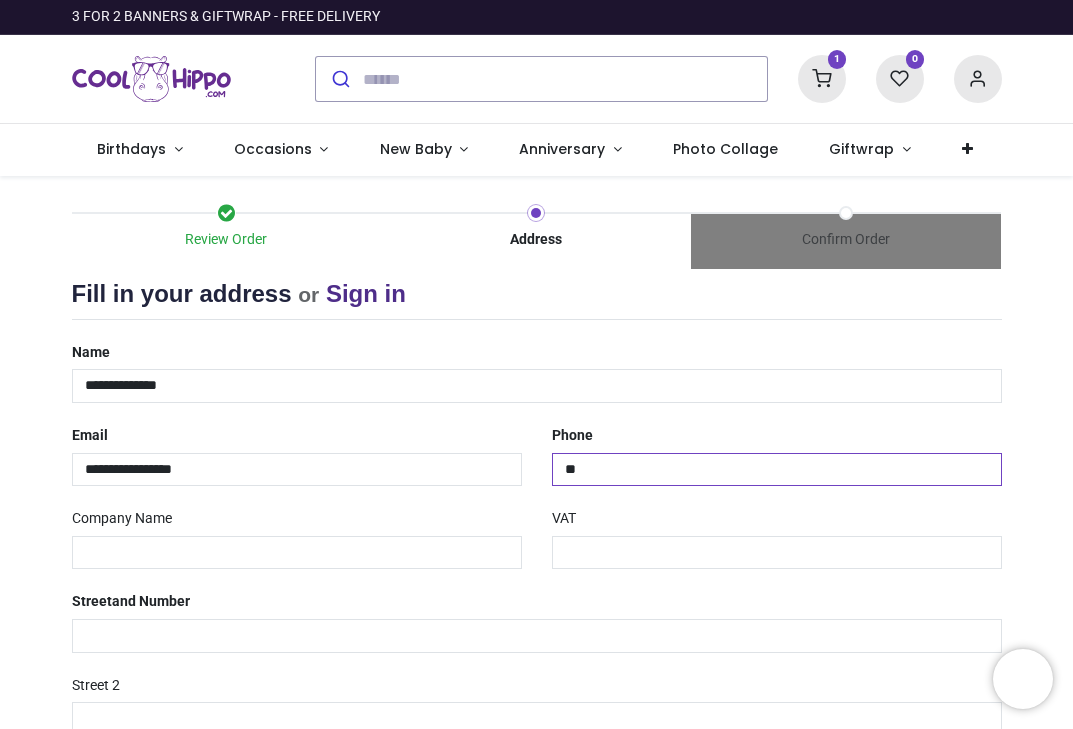 type on "*" 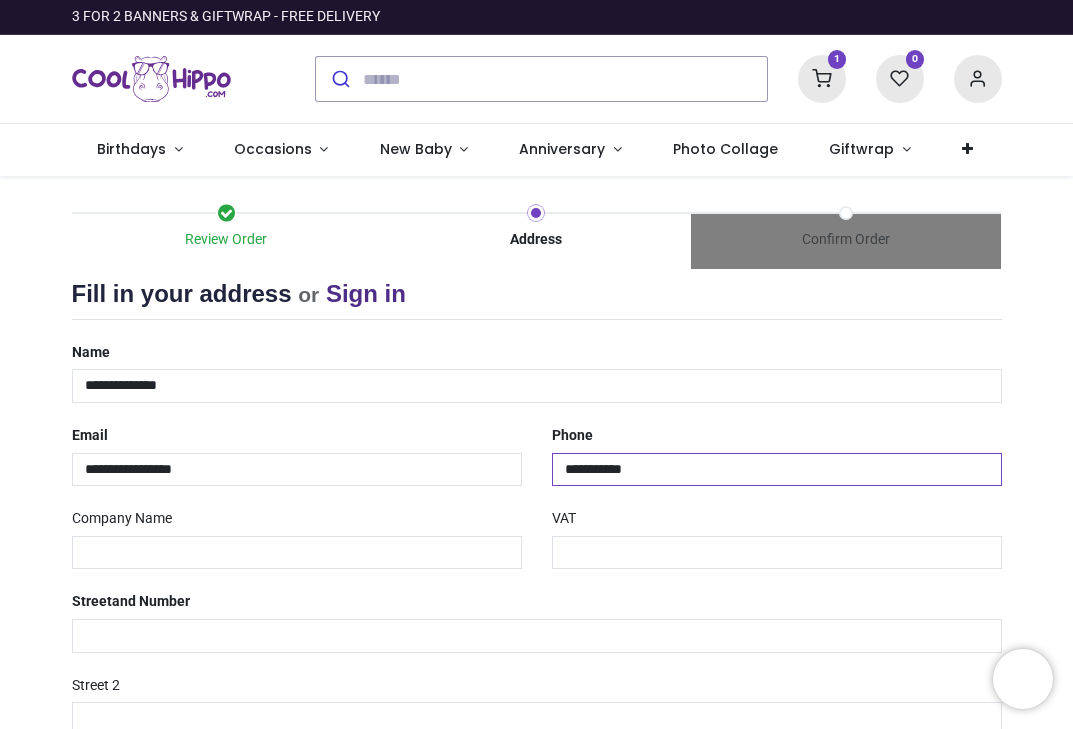 type on "**********" 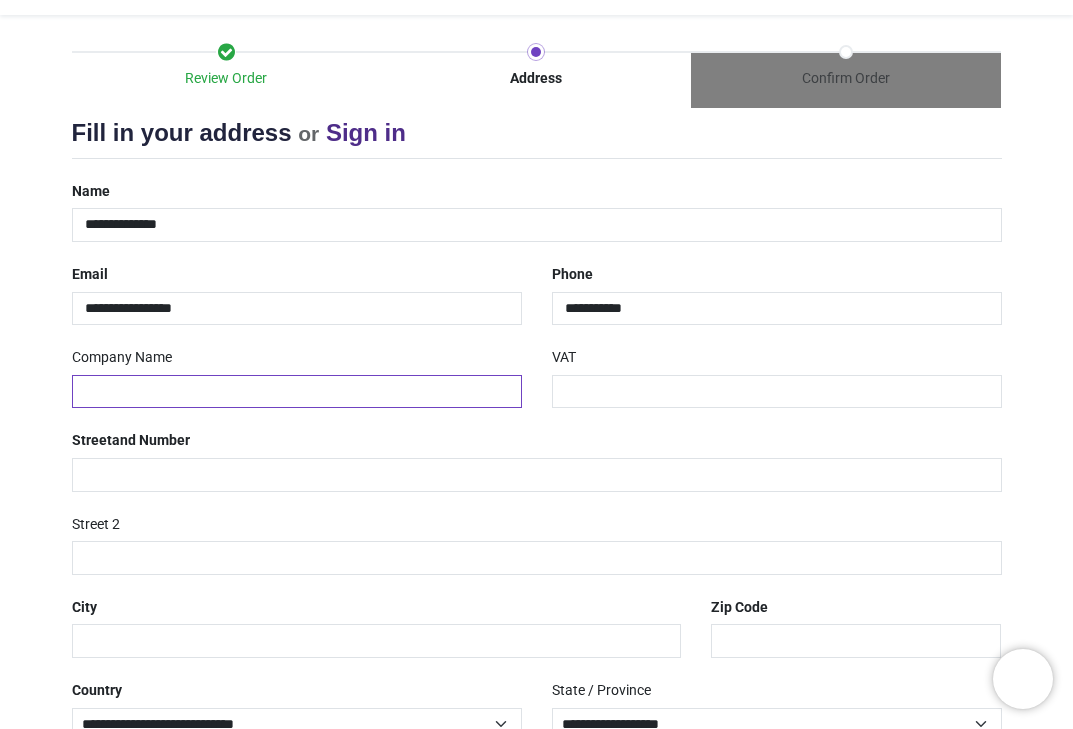 scroll, scrollTop: 165, scrollLeft: 0, axis: vertical 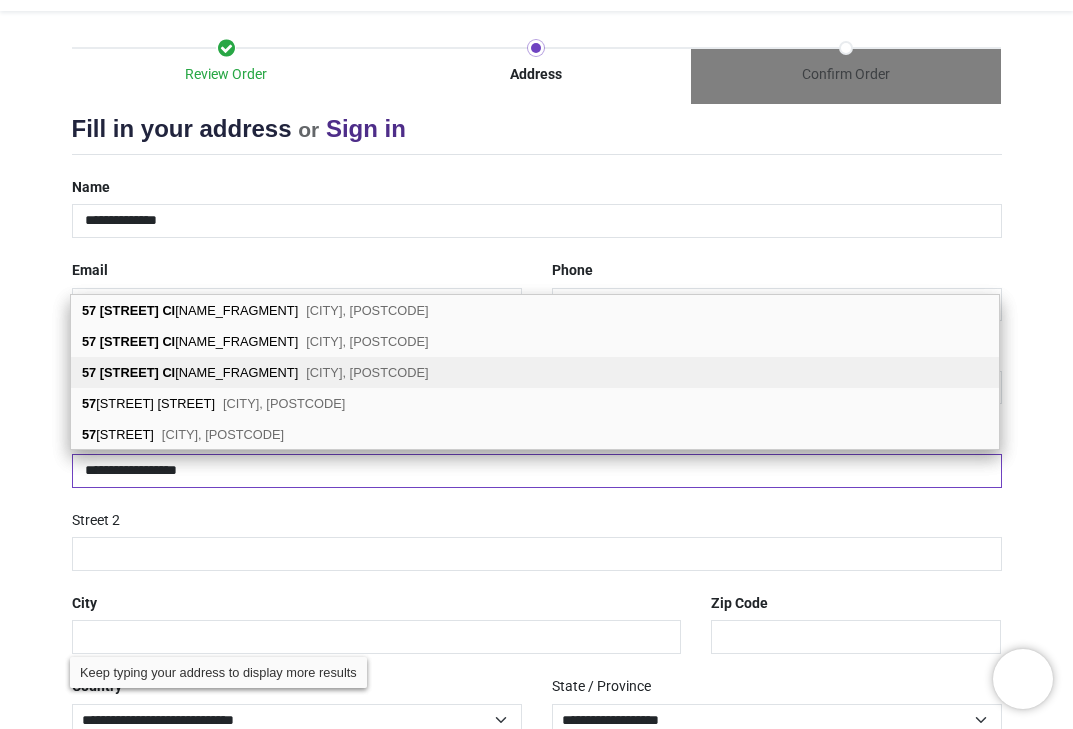 type on "**********" 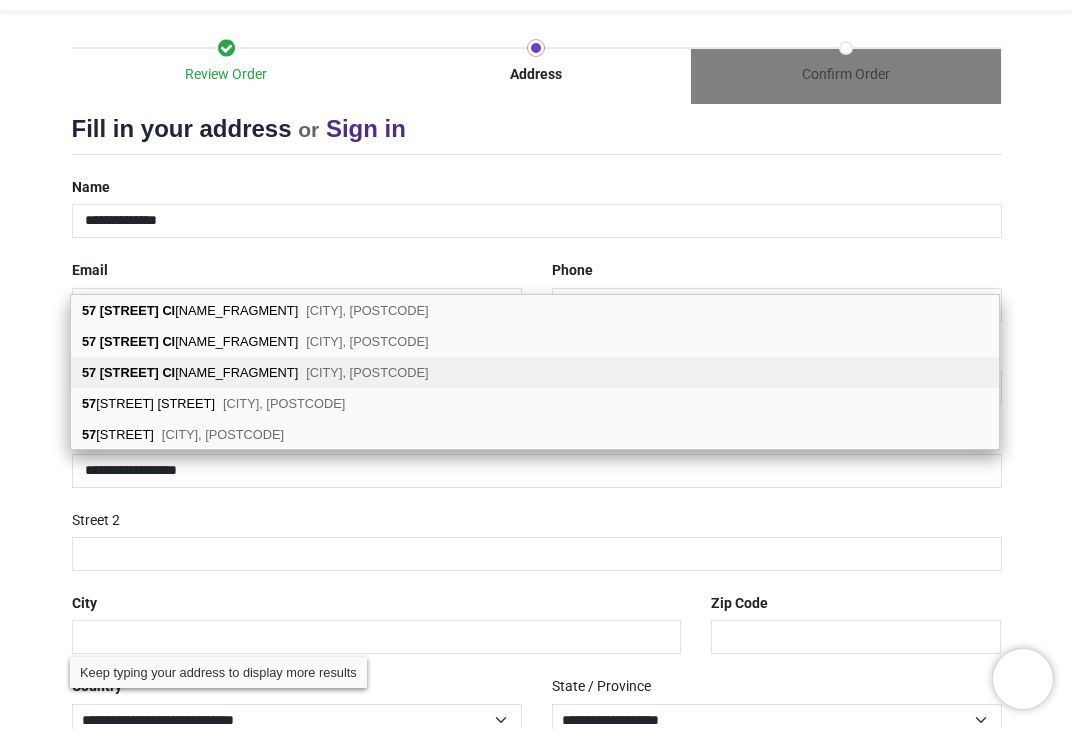 click on "57 [STREET] [CITY], [POSTCODE]" at bounding box center (535, 372) 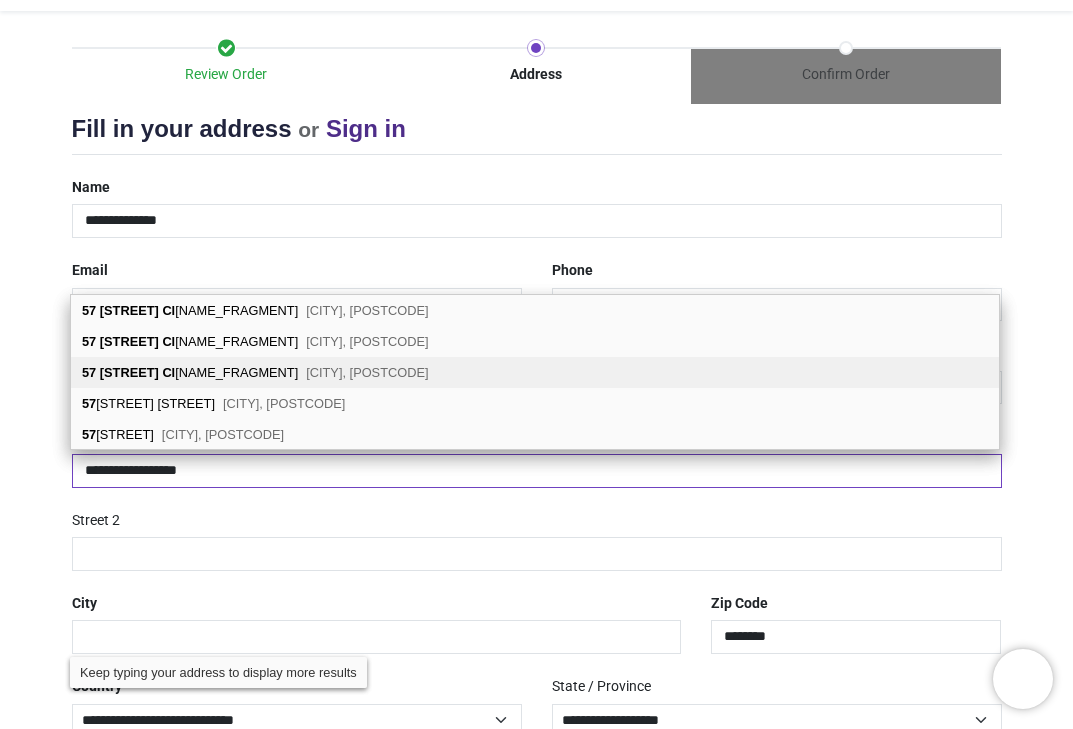 select on "***" 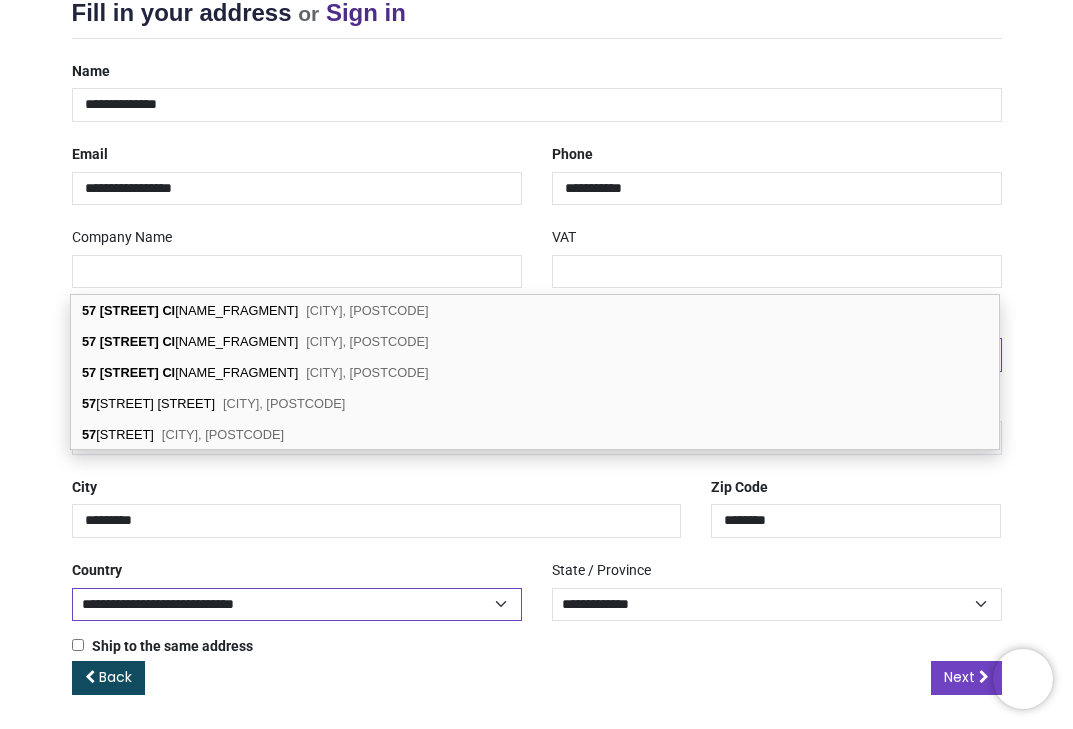 scroll, scrollTop: 280, scrollLeft: 0, axis: vertical 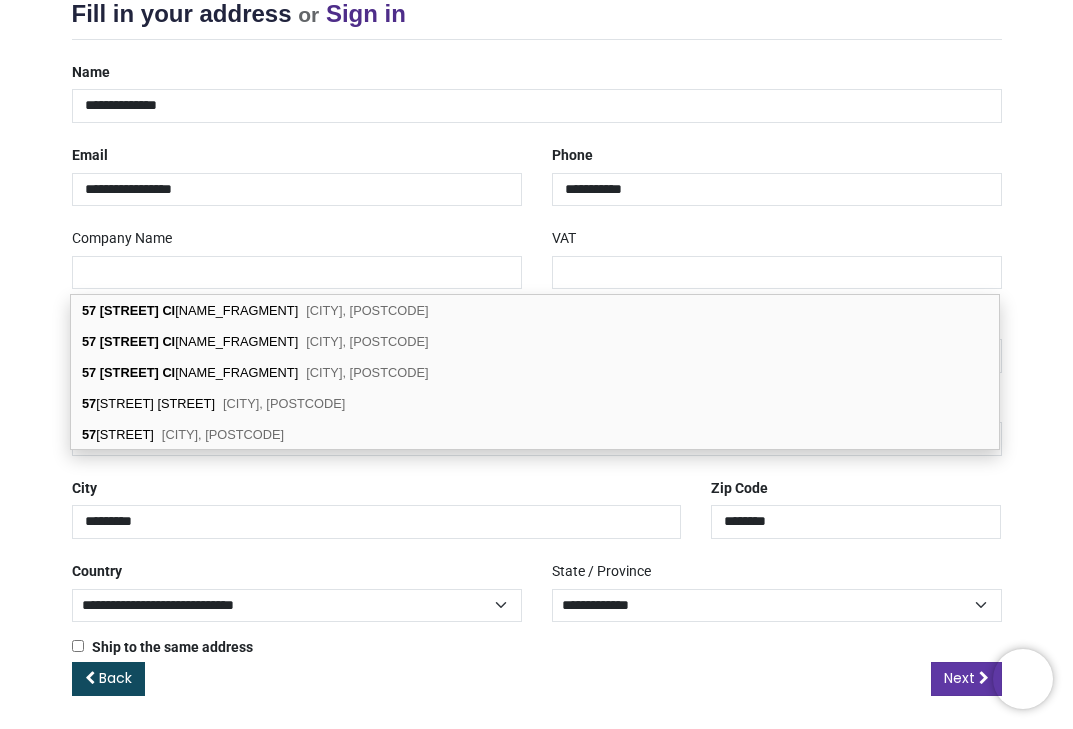 click on "Next" at bounding box center (959, 678) 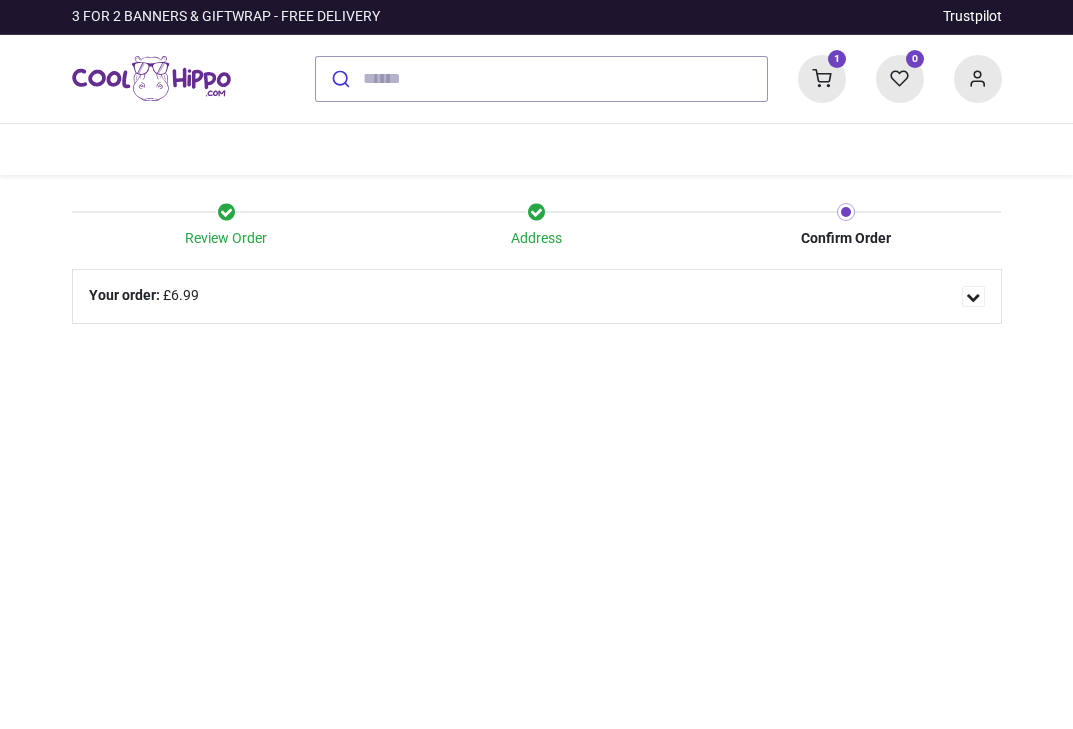 scroll, scrollTop: 0, scrollLeft: 0, axis: both 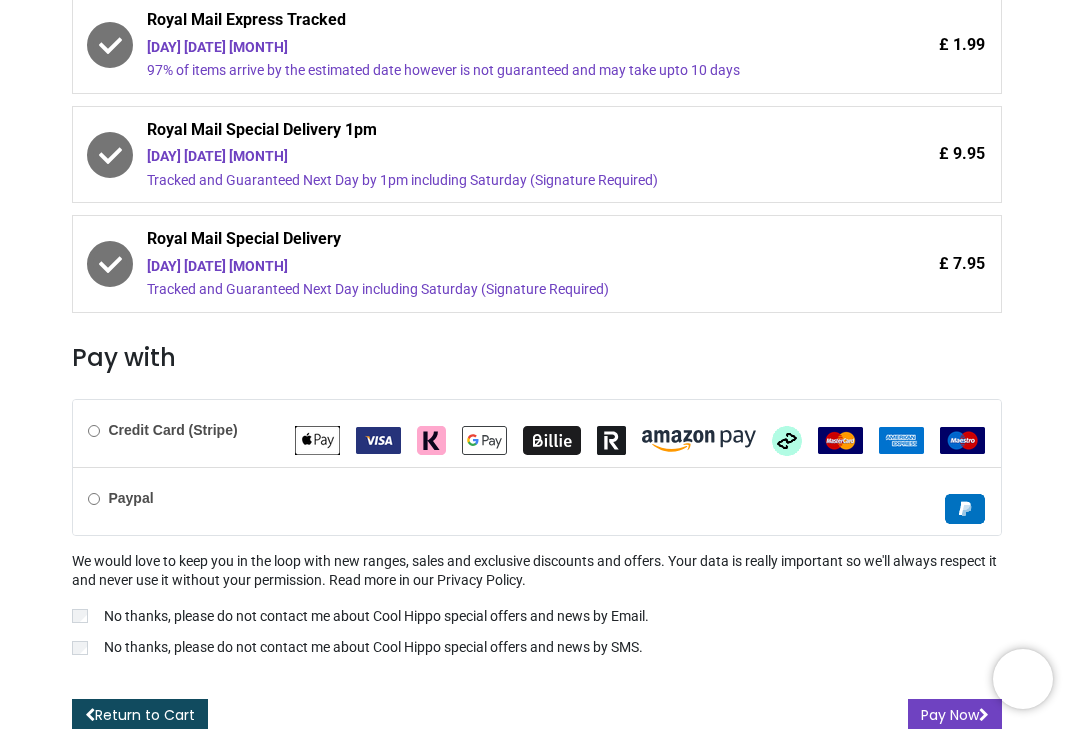 click on "Credit Card (Stripe)" at bounding box center (162, 431) 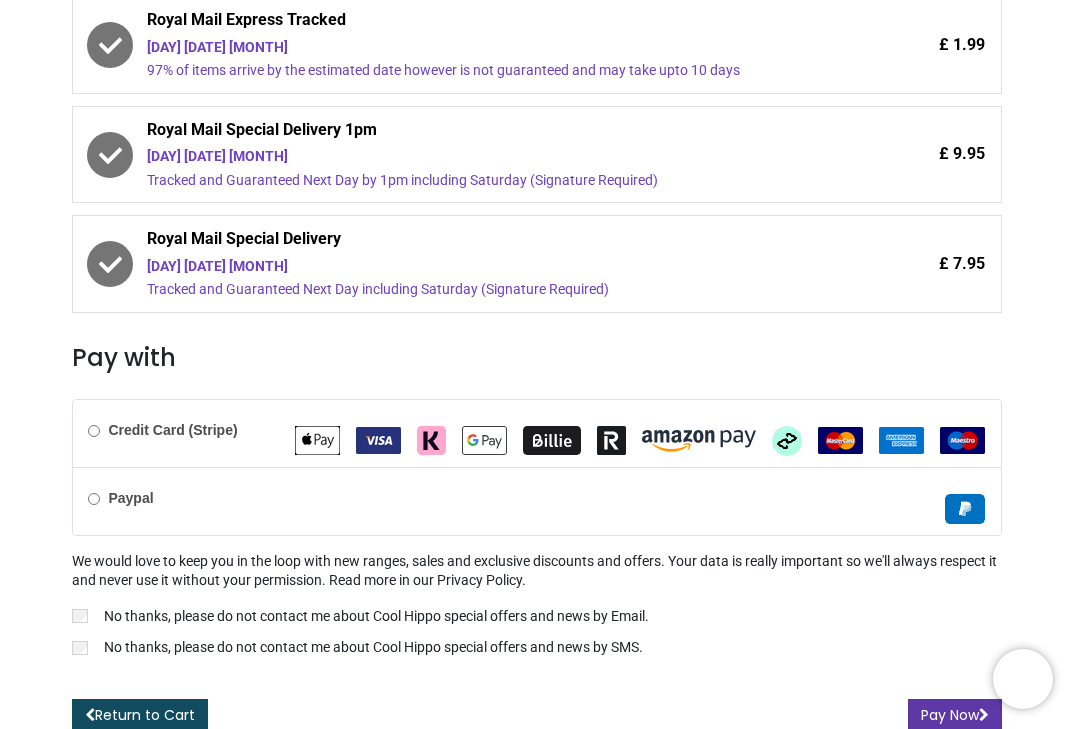 click on "Pay Now" at bounding box center (955, 716) 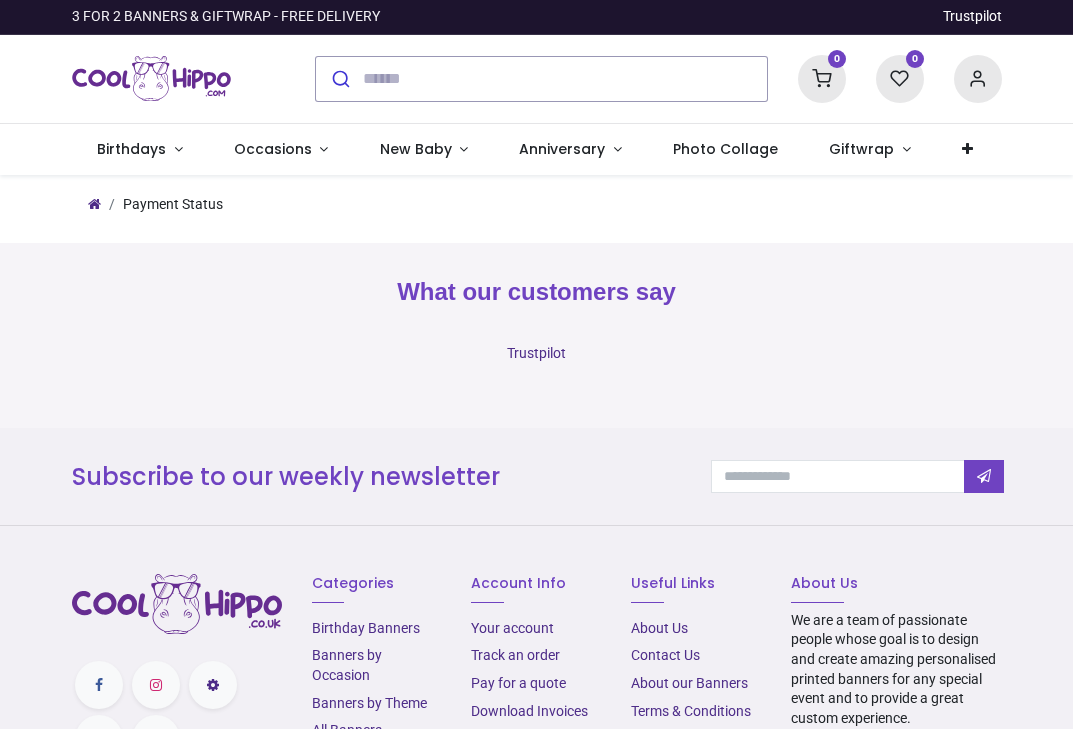 scroll, scrollTop: 0, scrollLeft: 0, axis: both 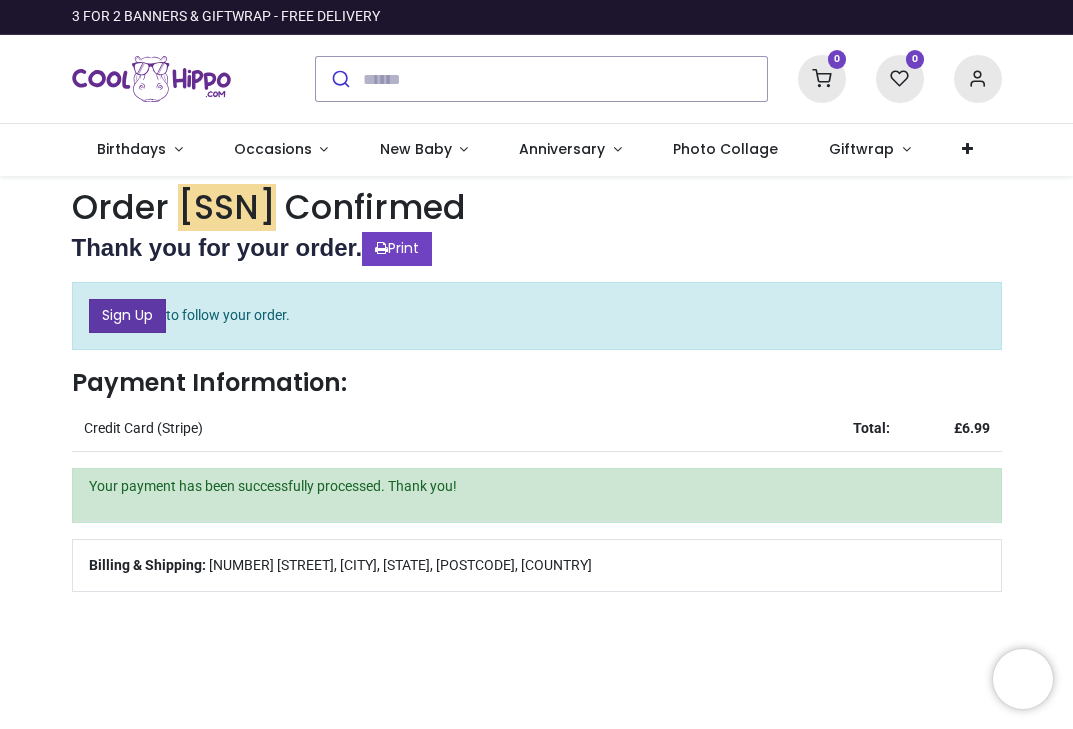 click on "Sign Up" at bounding box center [127, 316] 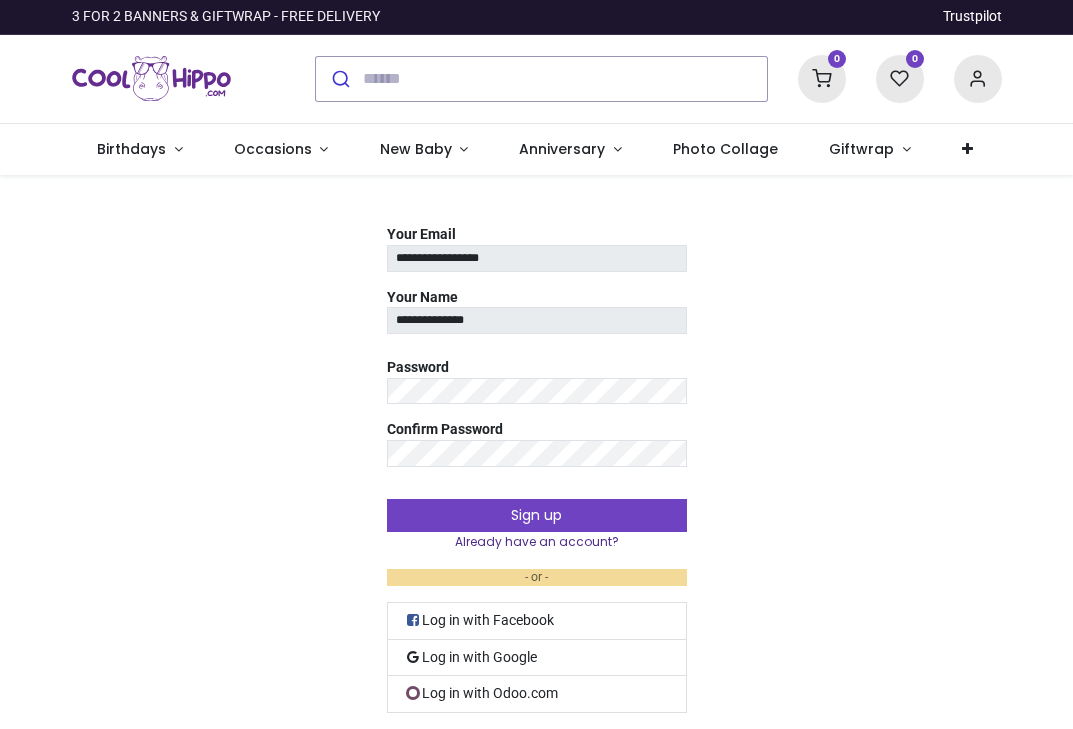 scroll, scrollTop: 0, scrollLeft: 0, axis: both 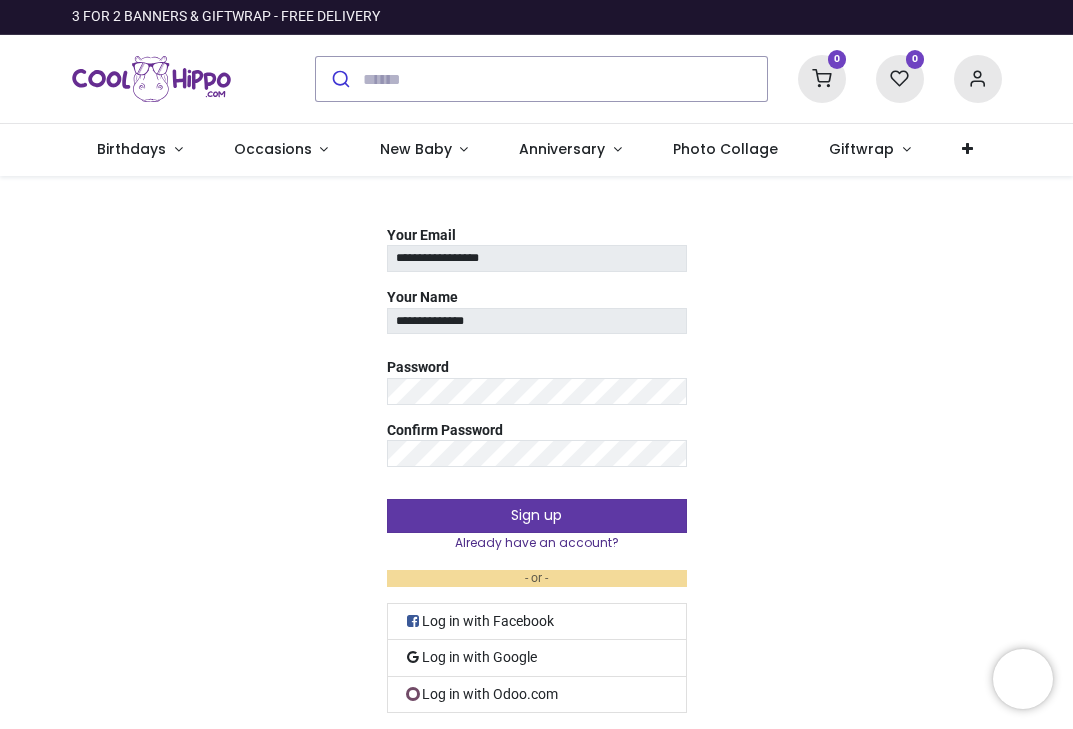 click on "Sign up" at bounding box center (537, 516) 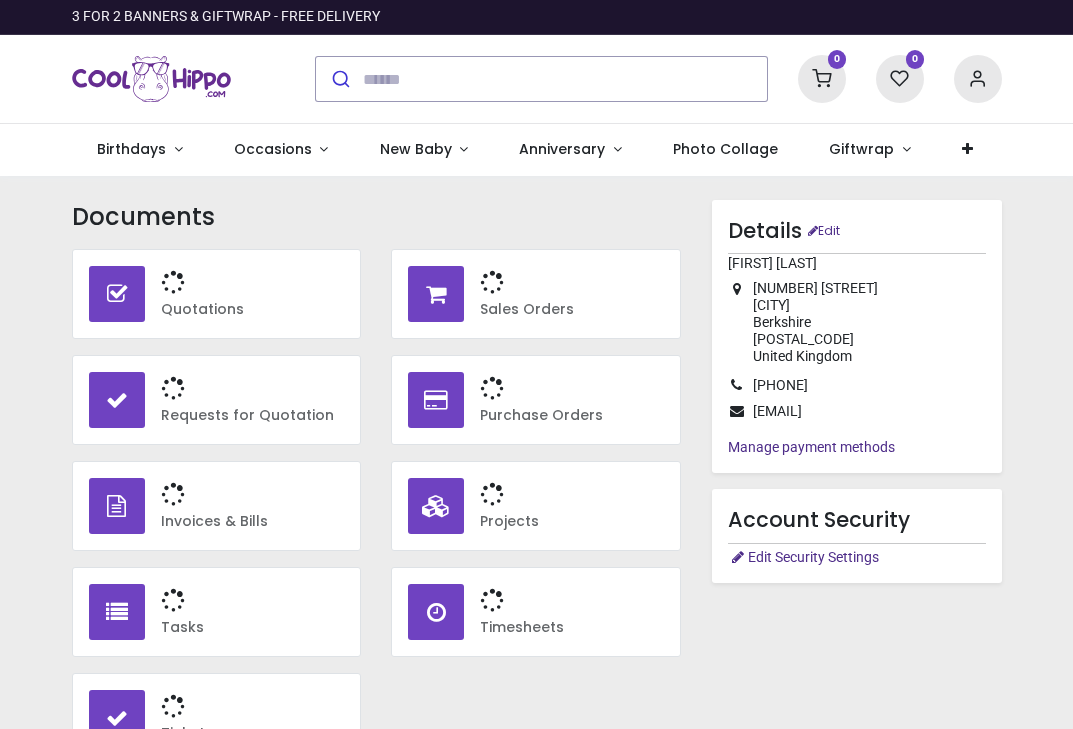 scroll, scrollTop: 0, scrollLeft: 0, axis: both 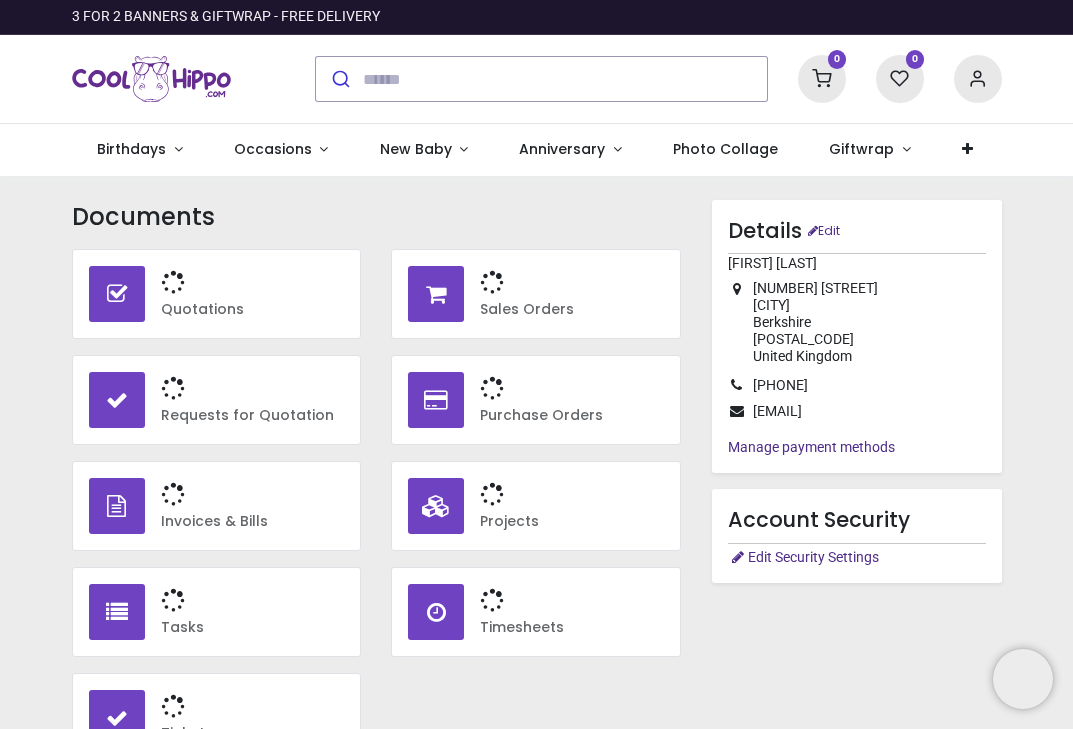 type on "**********" 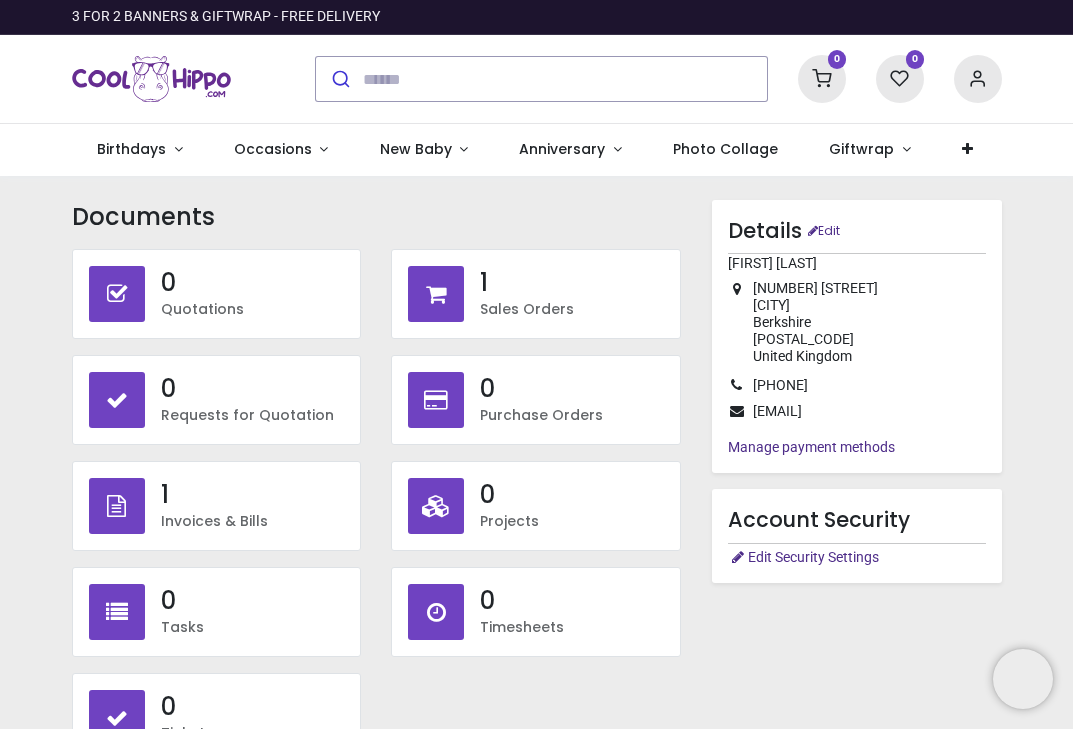 scroll, scrollTop: 0, scrollLeft: 0, axis: both 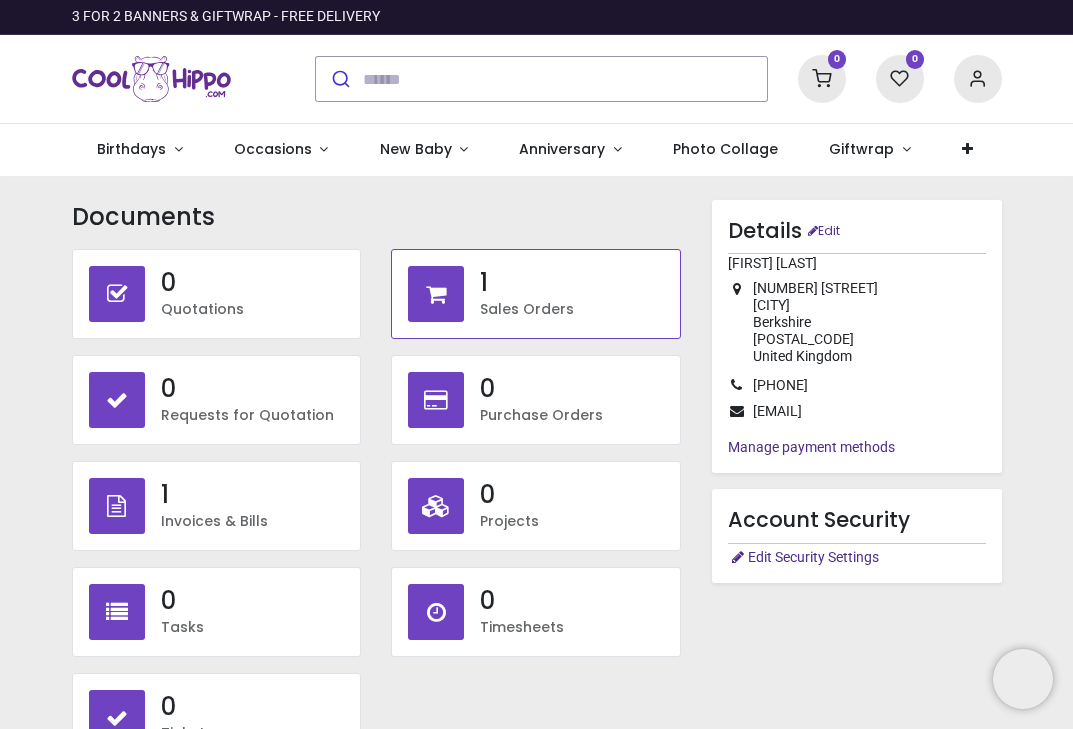 click on "Sales Orders" at bounding box center (572, 310) 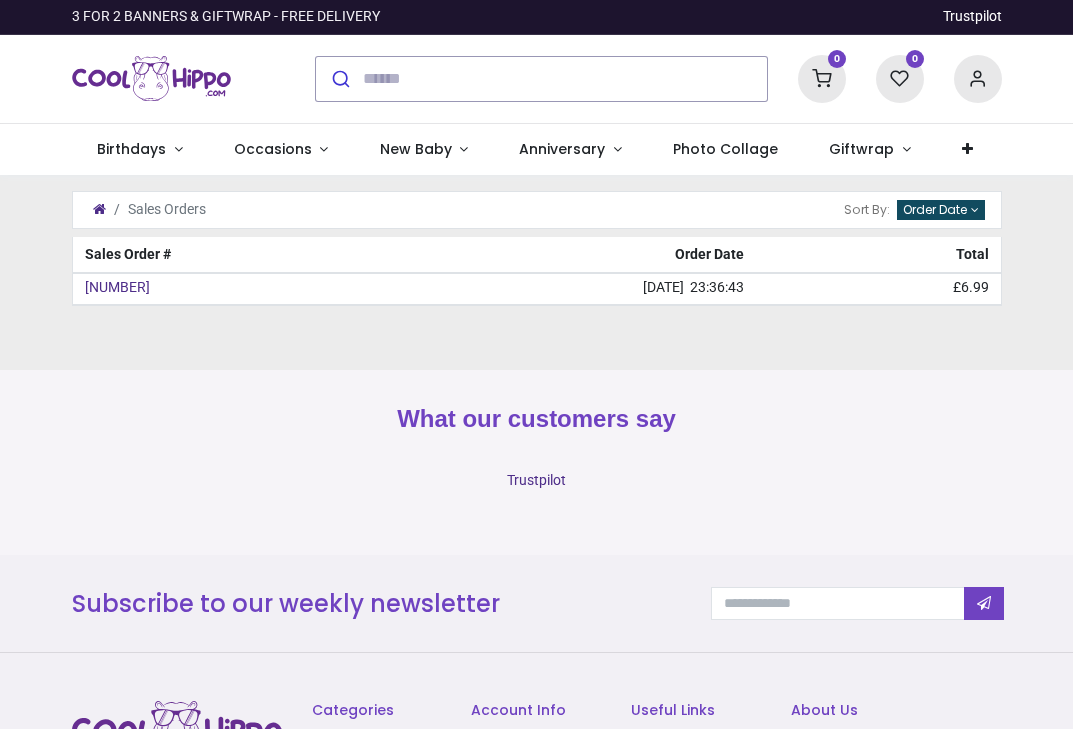 scroll, scrollTop: 0, scrollLeft: 0, axis: both 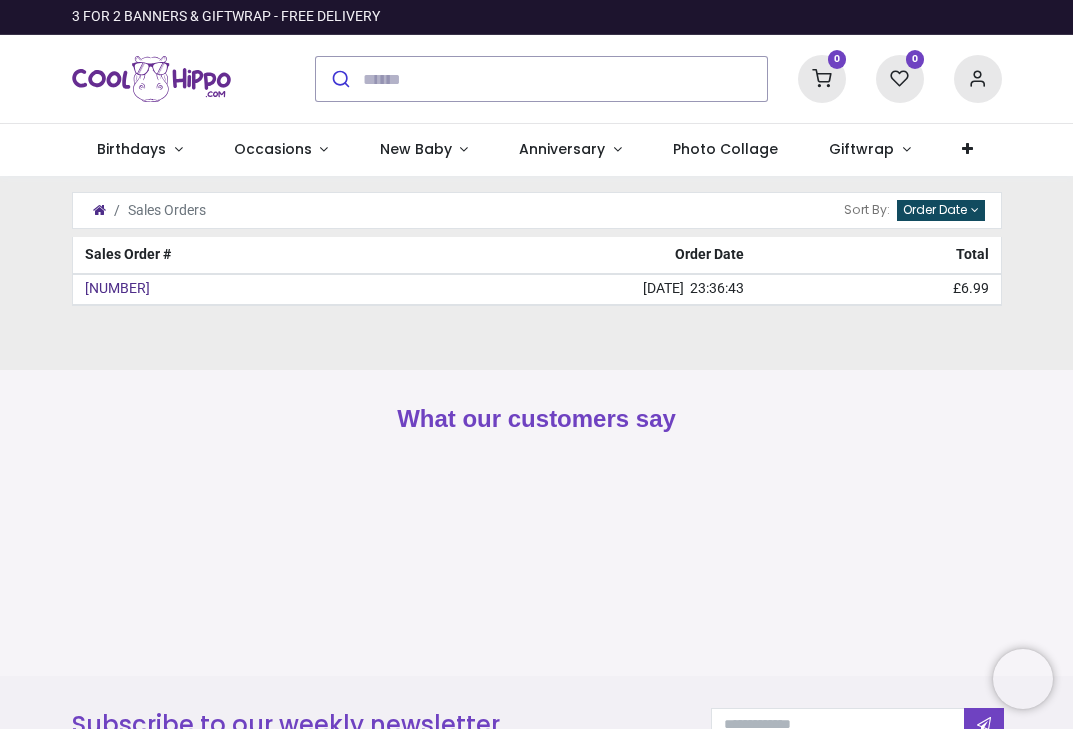 type on "**********" 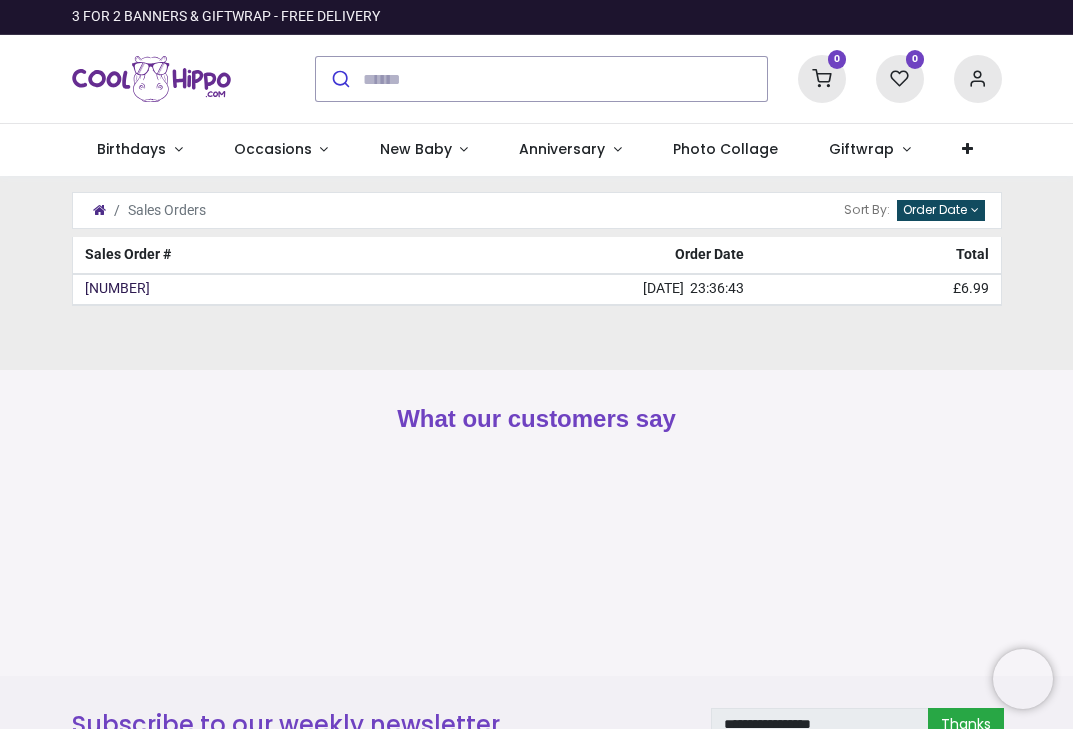 click on "[ORDER_NUMBER]" at bounding box center (117, 288) 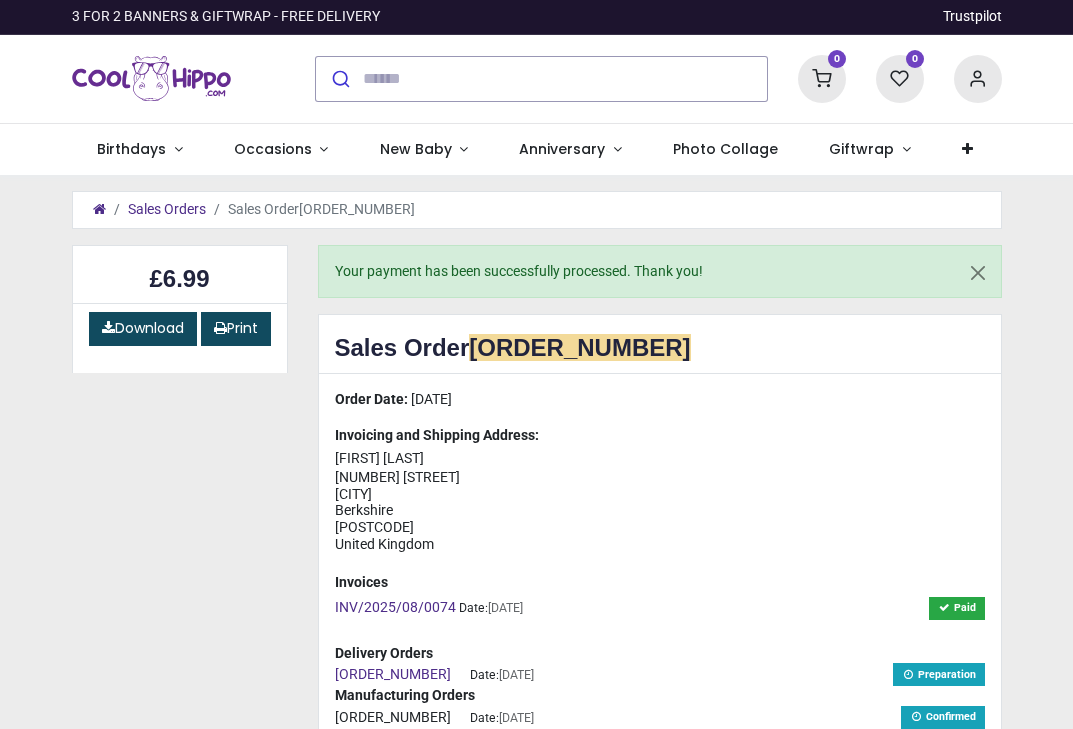 scroll, scrollTop: 0, scrollLeft: 0, axis: both 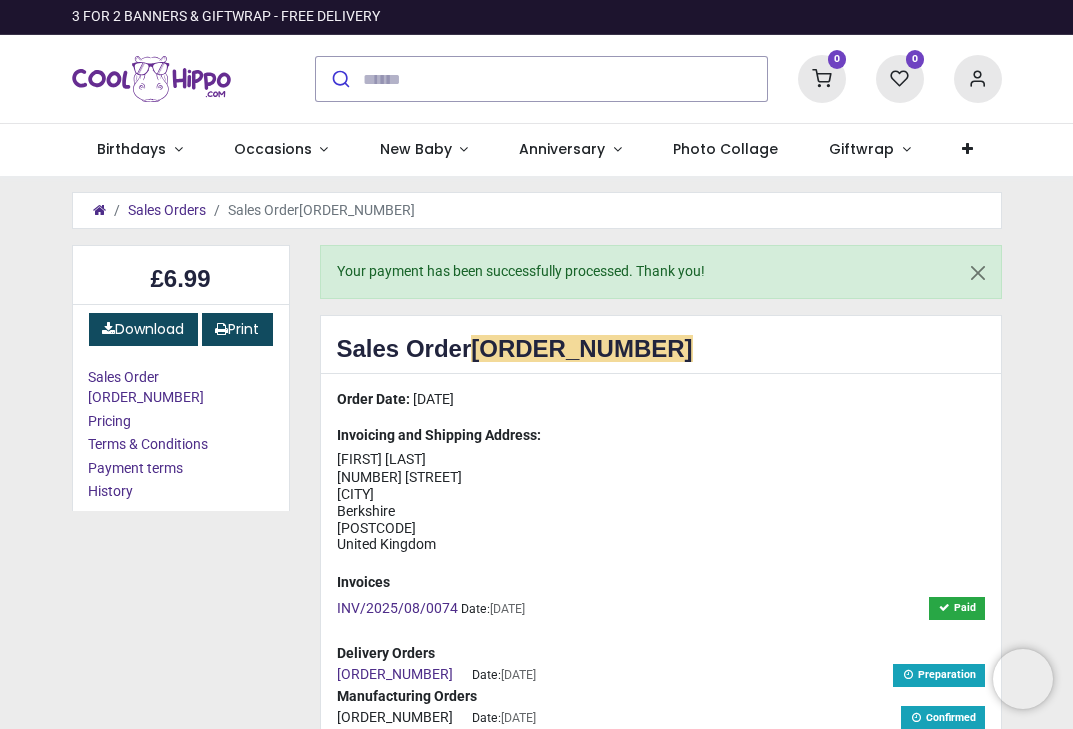 type on "**********" 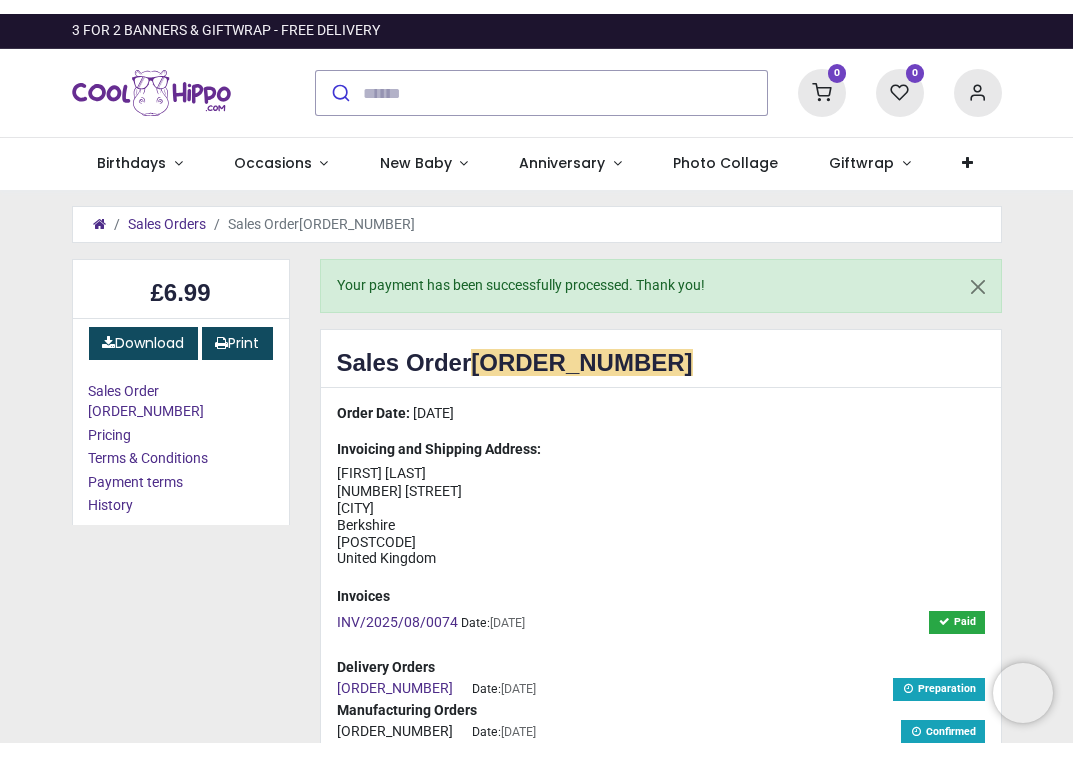 scroll, scrollTop: 0, scrollLeft: 0, axis: both 